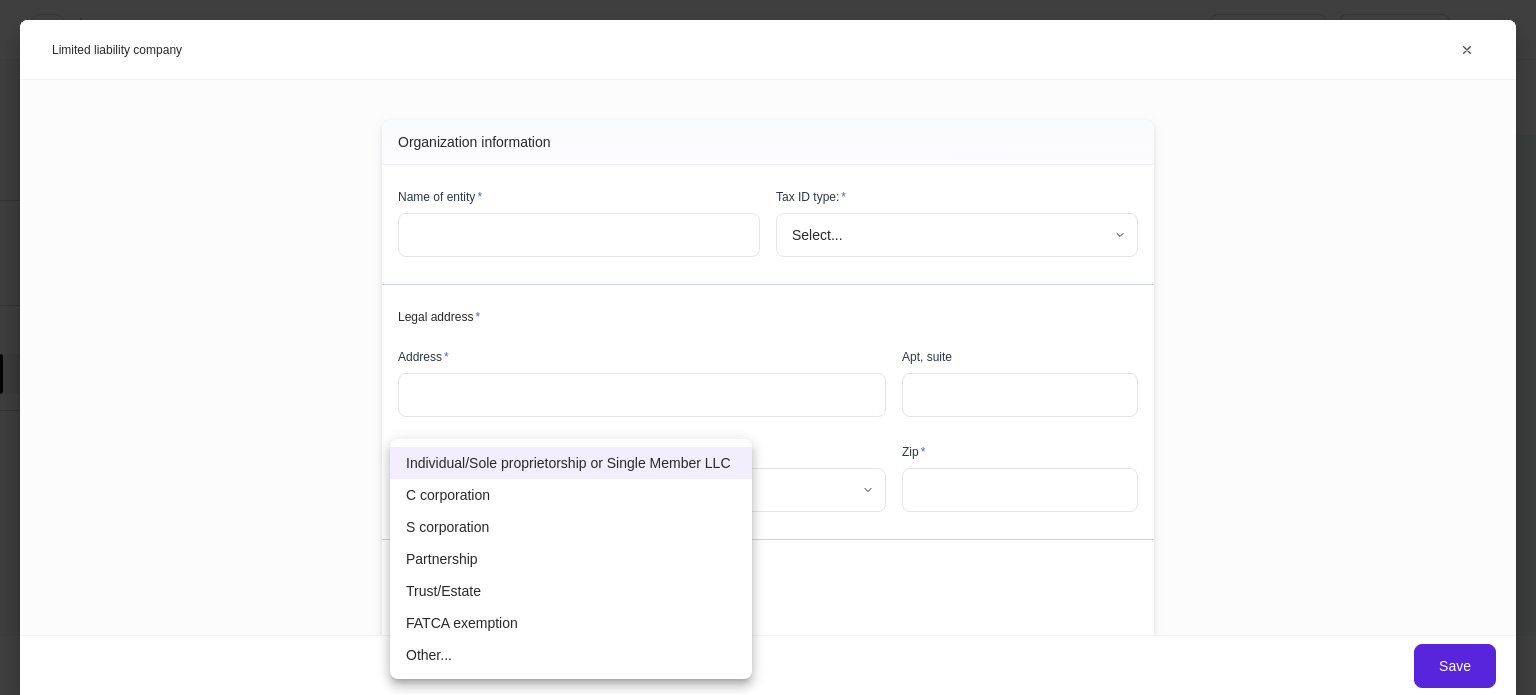 scroll, scrollTop: 0, scrollLeft: 0, axis: both 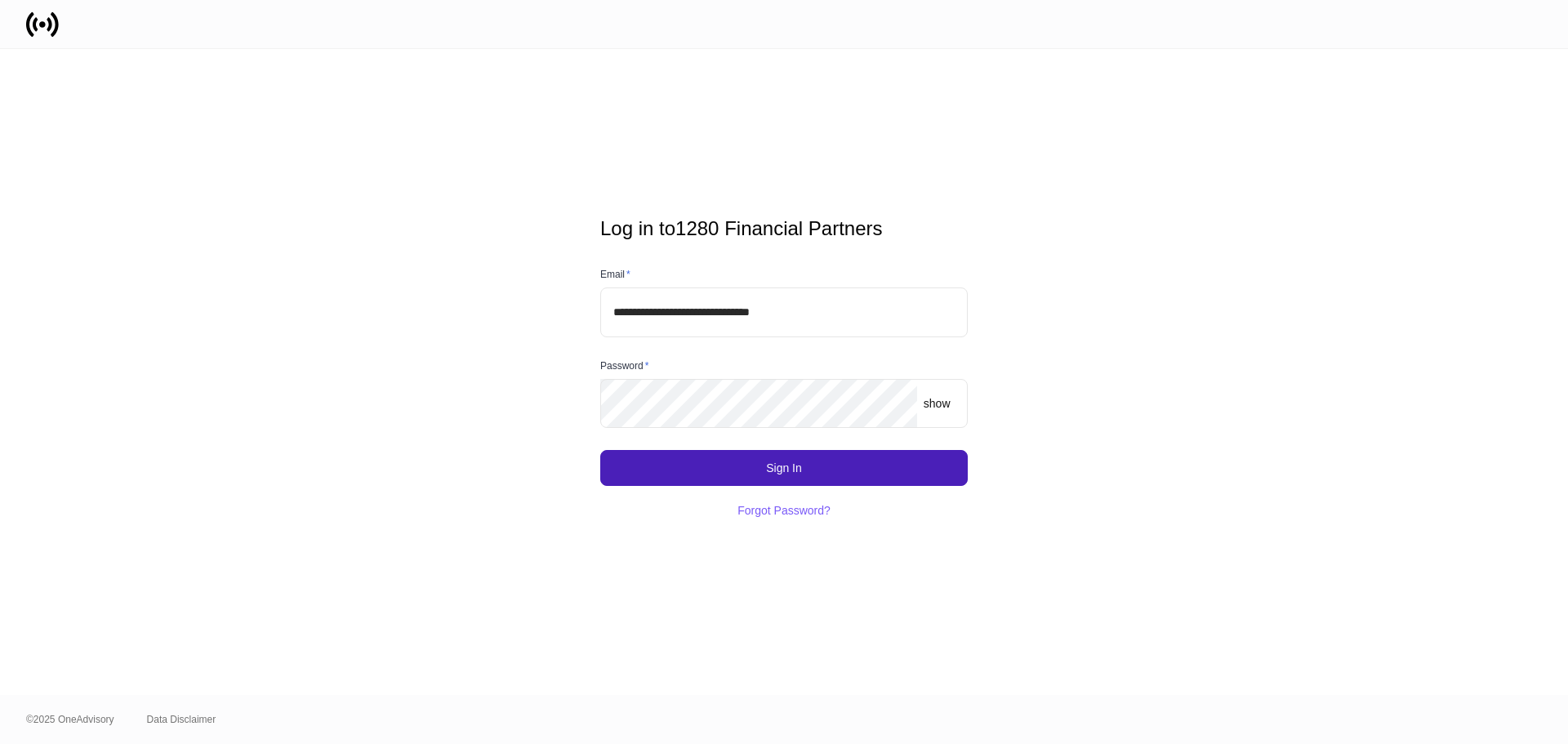 click on "Sign In" at bounding box center [784, 468] 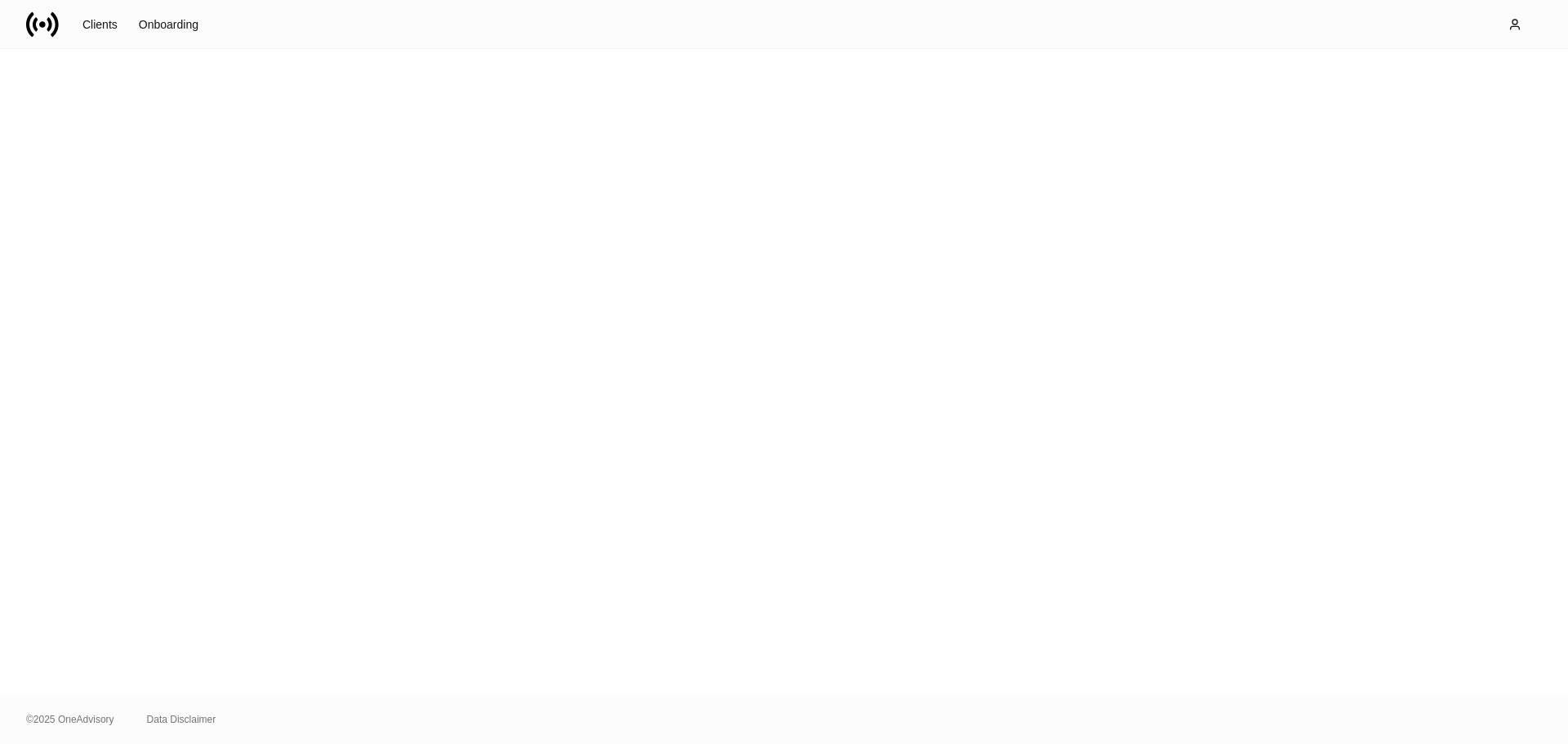 scroll, scrollTop: 0, scrollLeft: 0, axis: both 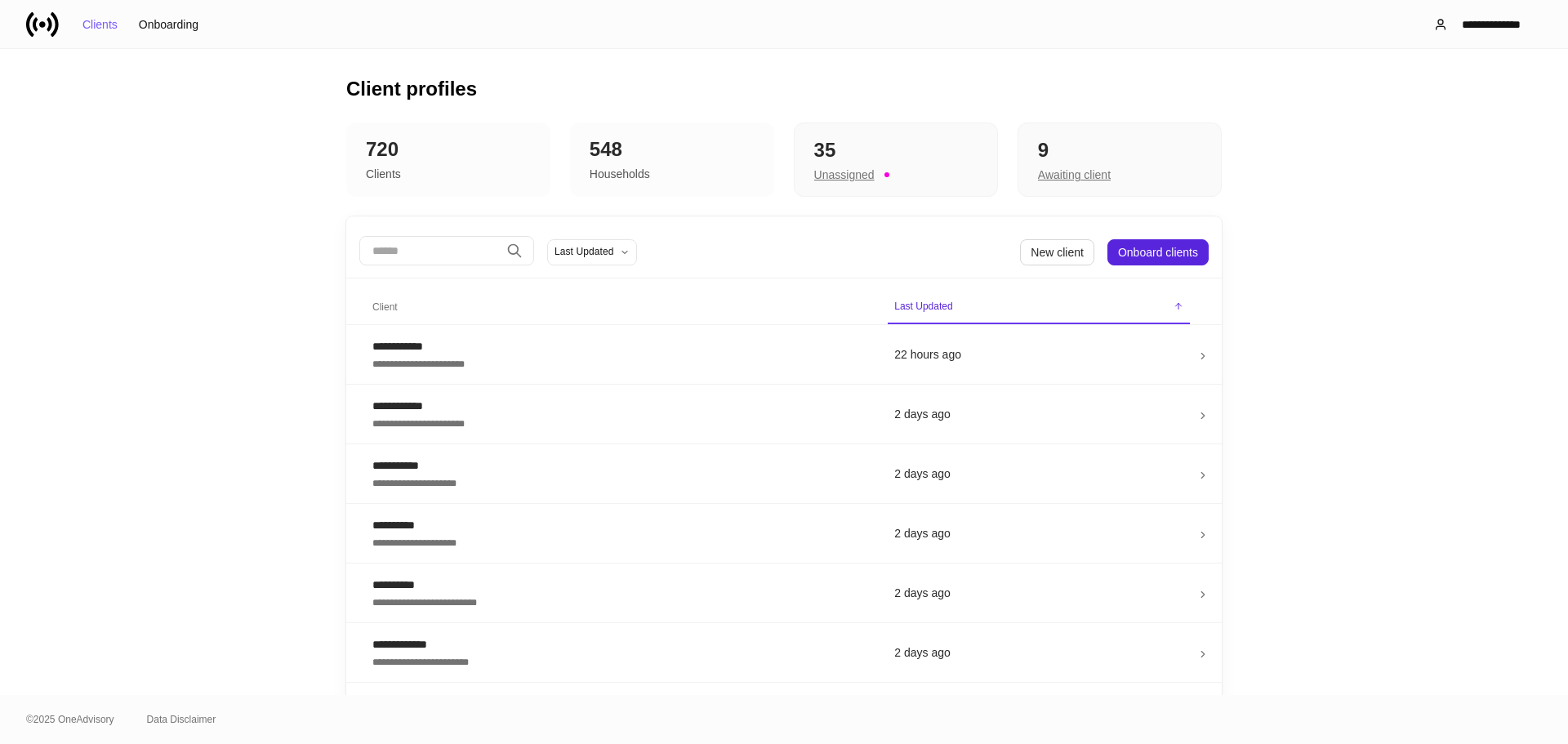 click at bounding box center (430, 251) 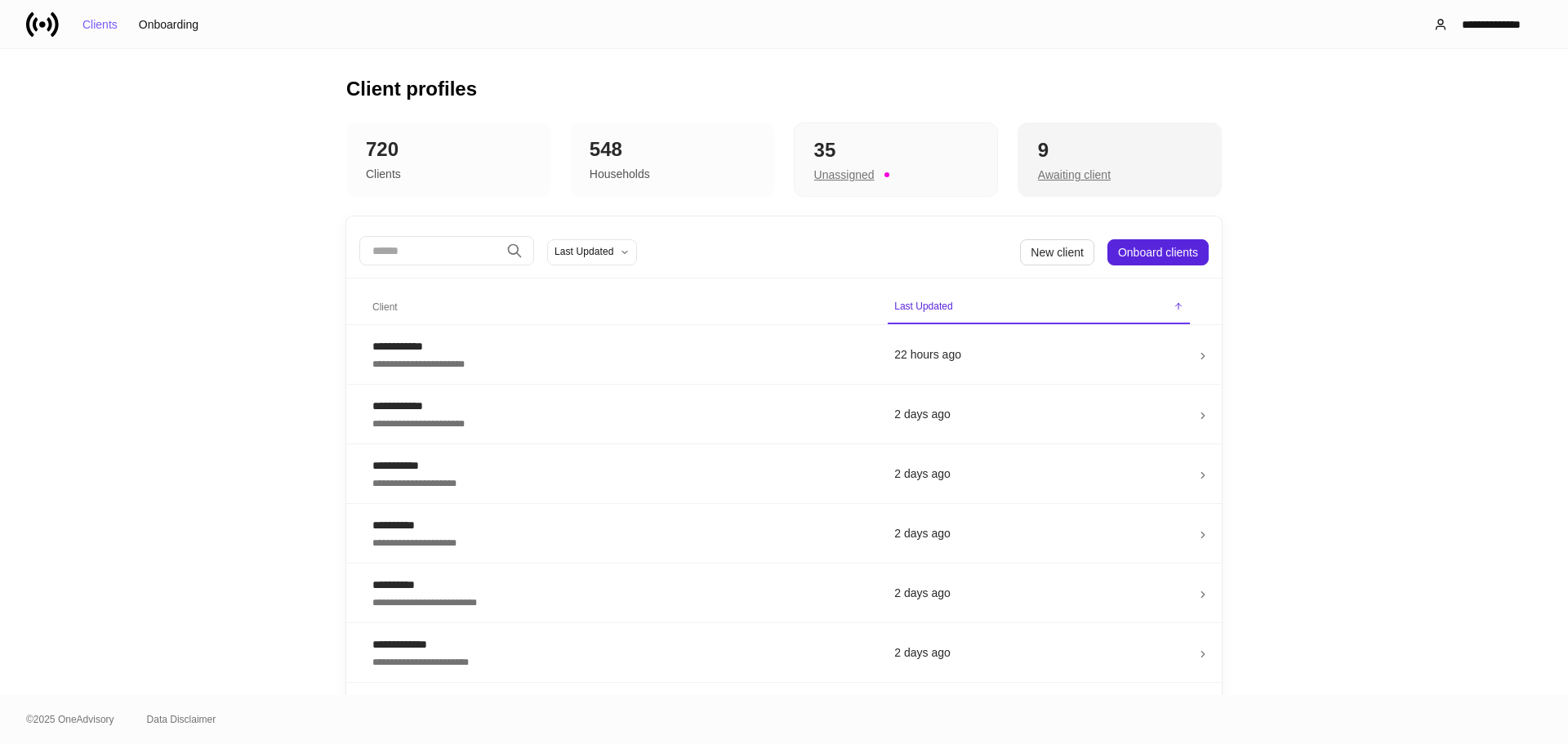 click on "Awaiting client" at bounding box center (1074, 175) 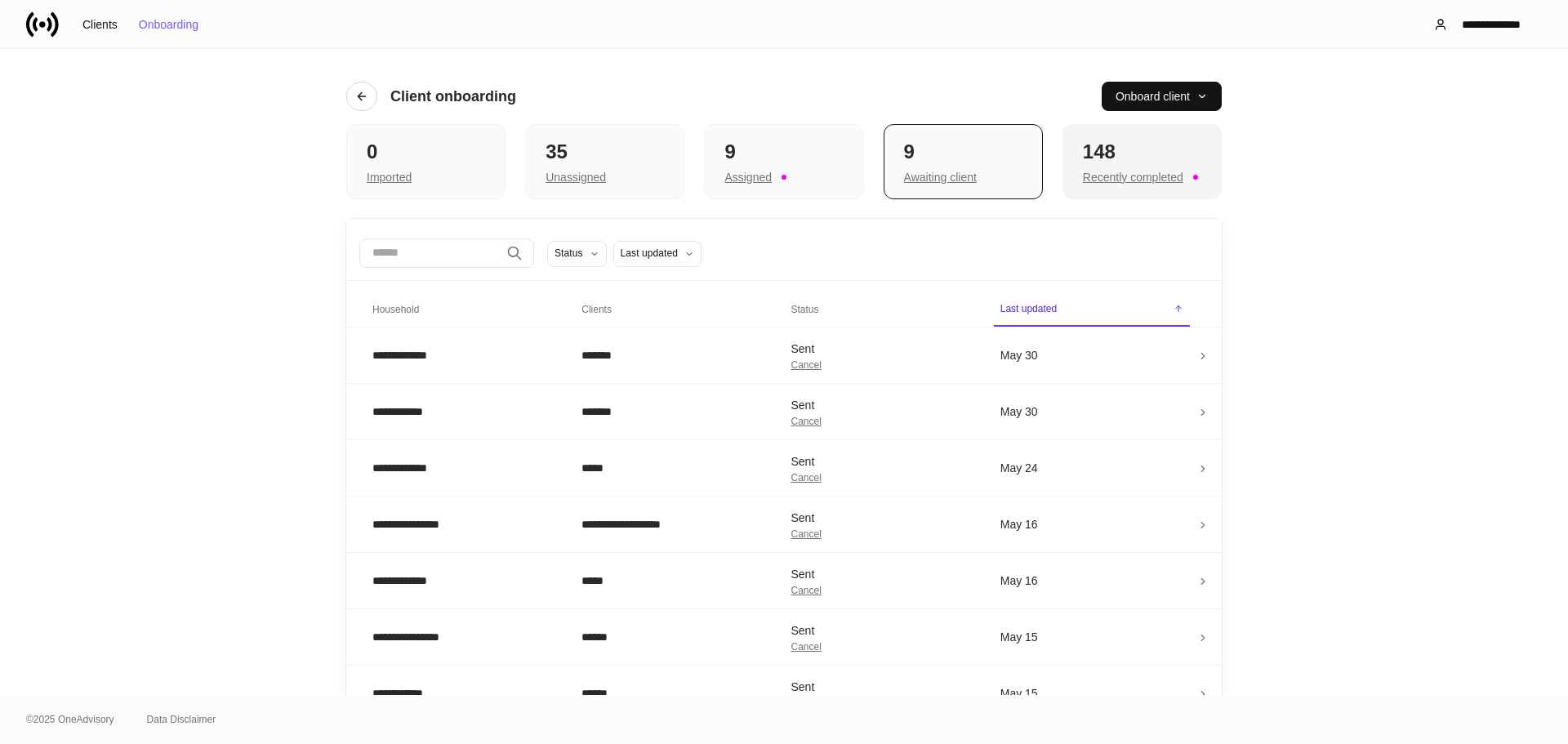click on "Recently completed" at bounding box center [1133, 177] 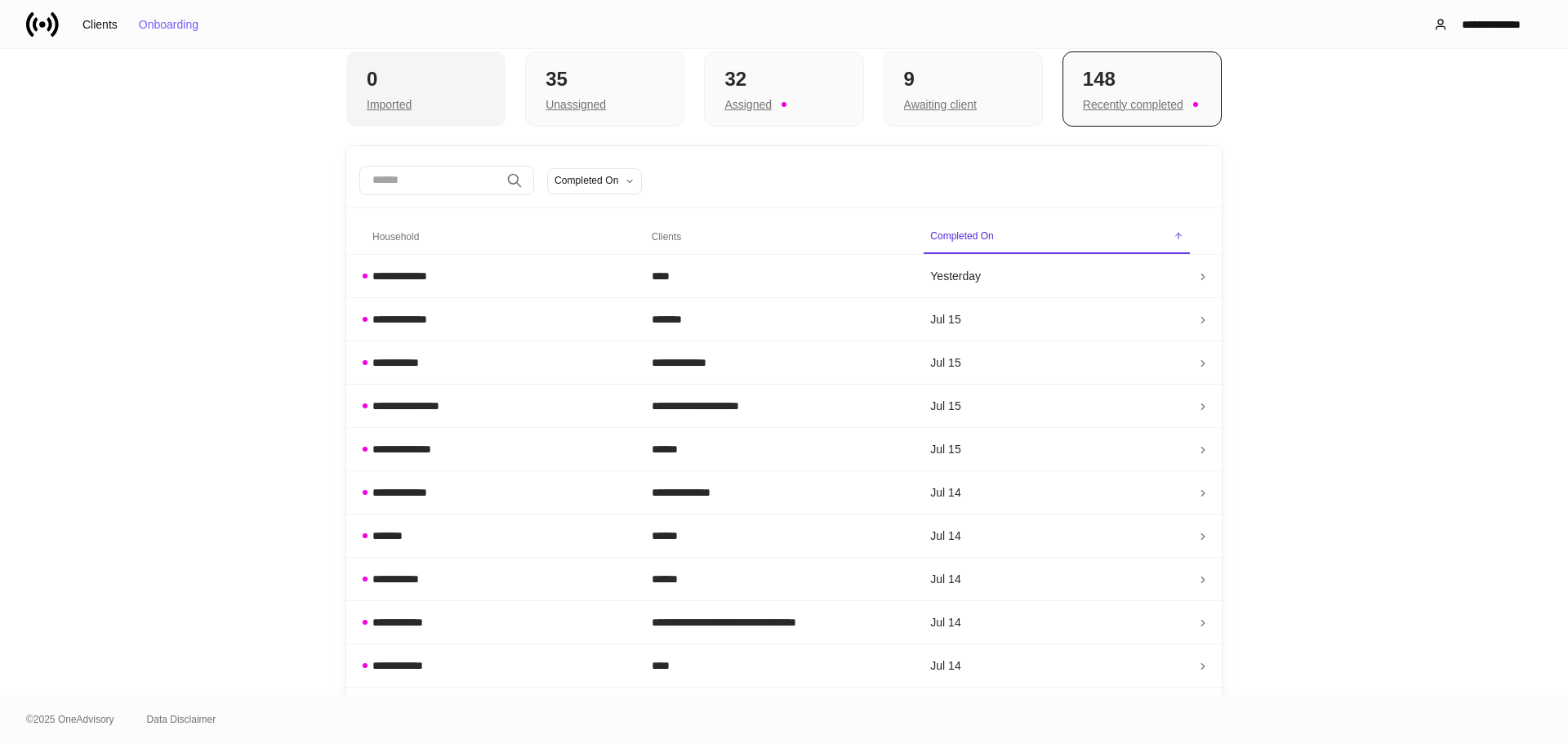scroll, scrollTop: 0, scrollLeft: 0, axis: both 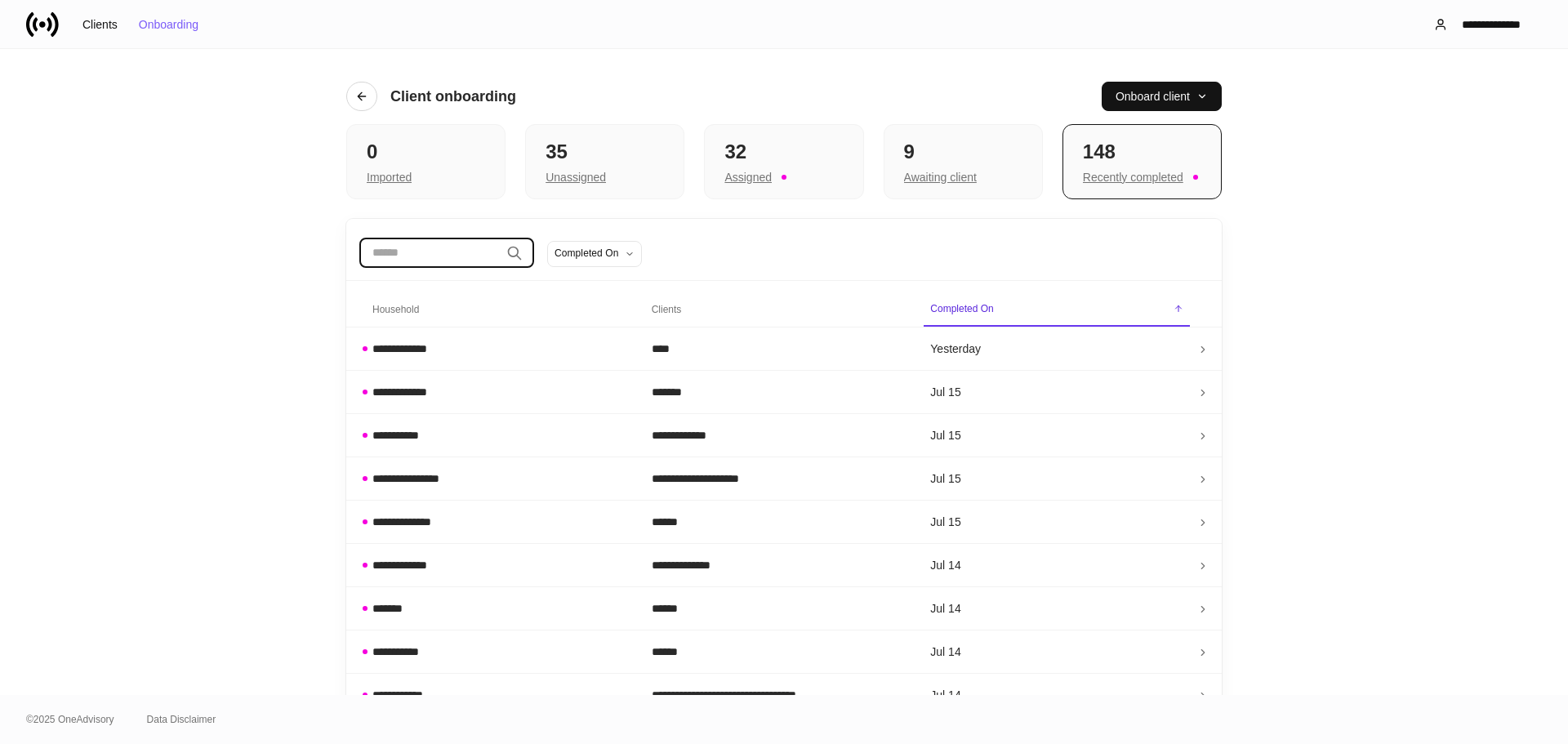 click at bounding box center [430, 253] 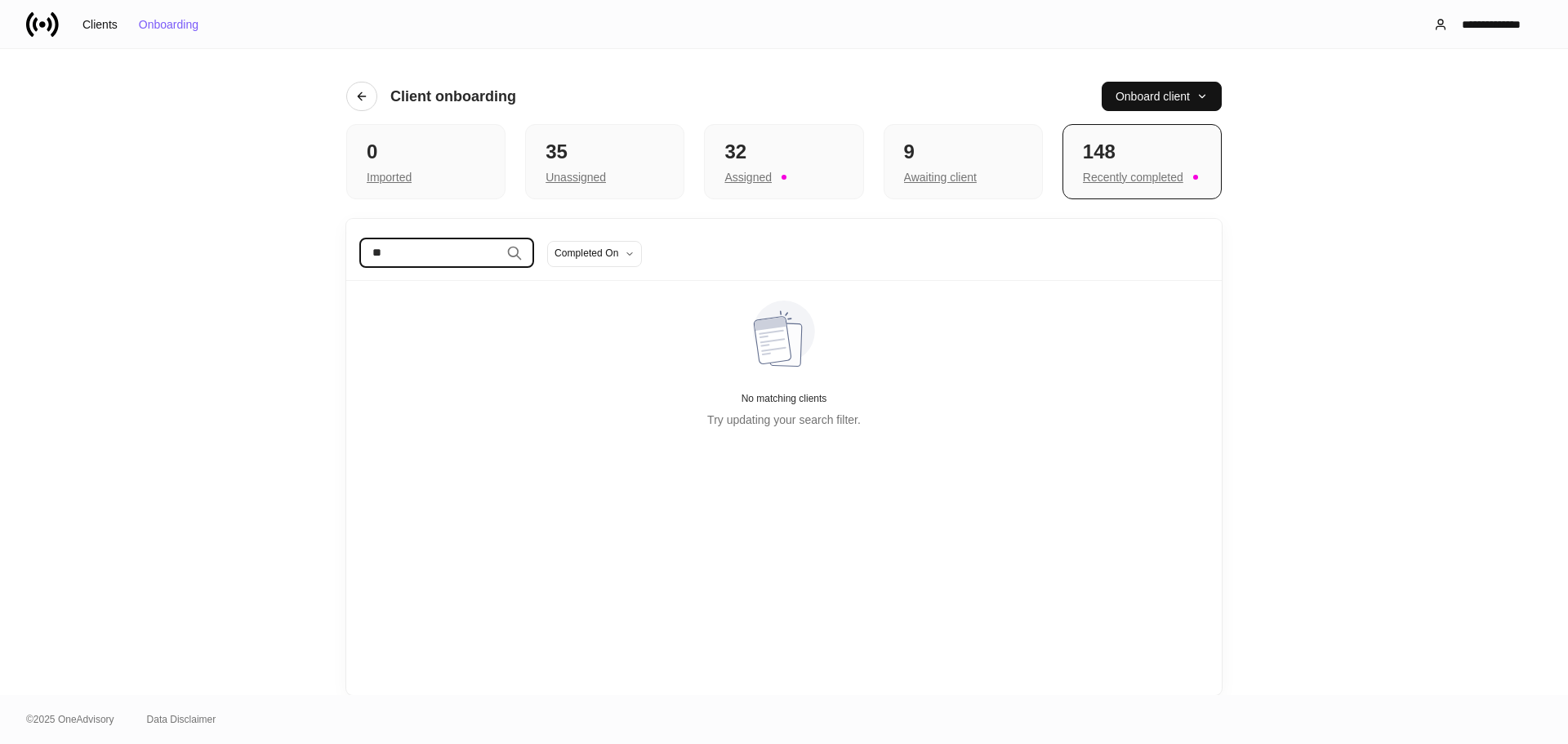 type on "*" 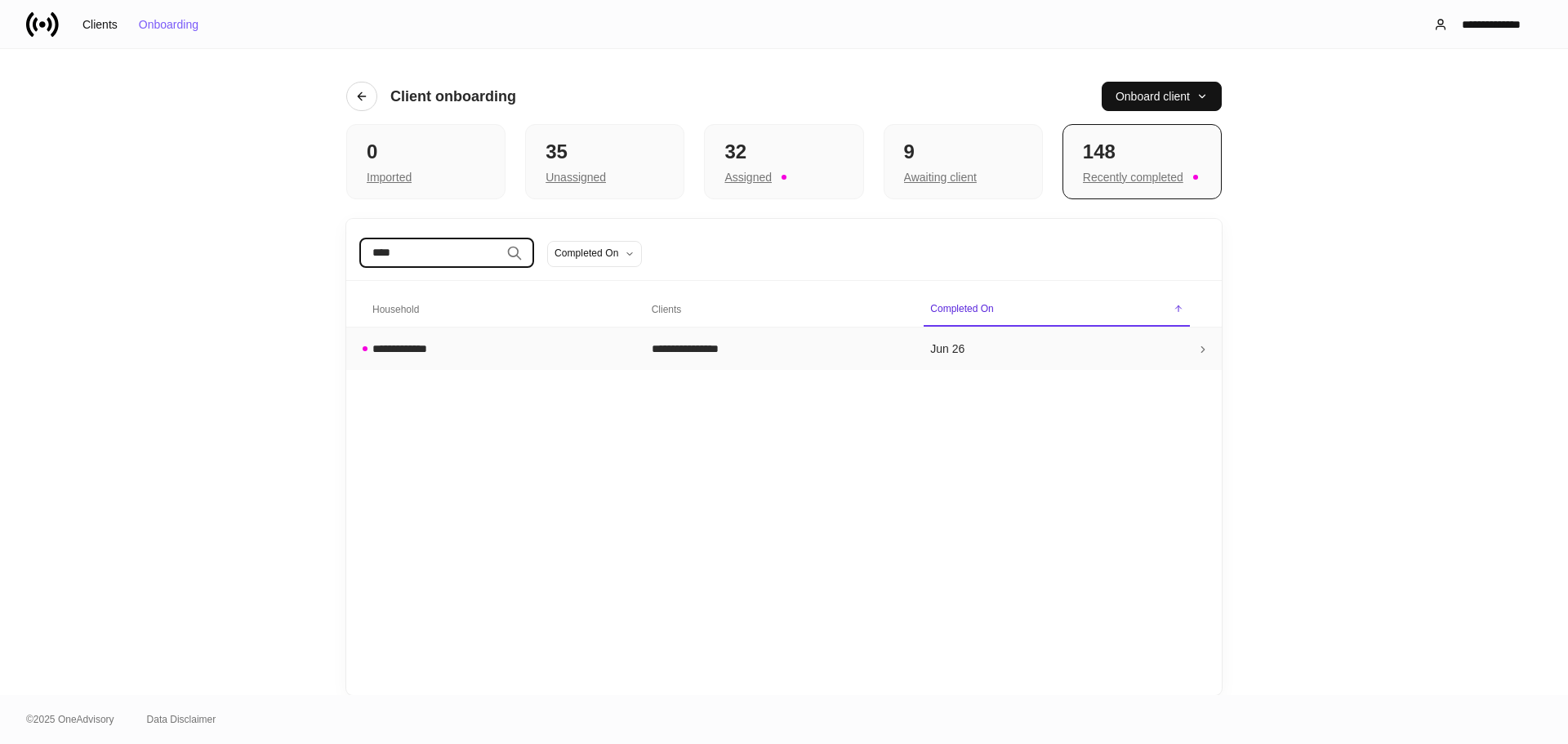 type on "****" 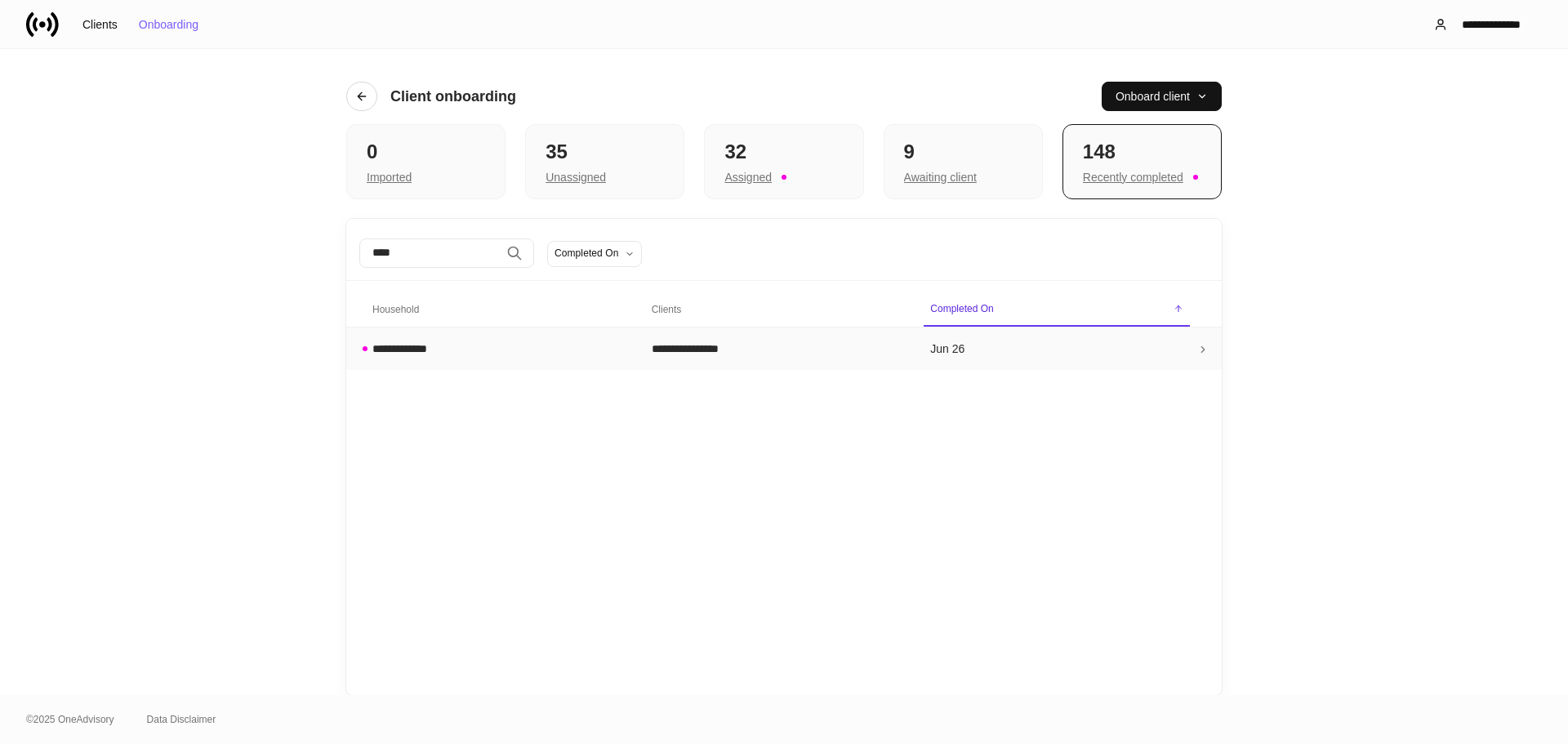 click on "**********" at bounding box center (778, 349) 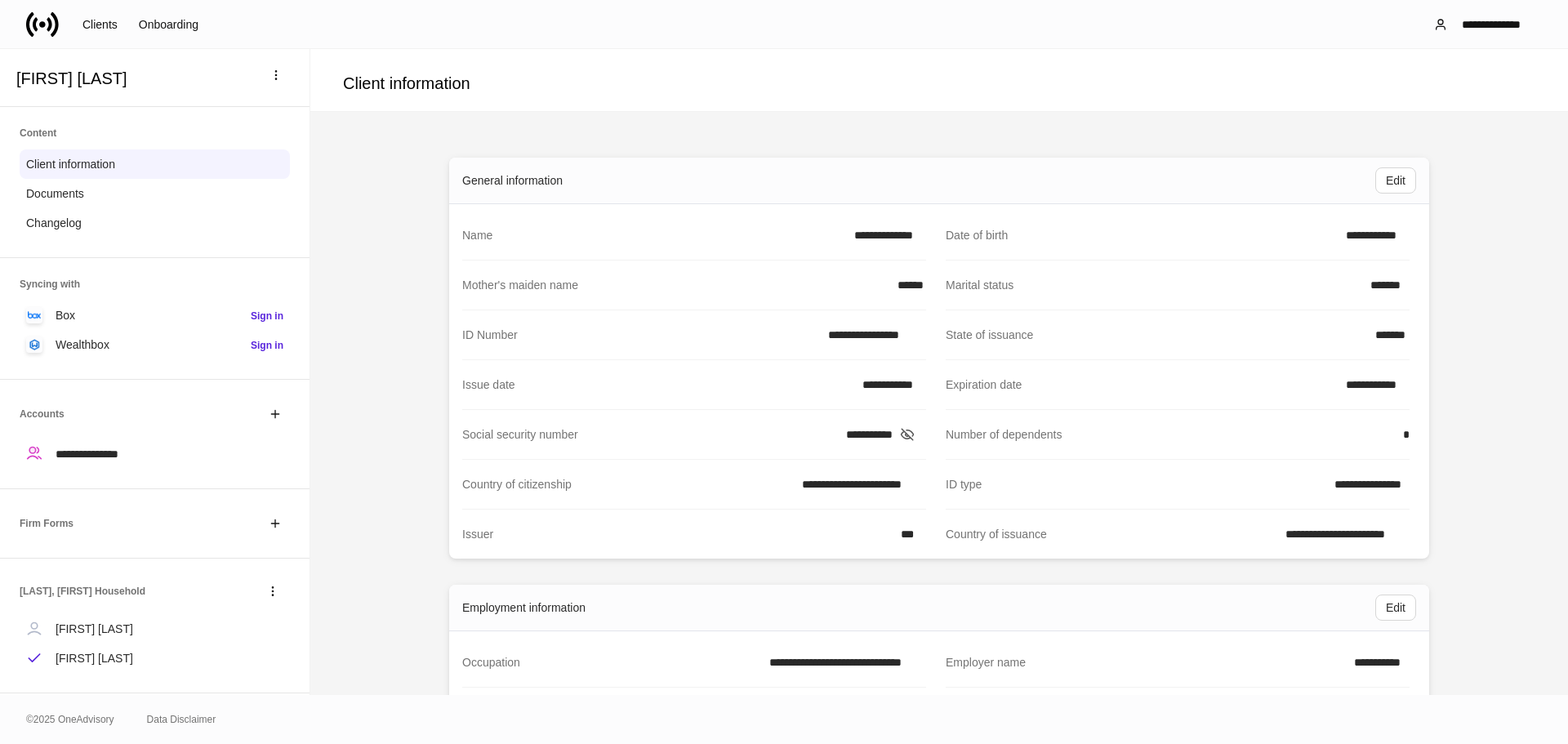 scroll, scrollTop: 38, scrollLeft: 0, axis: vertical 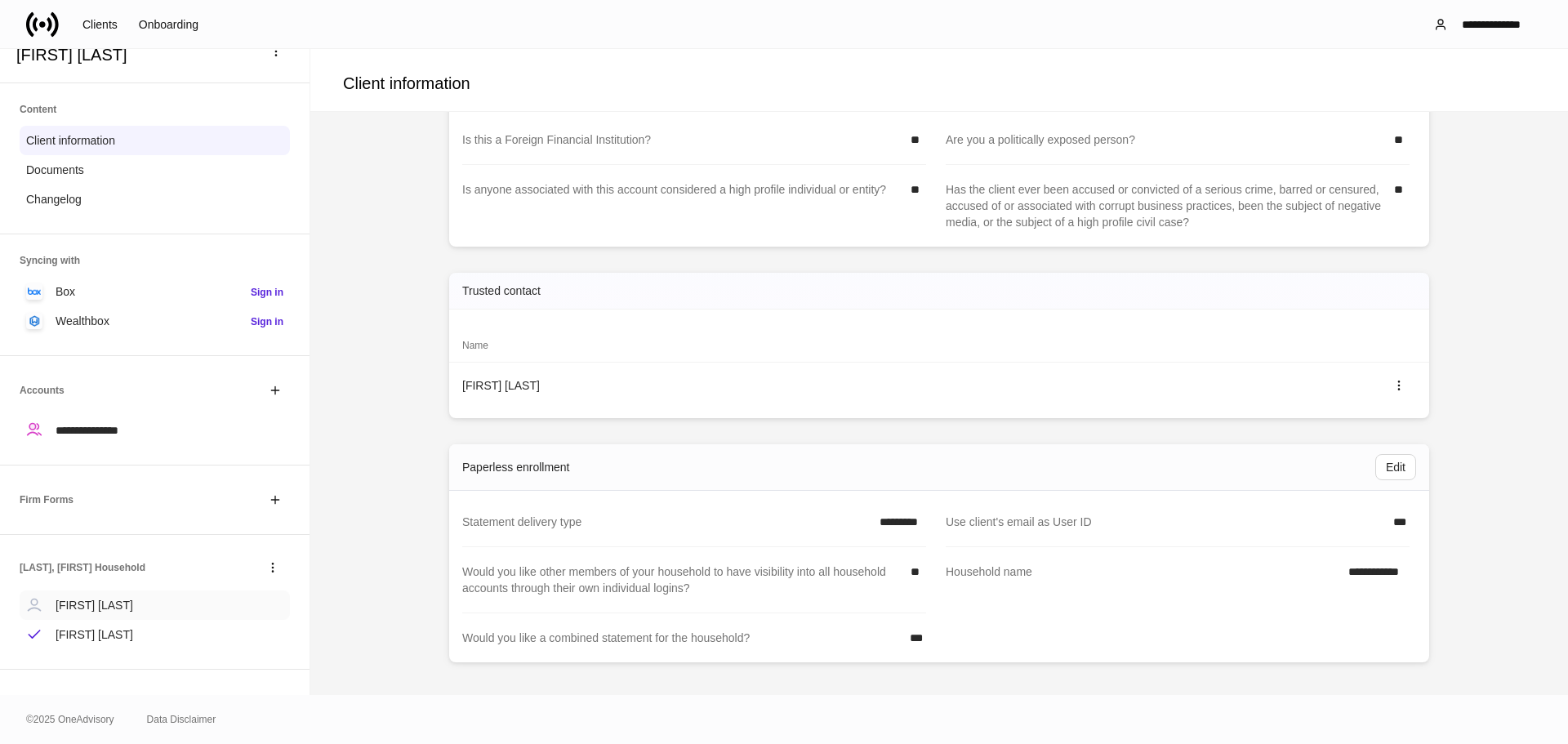 click on "[FIRST] [LAST]" at bounding box center [94, 605] 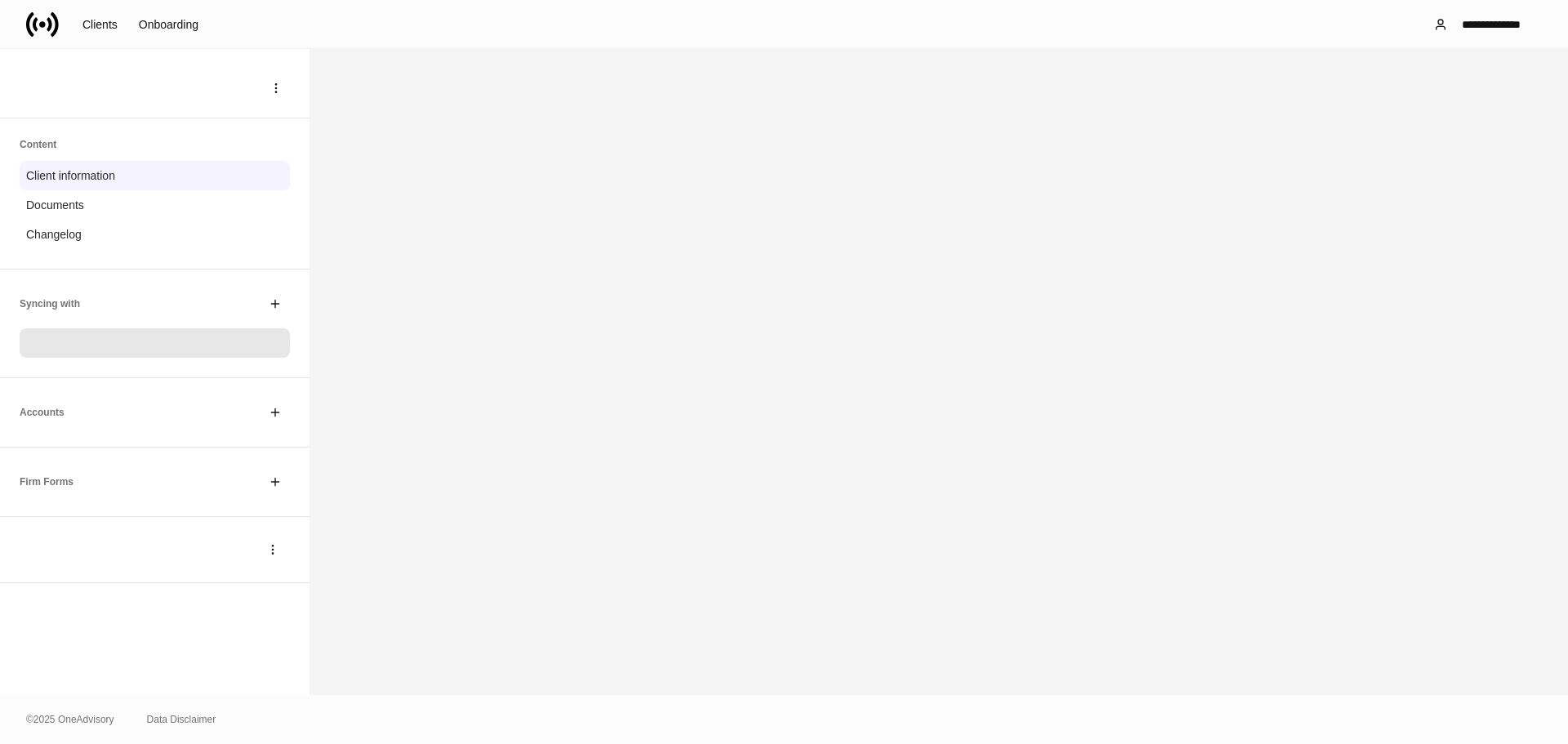 scroll, scrollTop: 0, scrollLeft: 0, axis: both 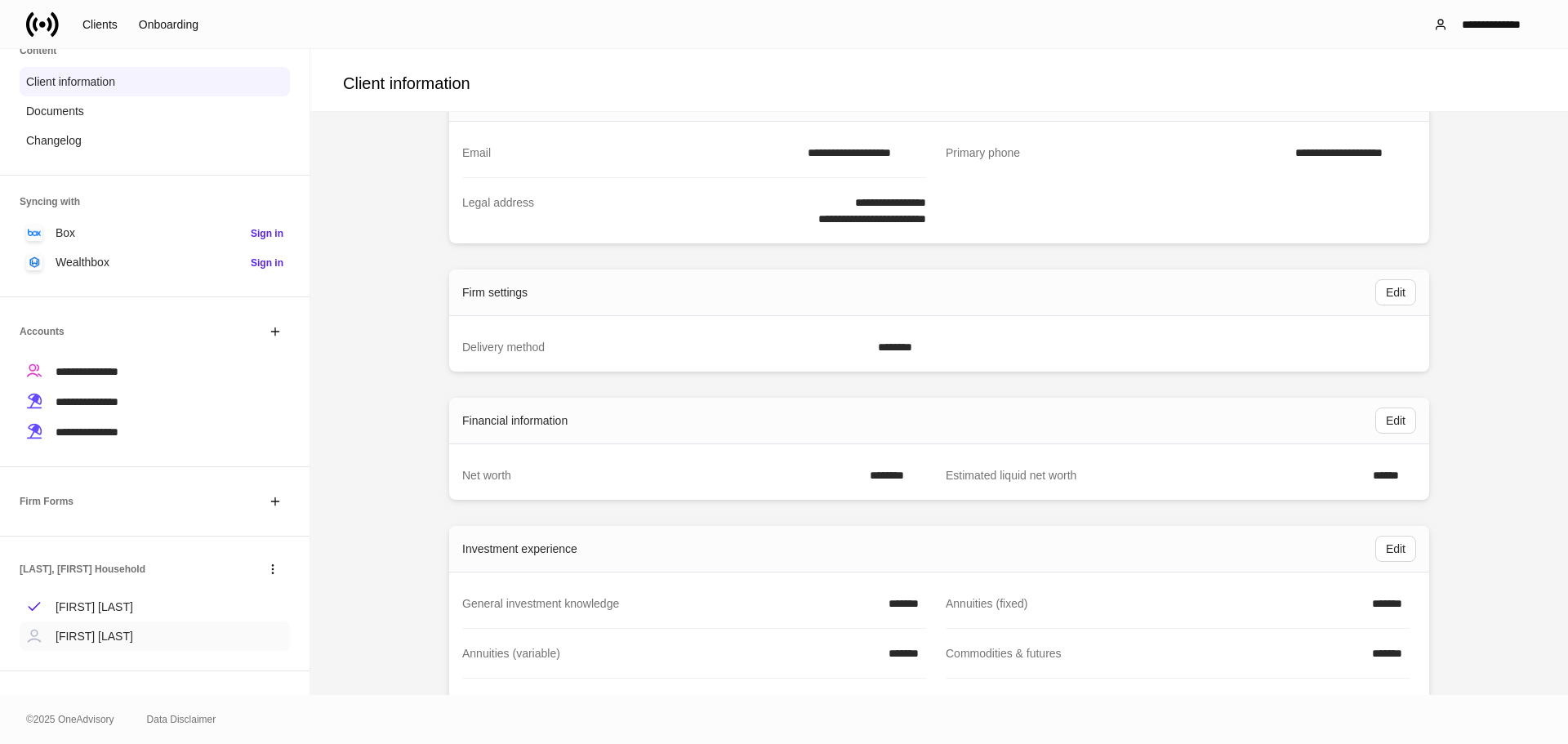 click on "[FIRST] [LAST]" at bounding box center (94, 636) 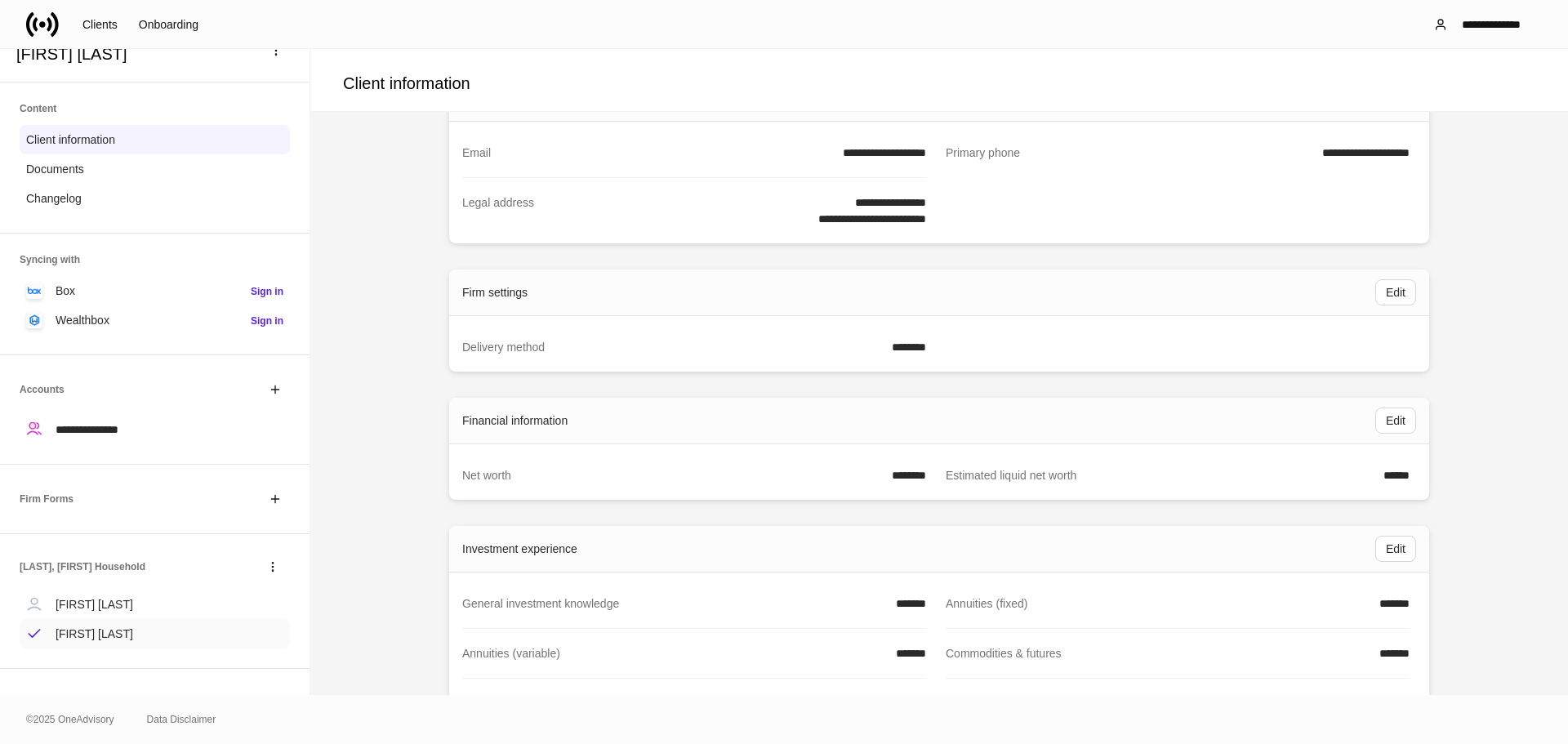 scroll, scrollTop: 0, scrollLeft: 0, axis: both 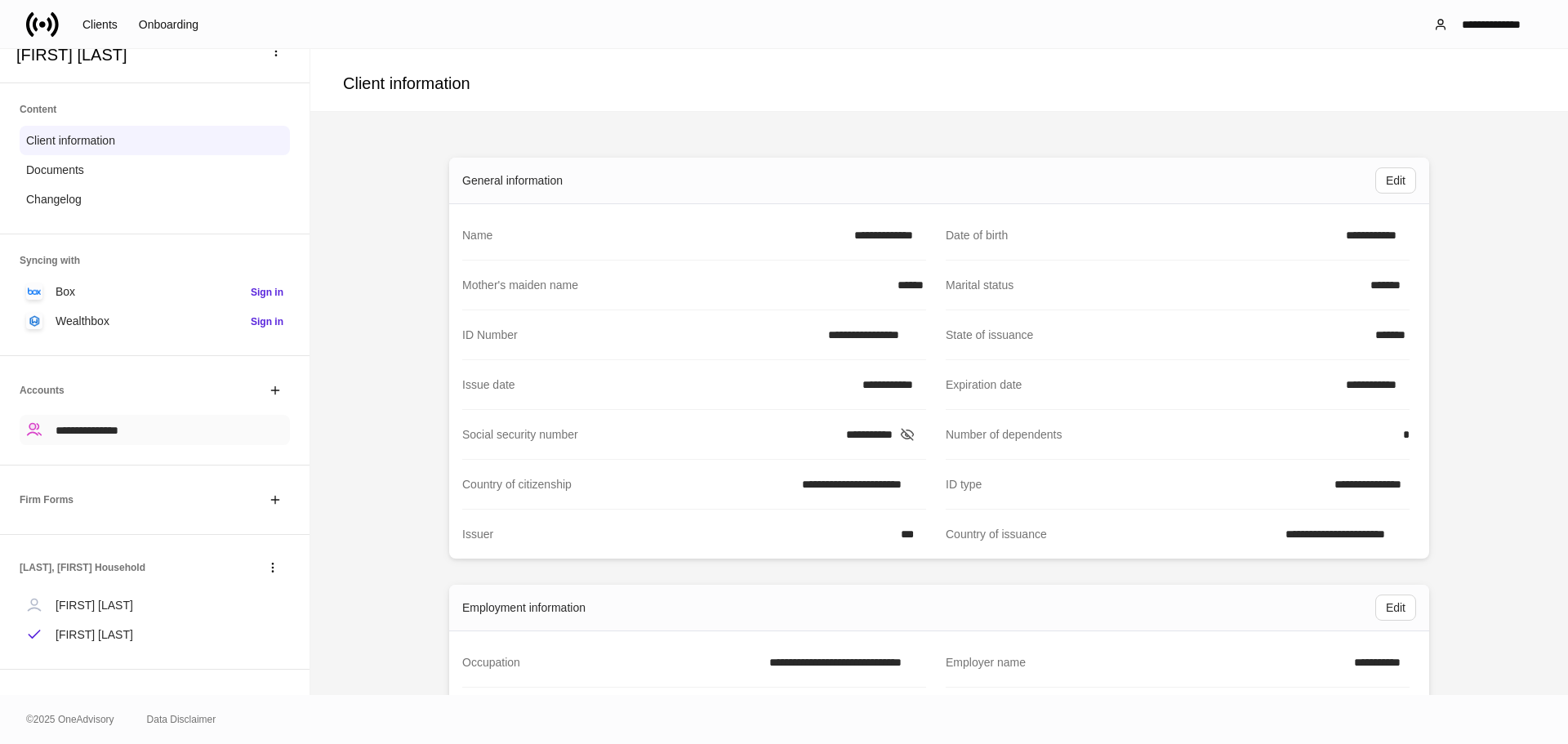 click on "**********" at bounding box center [154, 430] 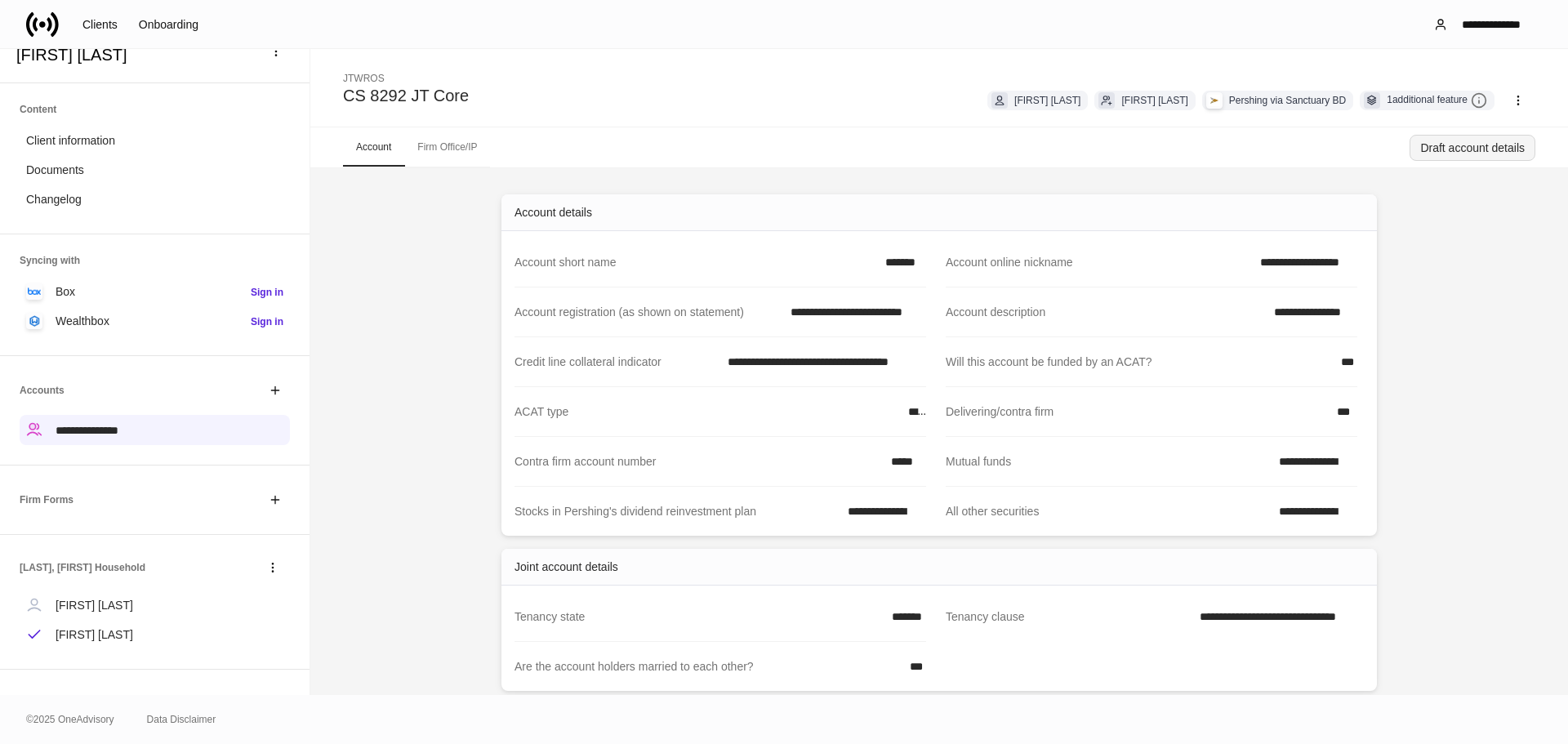 click on "Draft account details" at bounding box center [1472, 148] 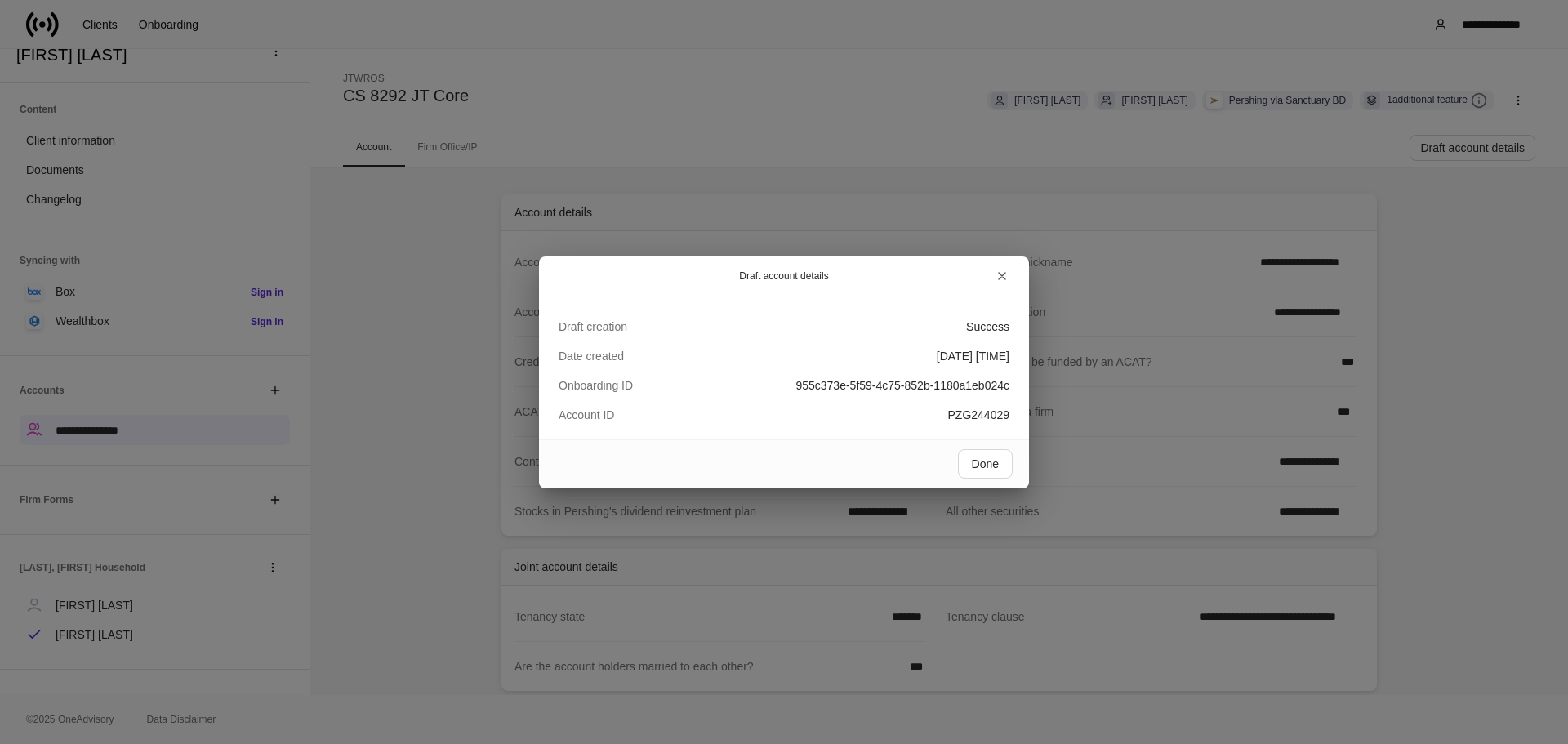 click on "PZG244029" at bounding box center [979, 415] 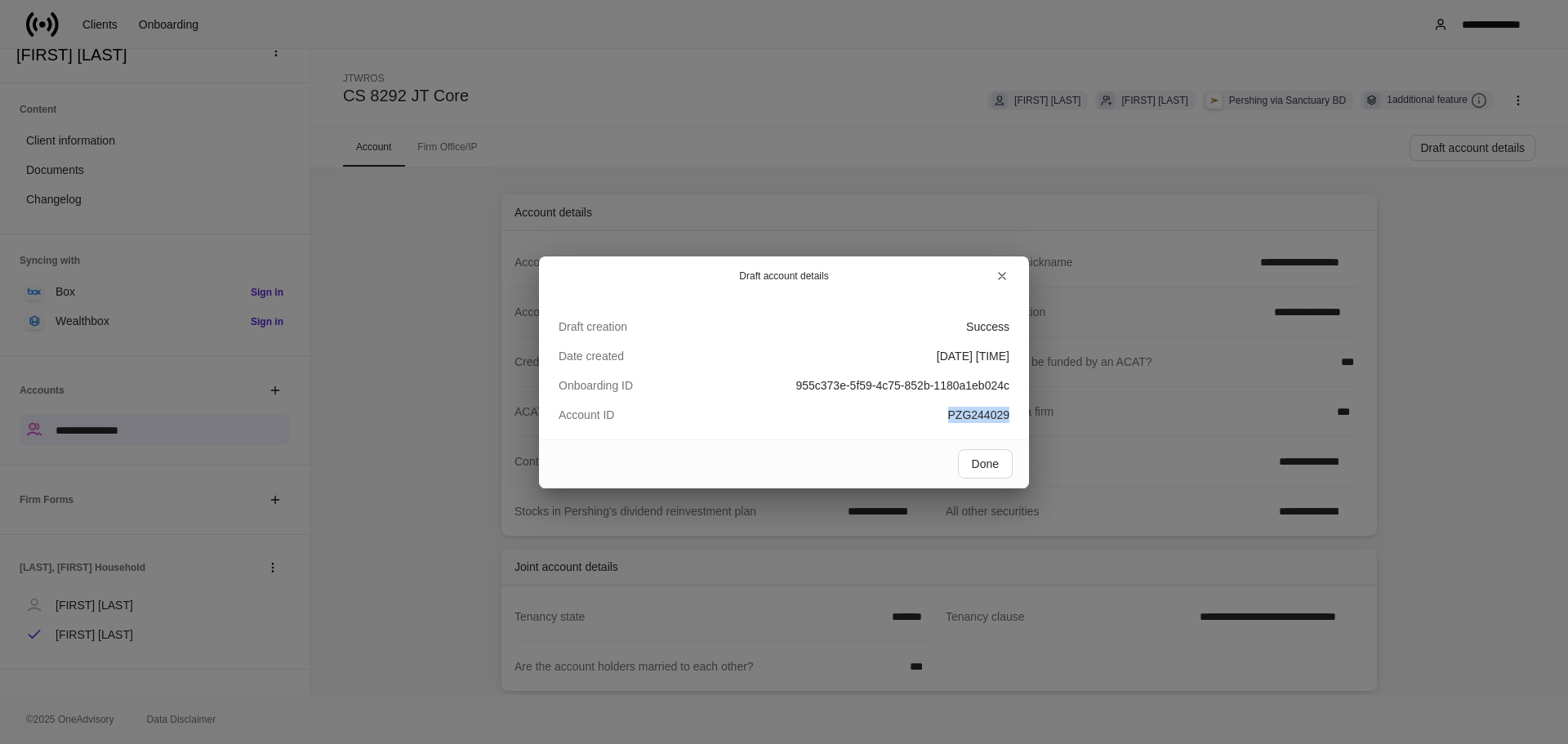 click on "PZG244029" at bounding box center (979, 415) 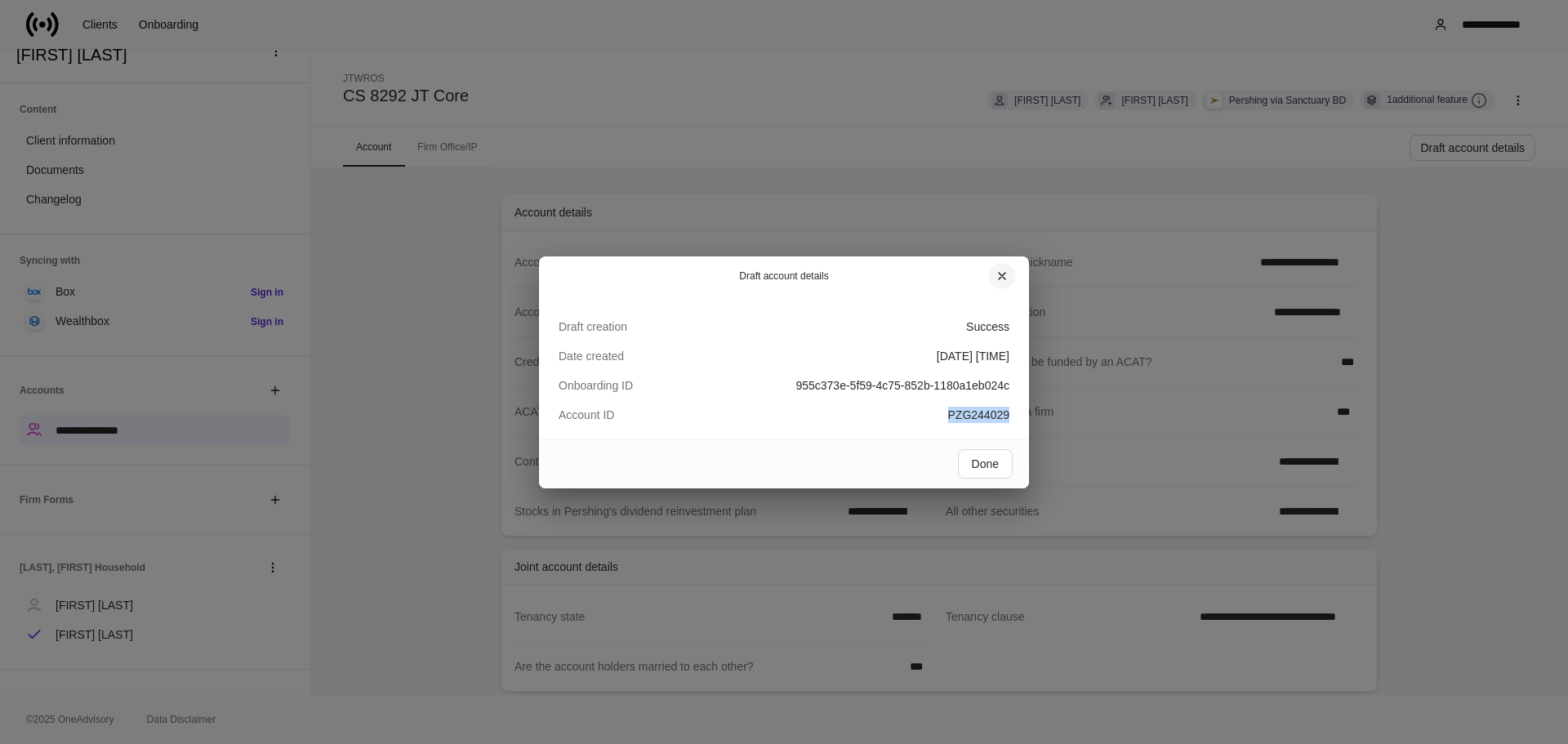 click 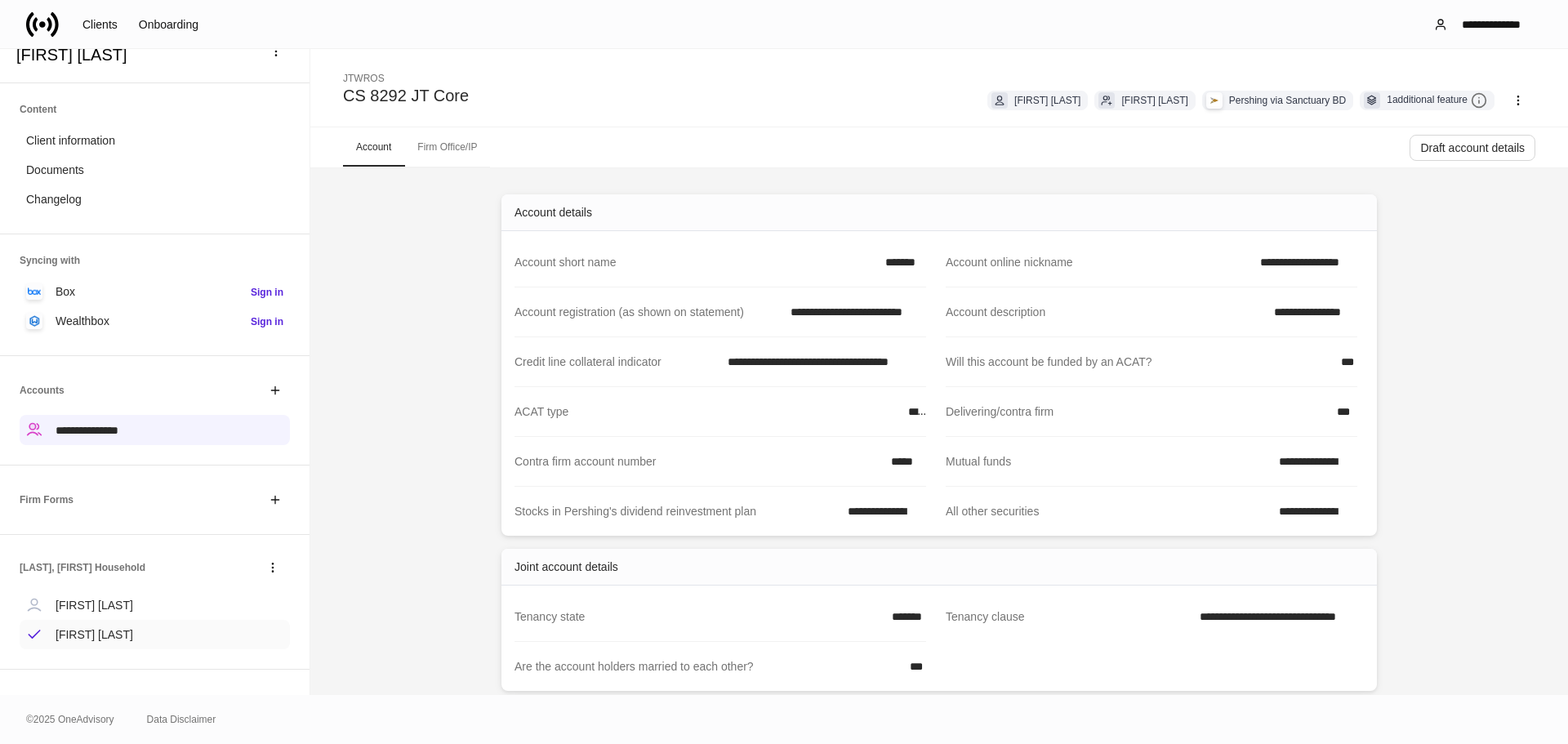 click on "[FIRST] [LAST]" at bounding box center (154, 635) 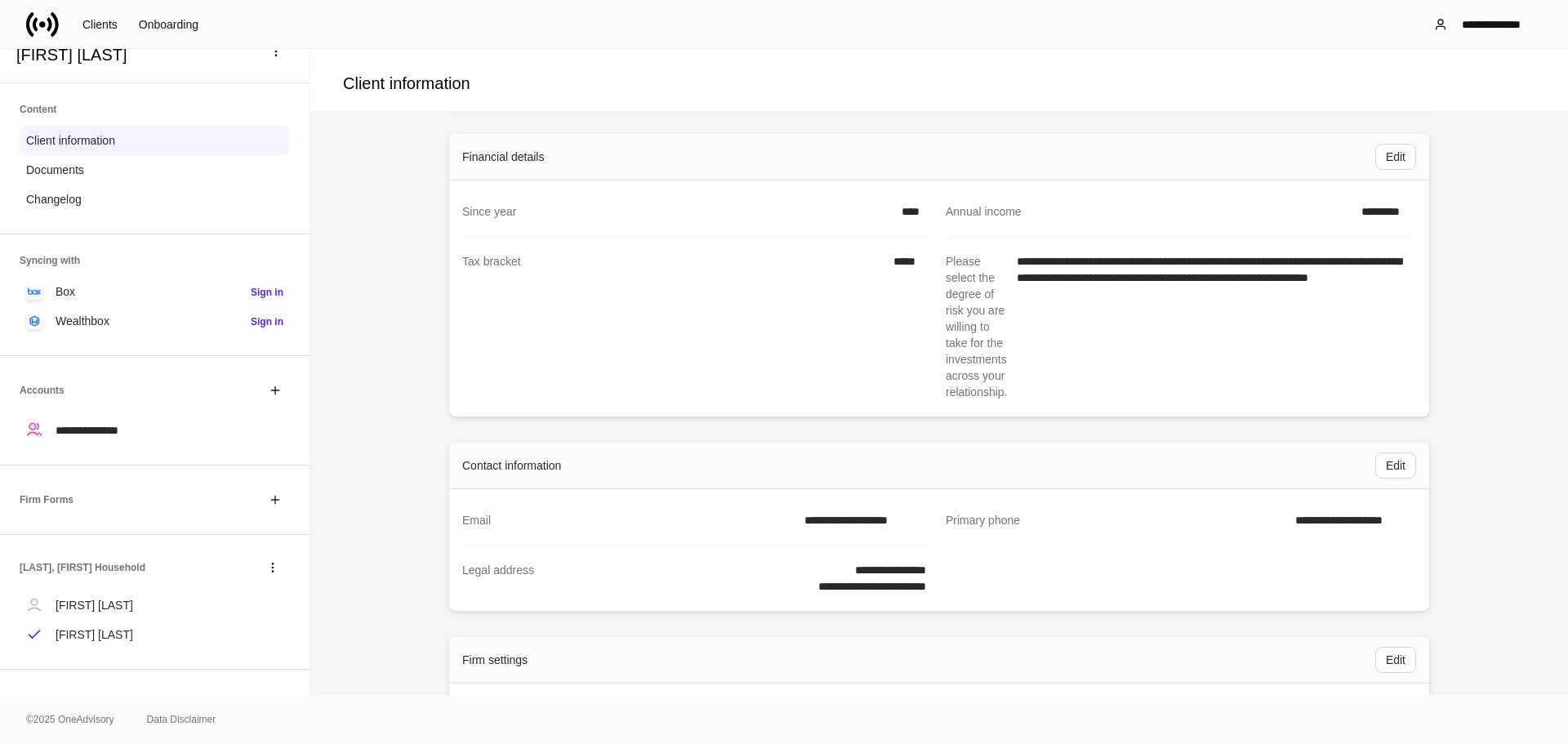 scroll, scrollTop: 817, scrollLeft: 0, axis: vertical 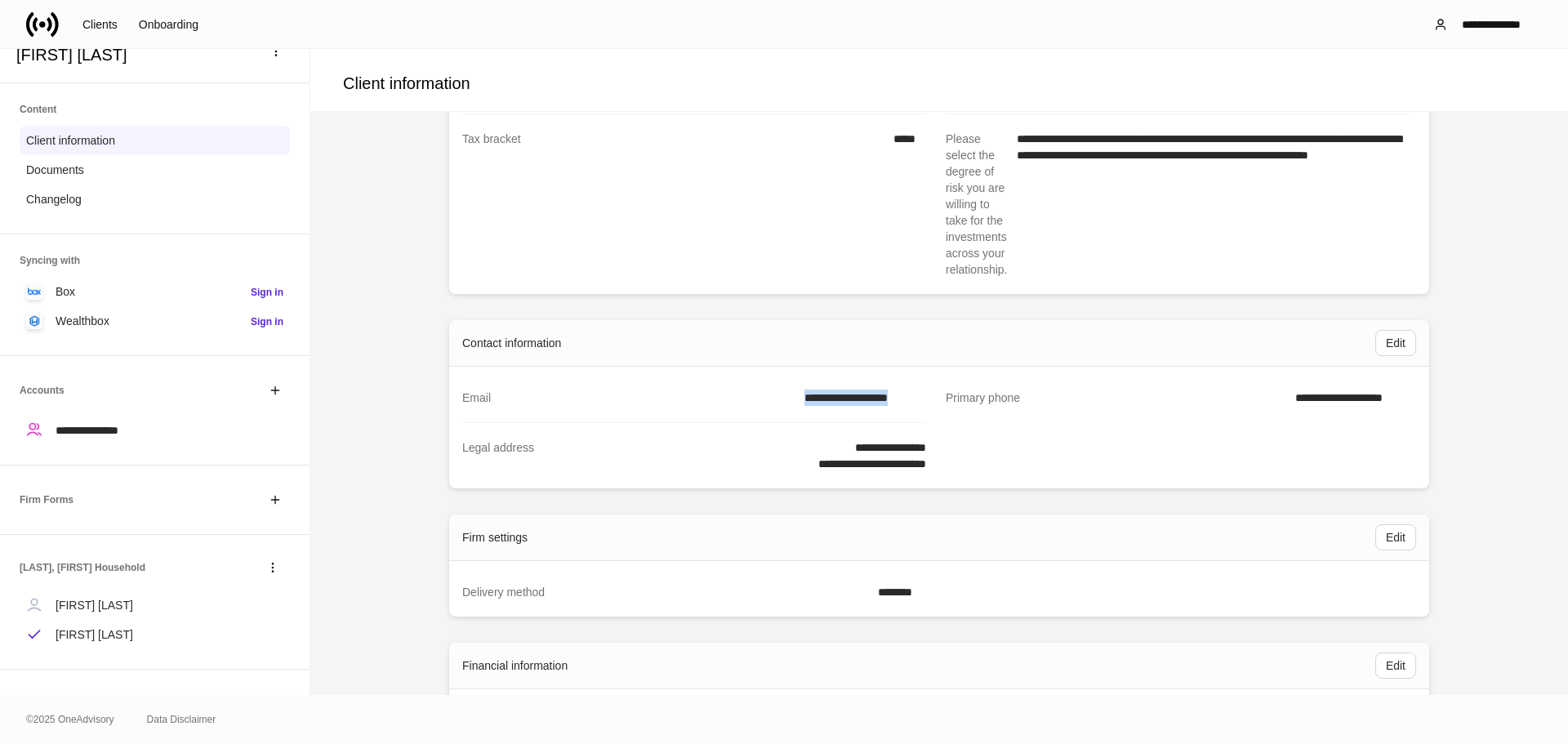 drag, startPoint x: 785, startPoint y: 405, endPoint x: 918, endPoint y: 408, distance: 133.0338 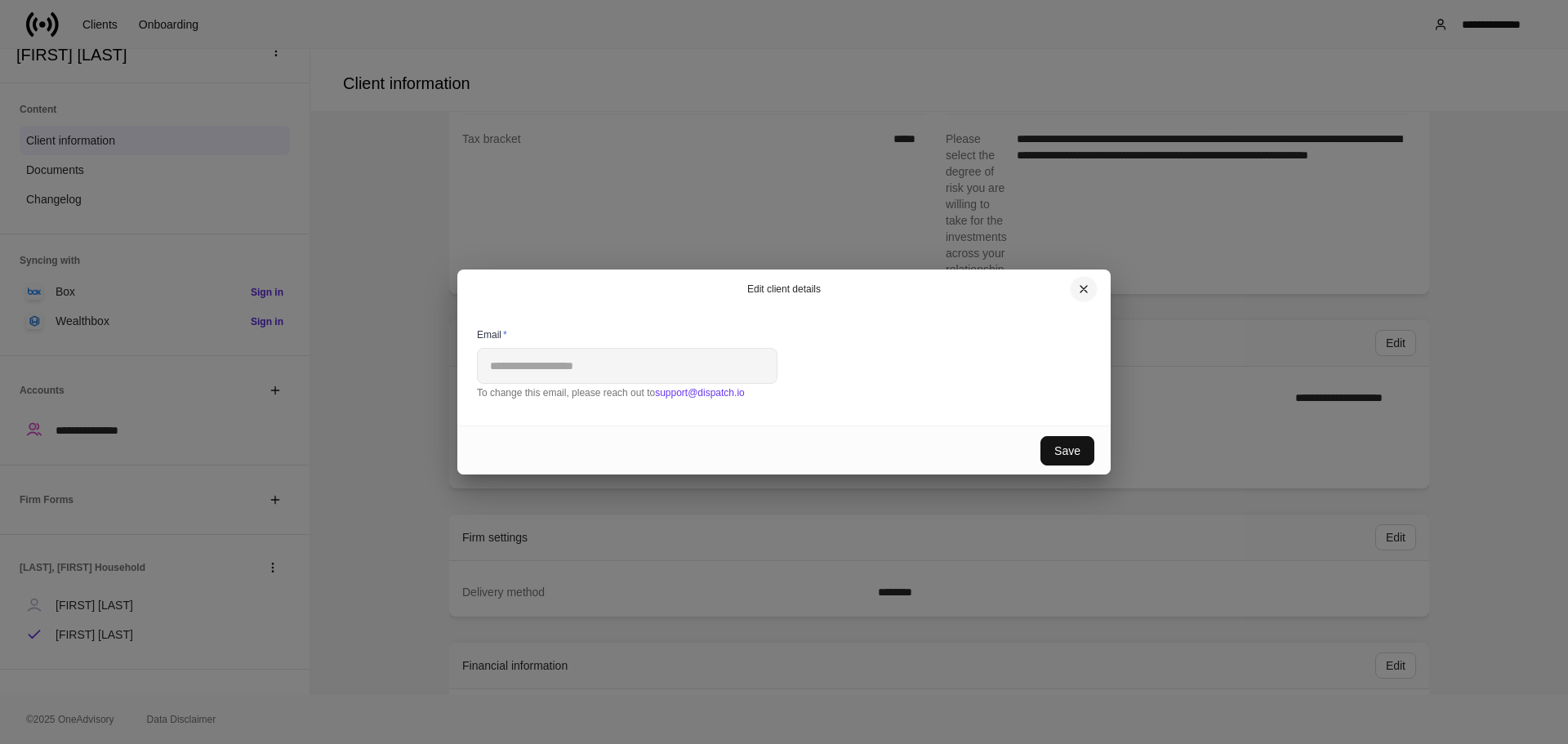click at bounding box center [1084, 289] 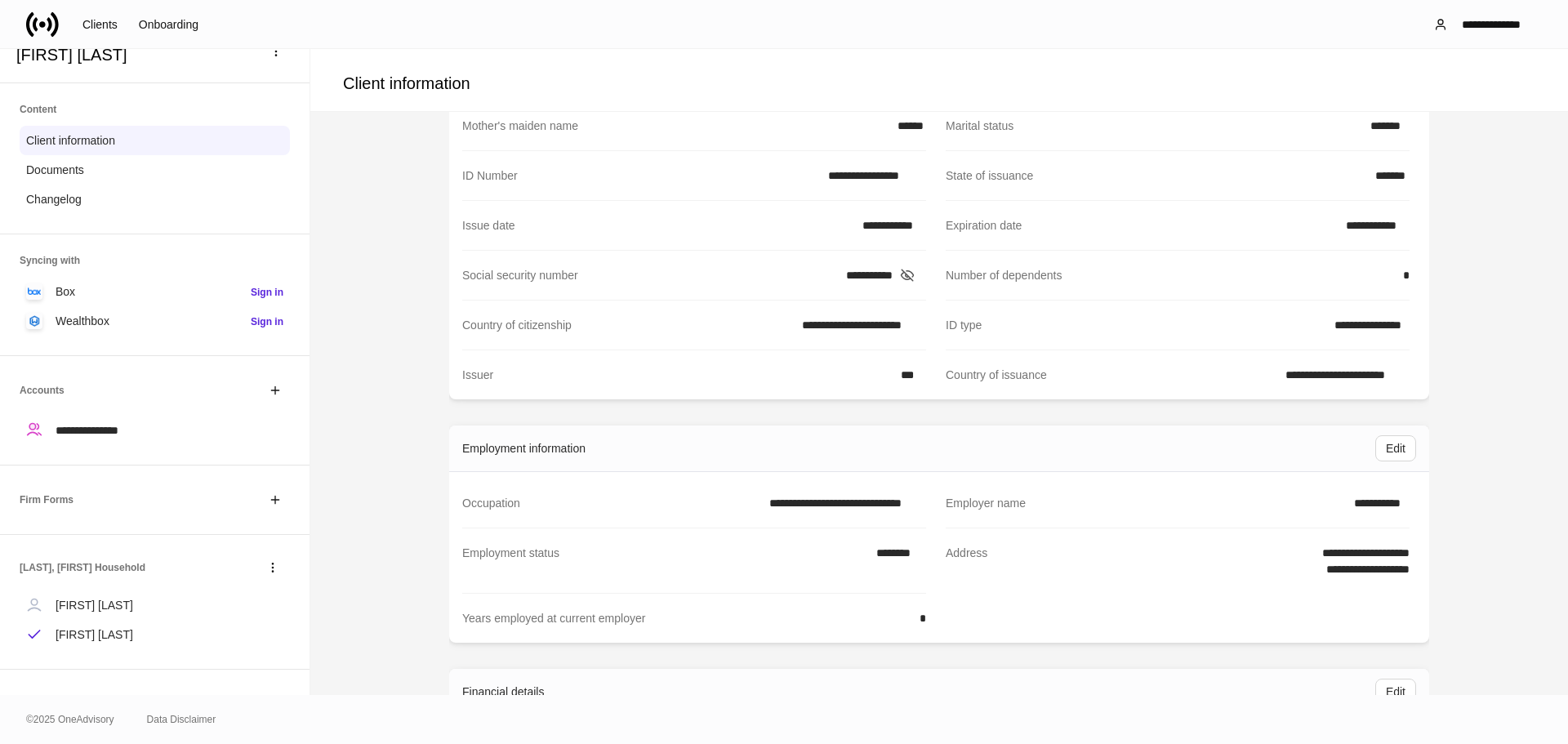 scroll, scrollTop: 0, scrollLeft: 0, axis: both 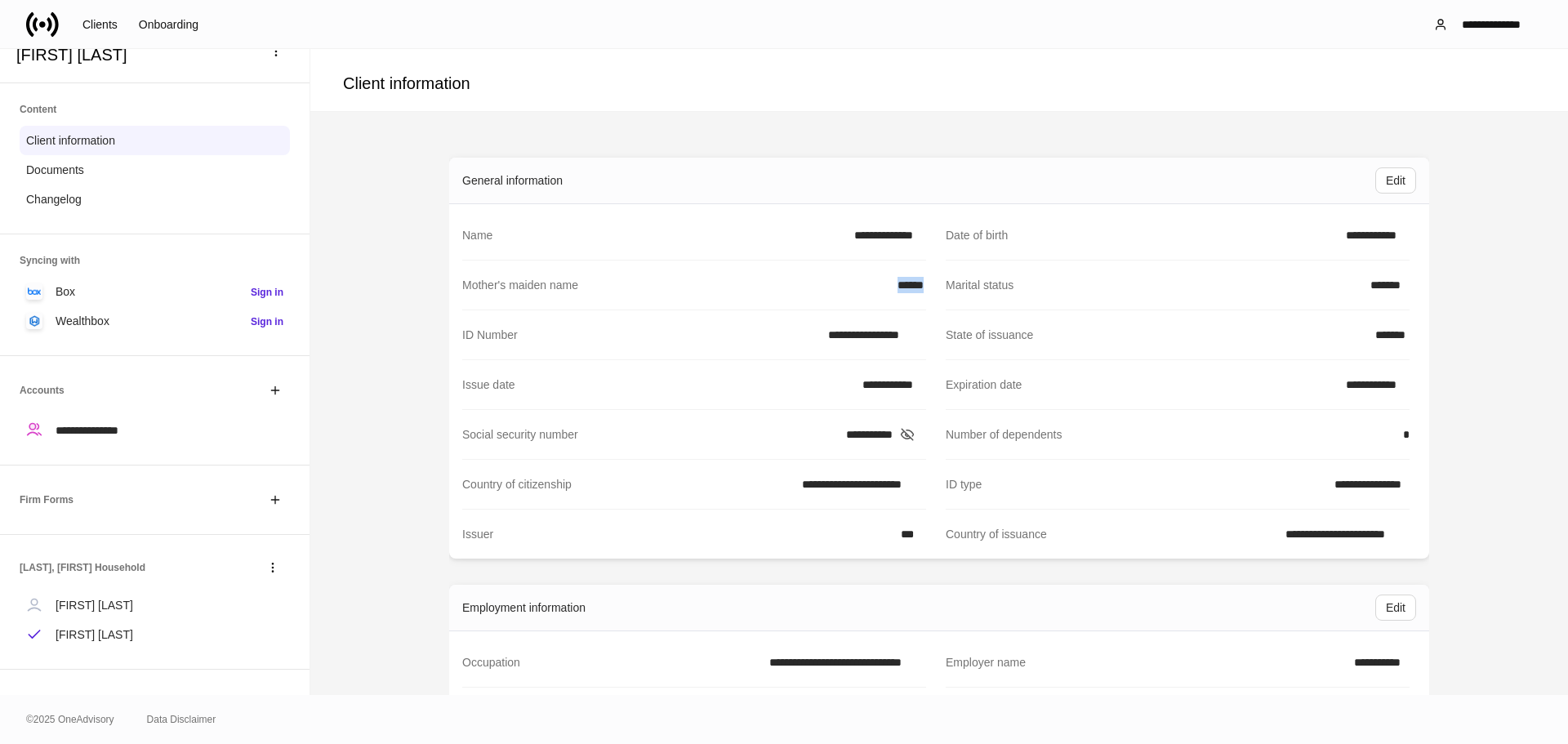 drag, startPoint x: 883, startPoint y: 289, endPoint x: 922, endPoint y: 293, distance: 39.204592 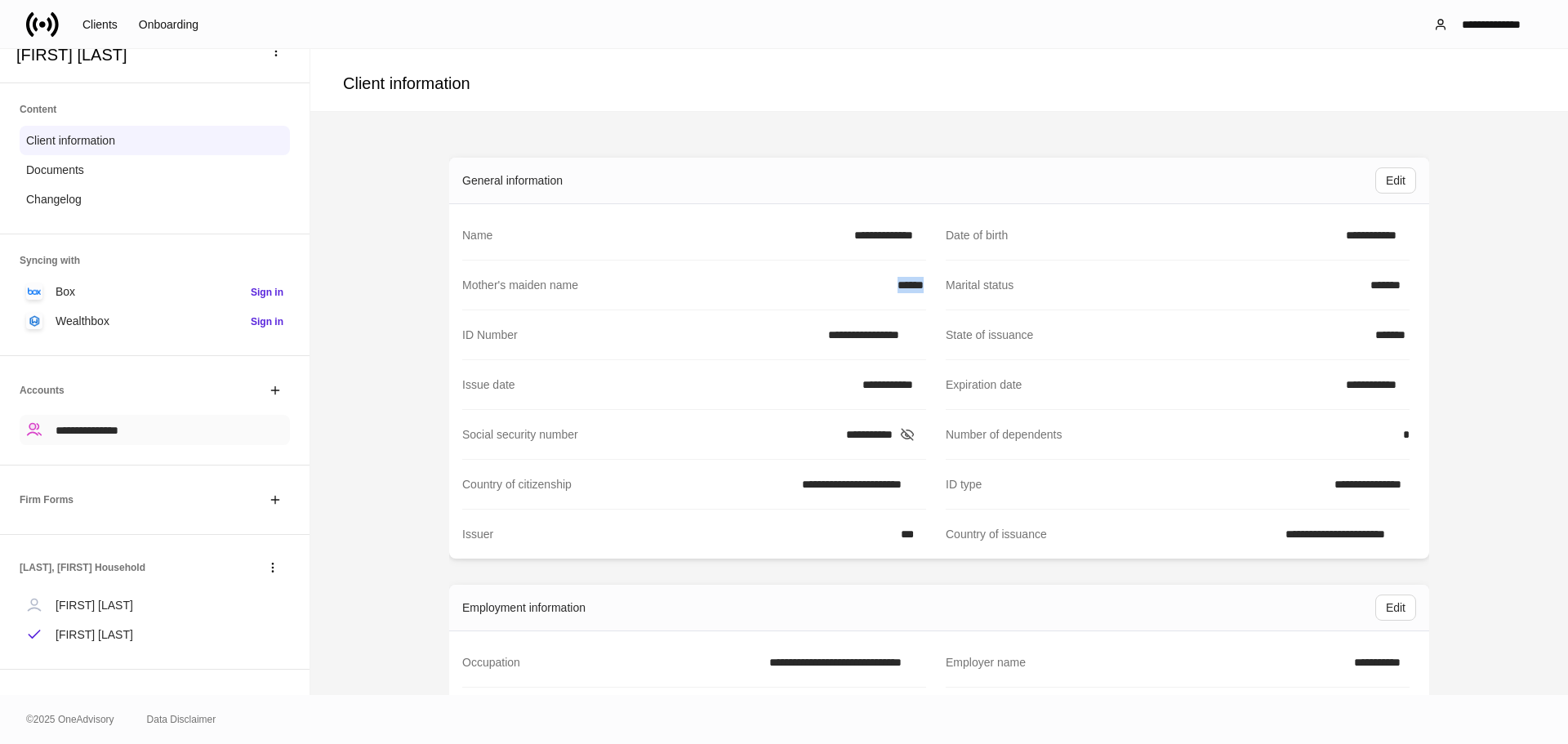 click on "**********" at bounding box center (87, 430) 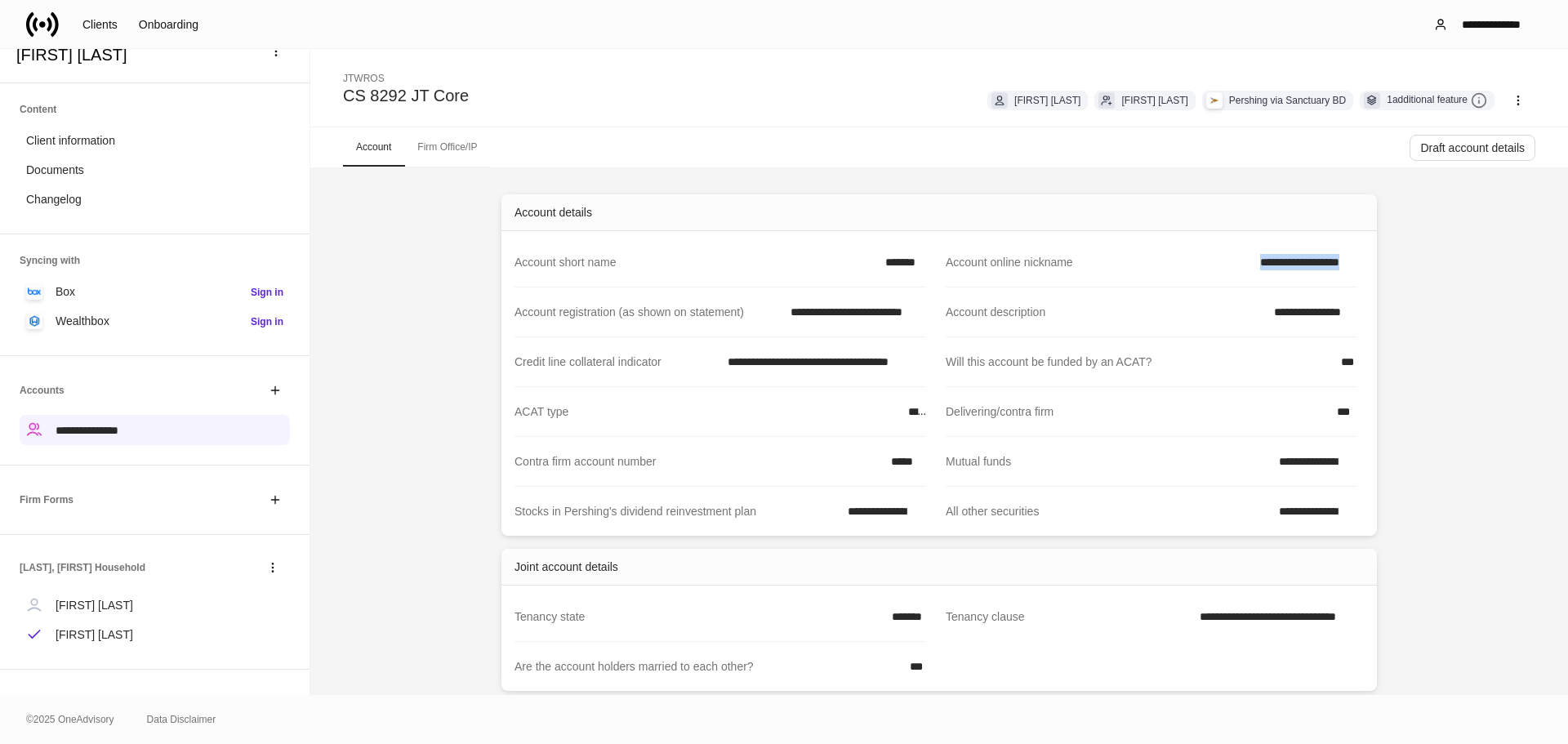 drag, startPoint x: 1204, startPoint y: 272, endPoint x: 1350, endPoint y: 270, distance: 146.0137 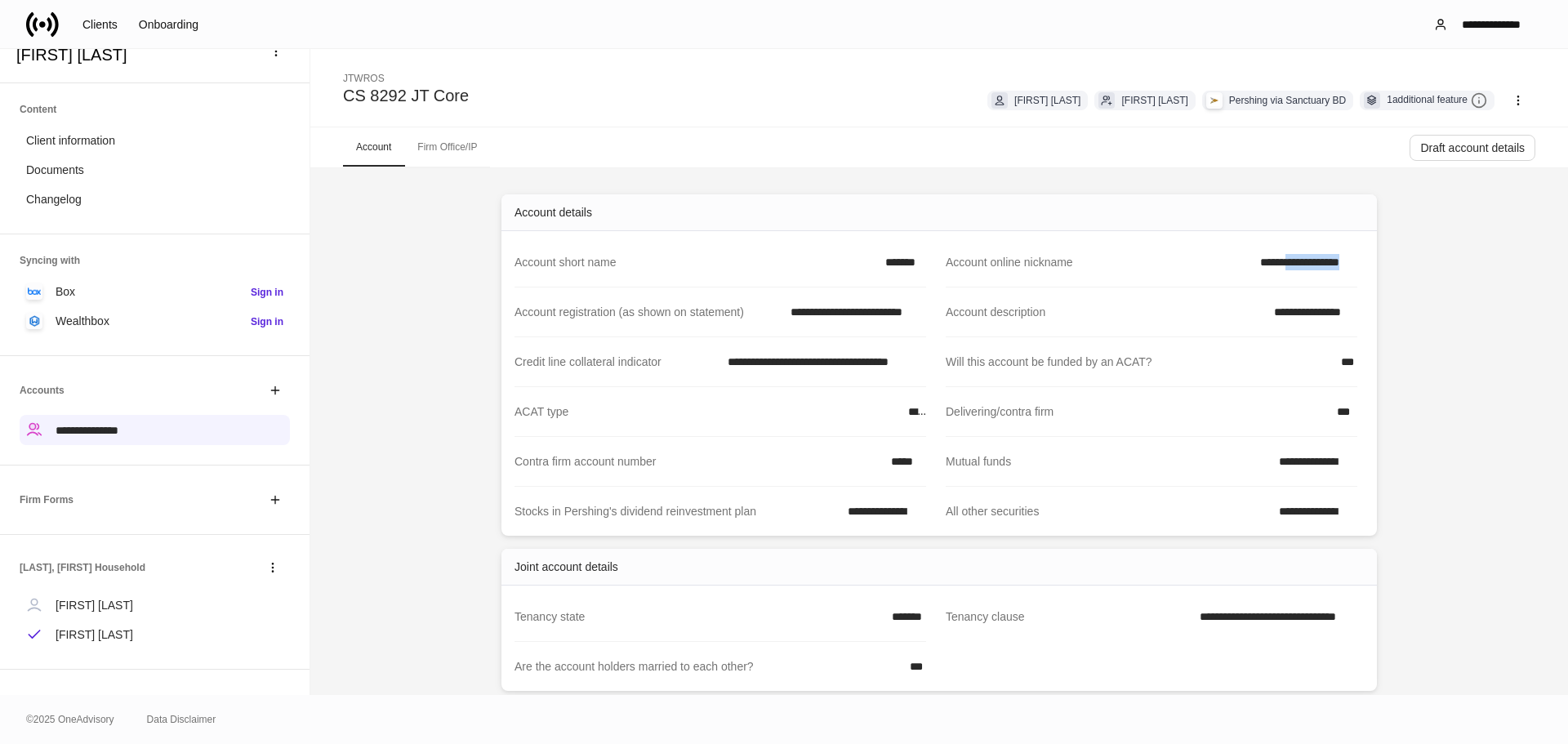 drag, startPoint x: 1284, startPoint y: 265, endPoint x: 1358, endPoint y: 263, distance: 74.02702 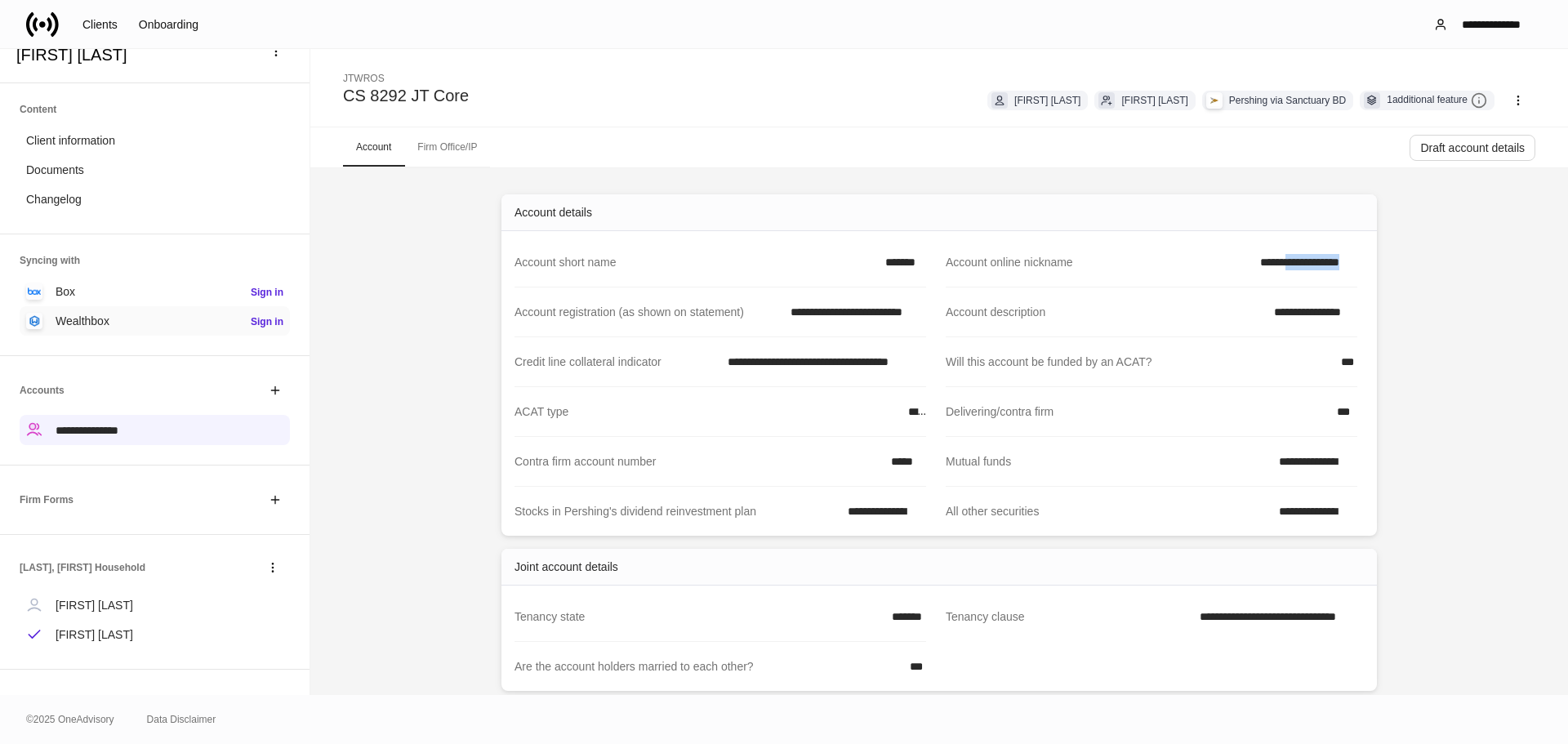 copy on "**********" 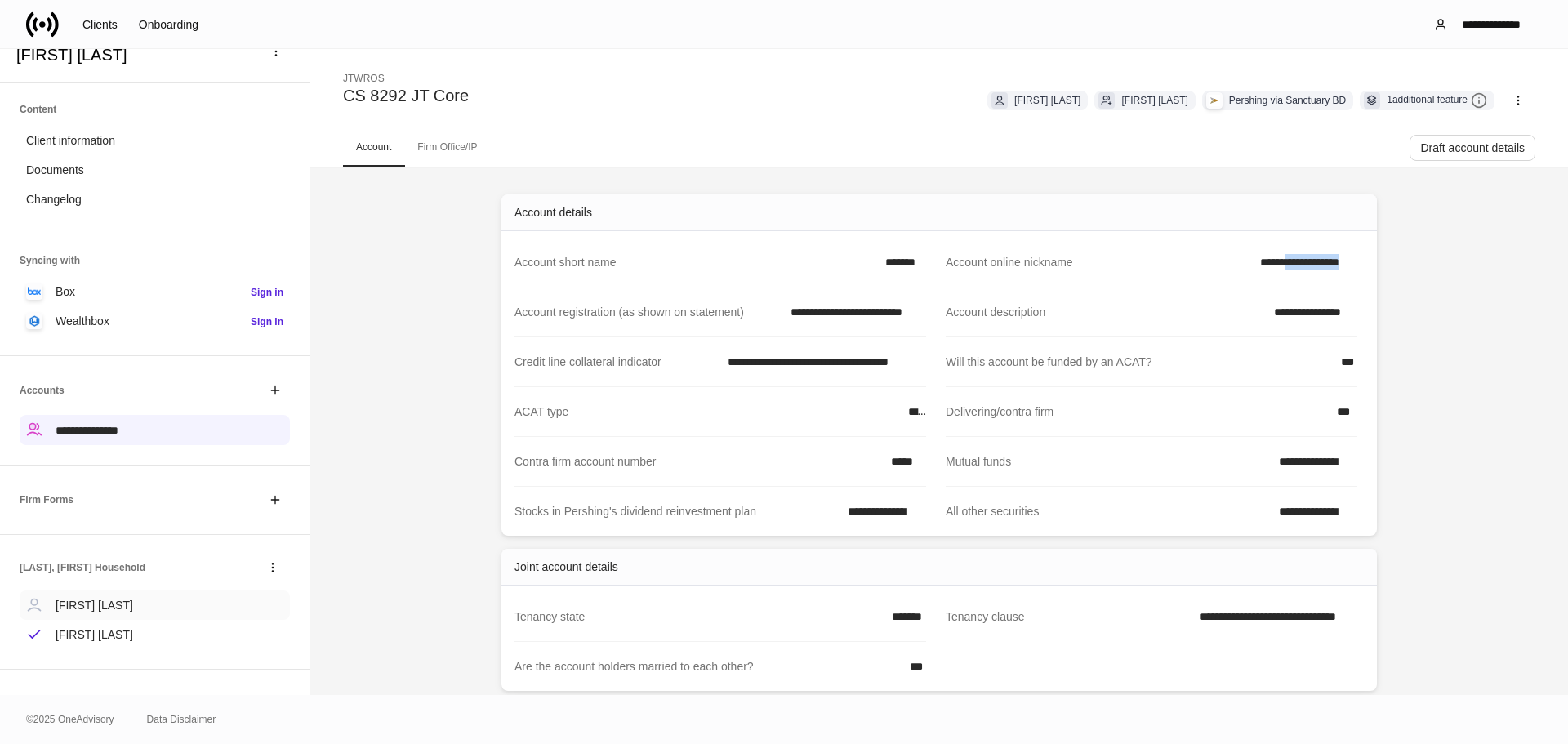 click on "[FIRST] [LAST]" at bounding box center [154, 605] 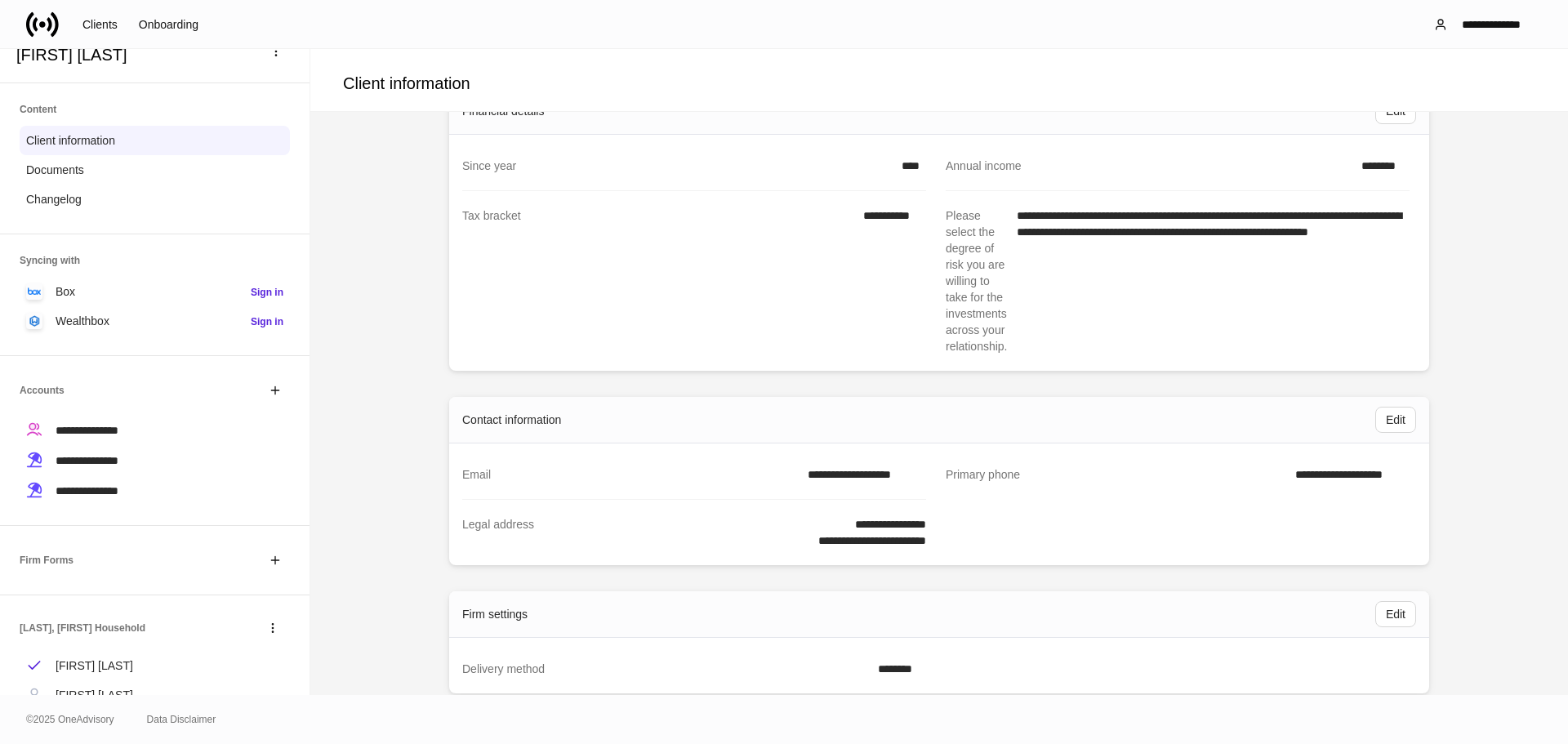 scroll, scrollTop: 817, scrollLeft: 0, axis: vertical 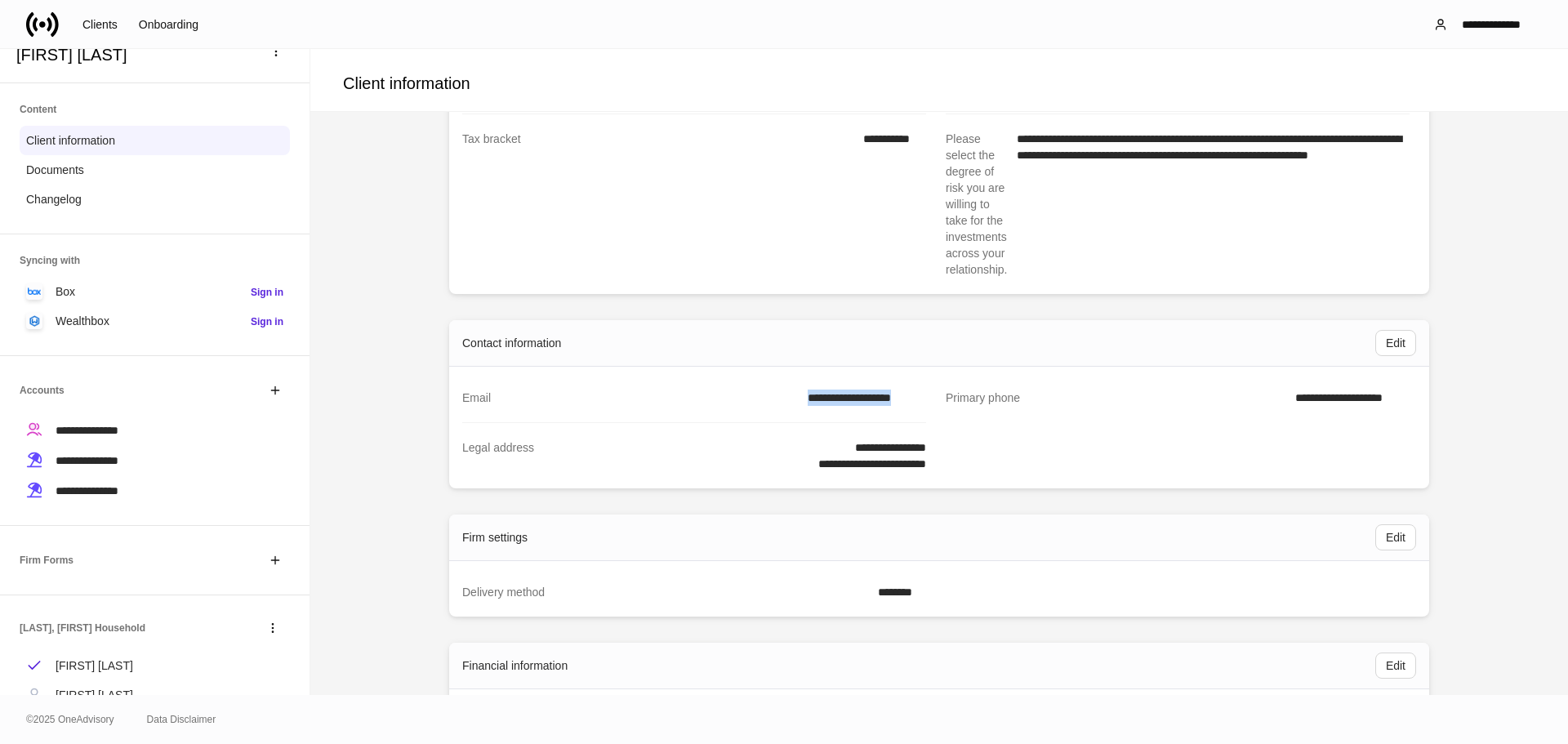 drag, startPoint x: 777, startPoint y: 414, endPoint x: 917, endPoint y: 409, distance: 140.08926 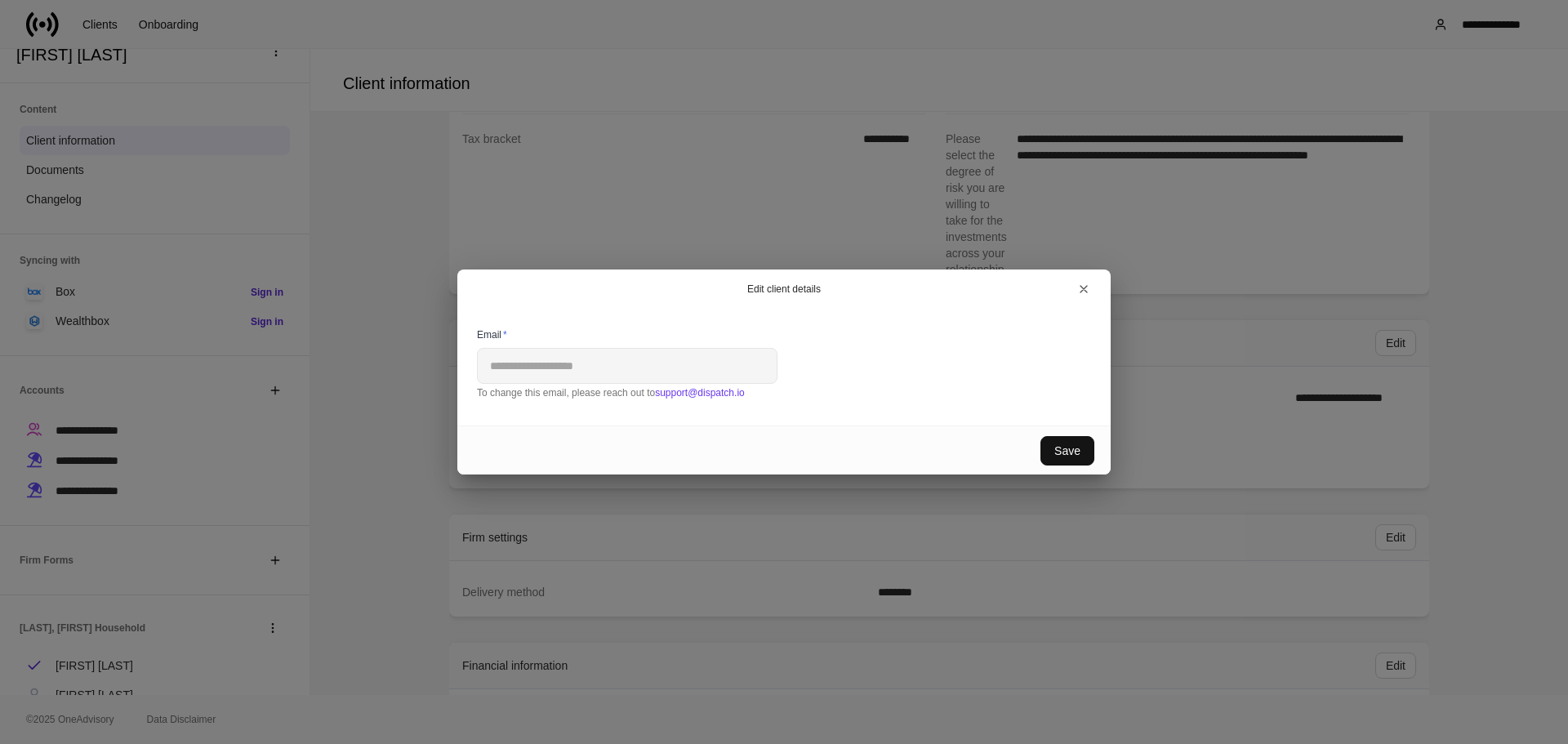copy on "**********" 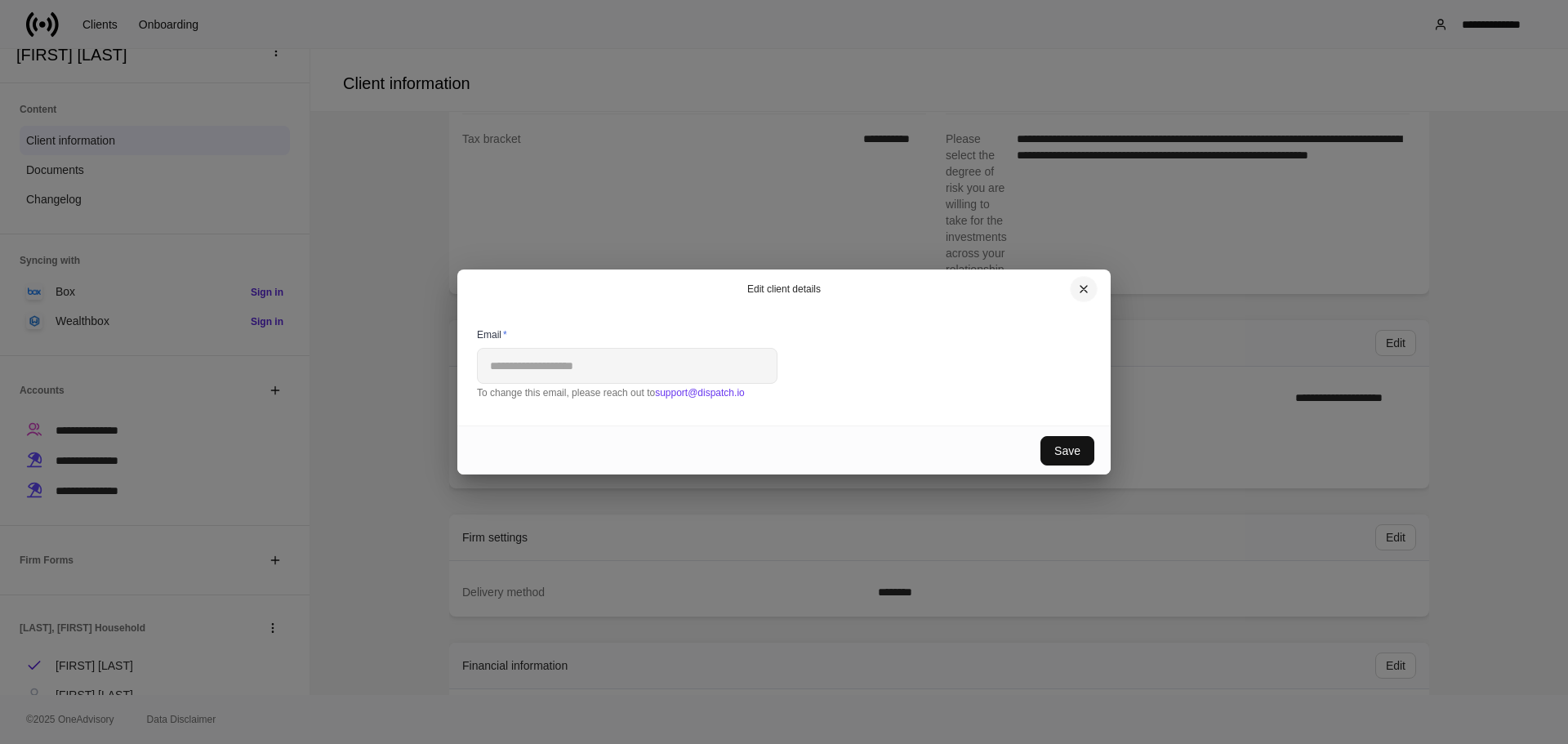click at bounding box center (1084, 289) 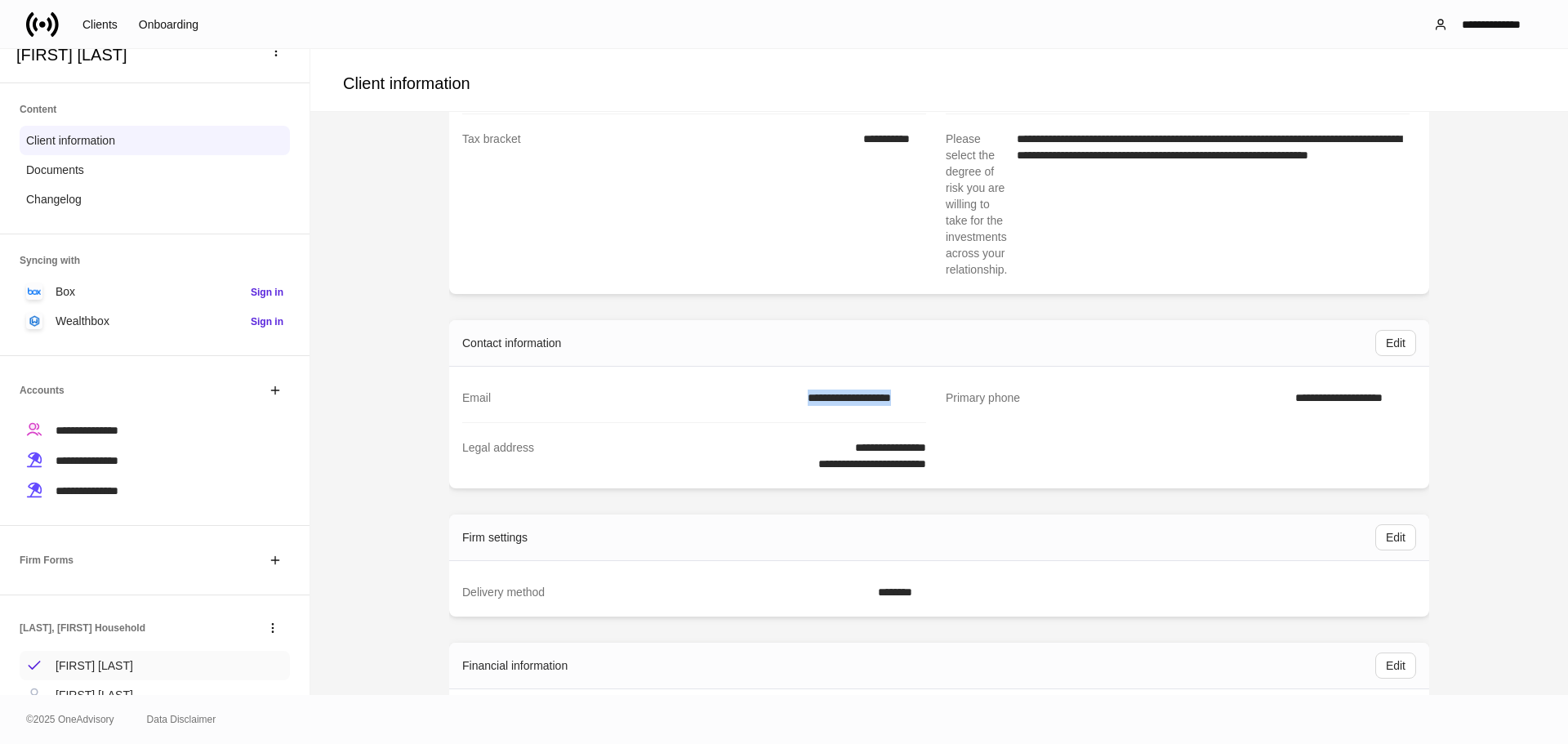 click on "[FIRST] [LAST]" at bounding box center [94, 666] 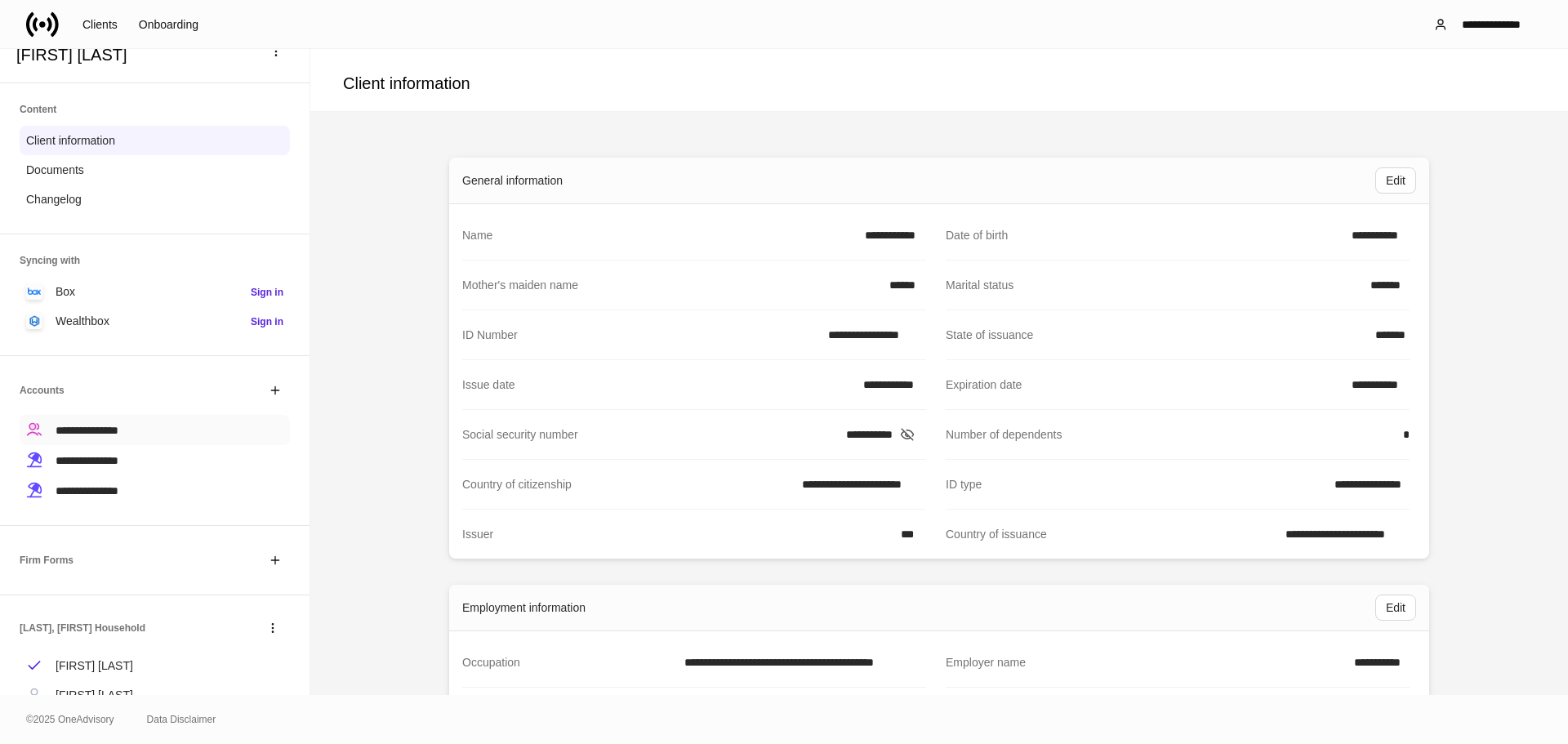 drag, startPoint x: 110, startPoint y: 428, endPoint x: 120, endPoint y: 425, distance: 10.440307 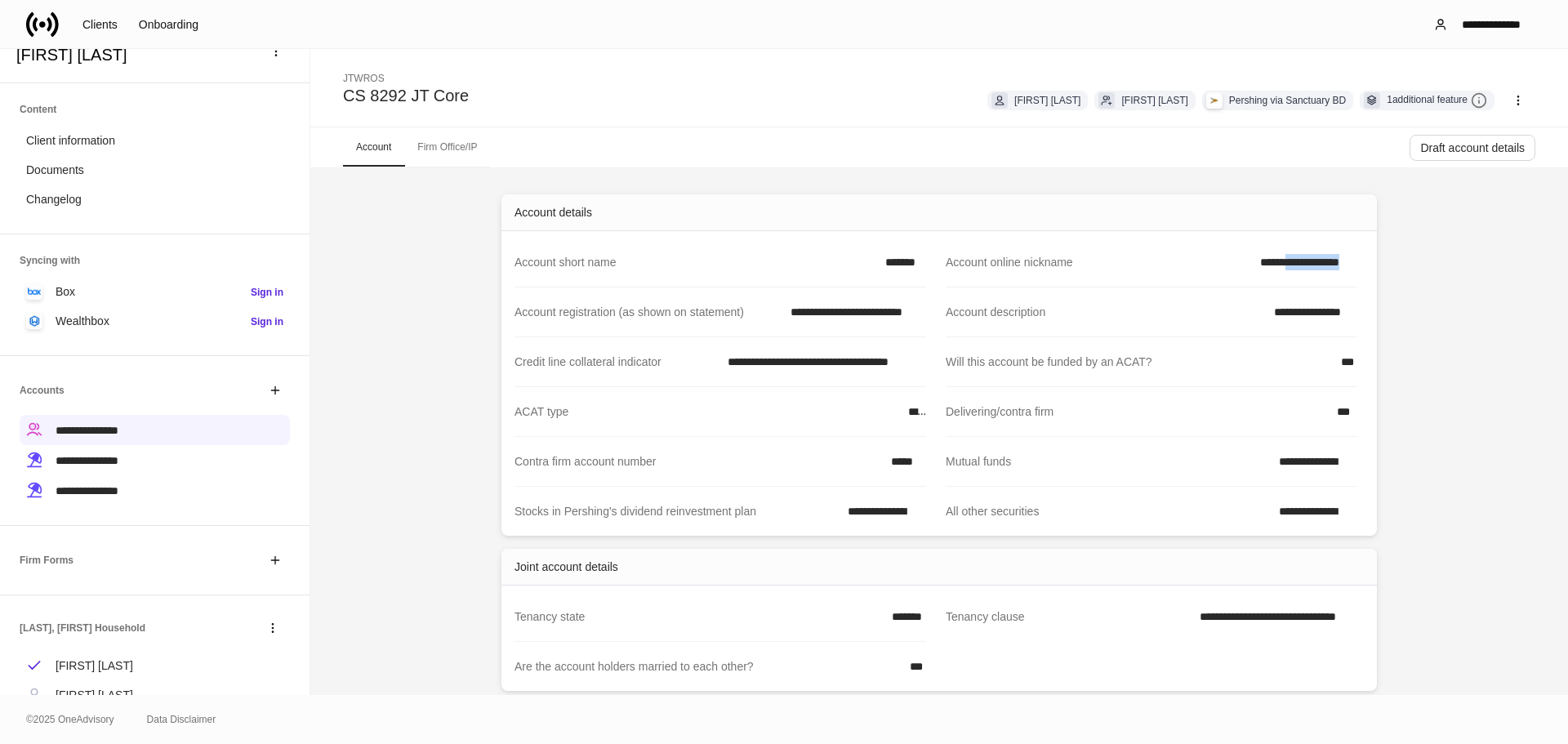 drag, startPoint x: 1290, startPoint y: 261, endPoint x: 1383, endPoint y: 261, distance: 93 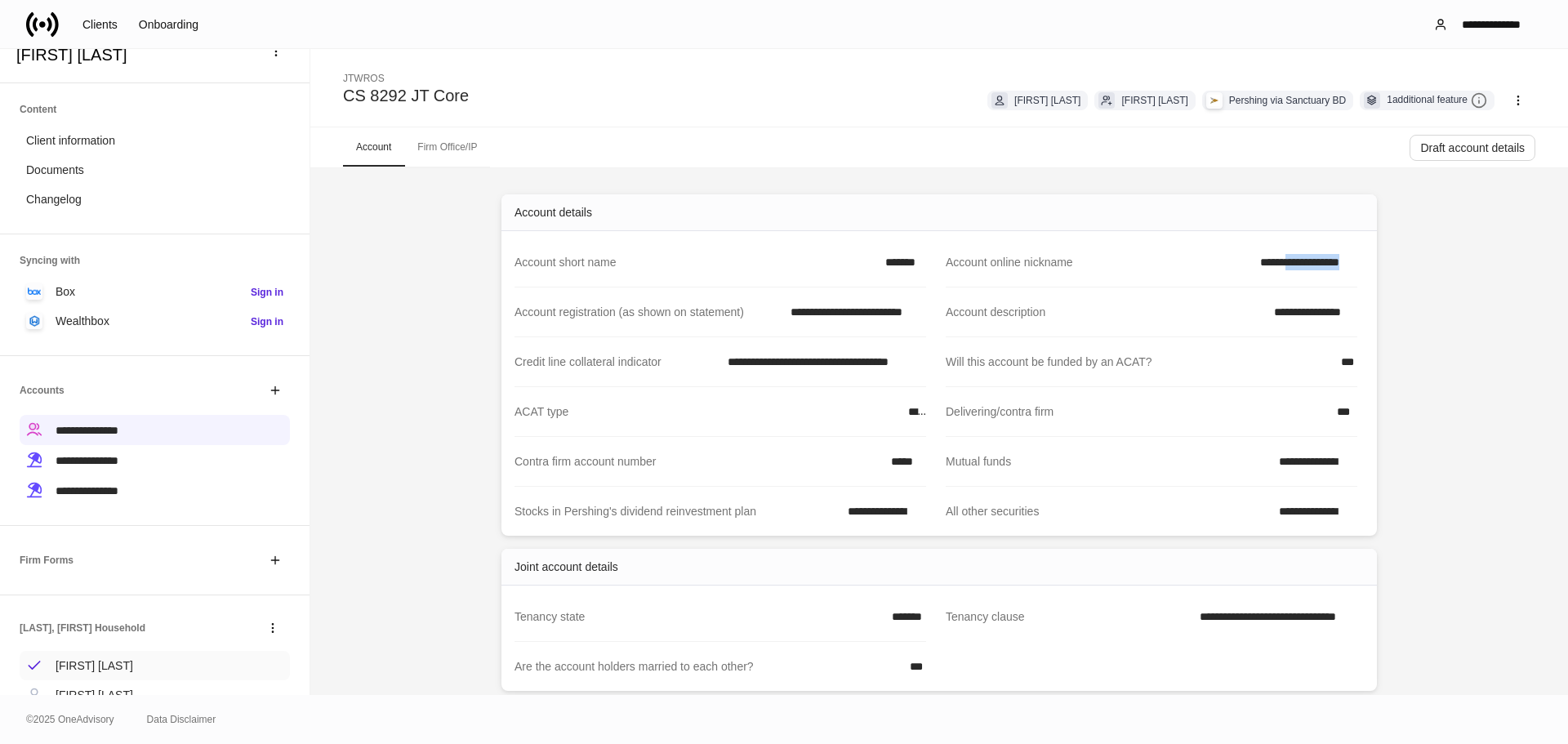 click on "[FIRST] [LAST]" at bounding box center (94, 666) 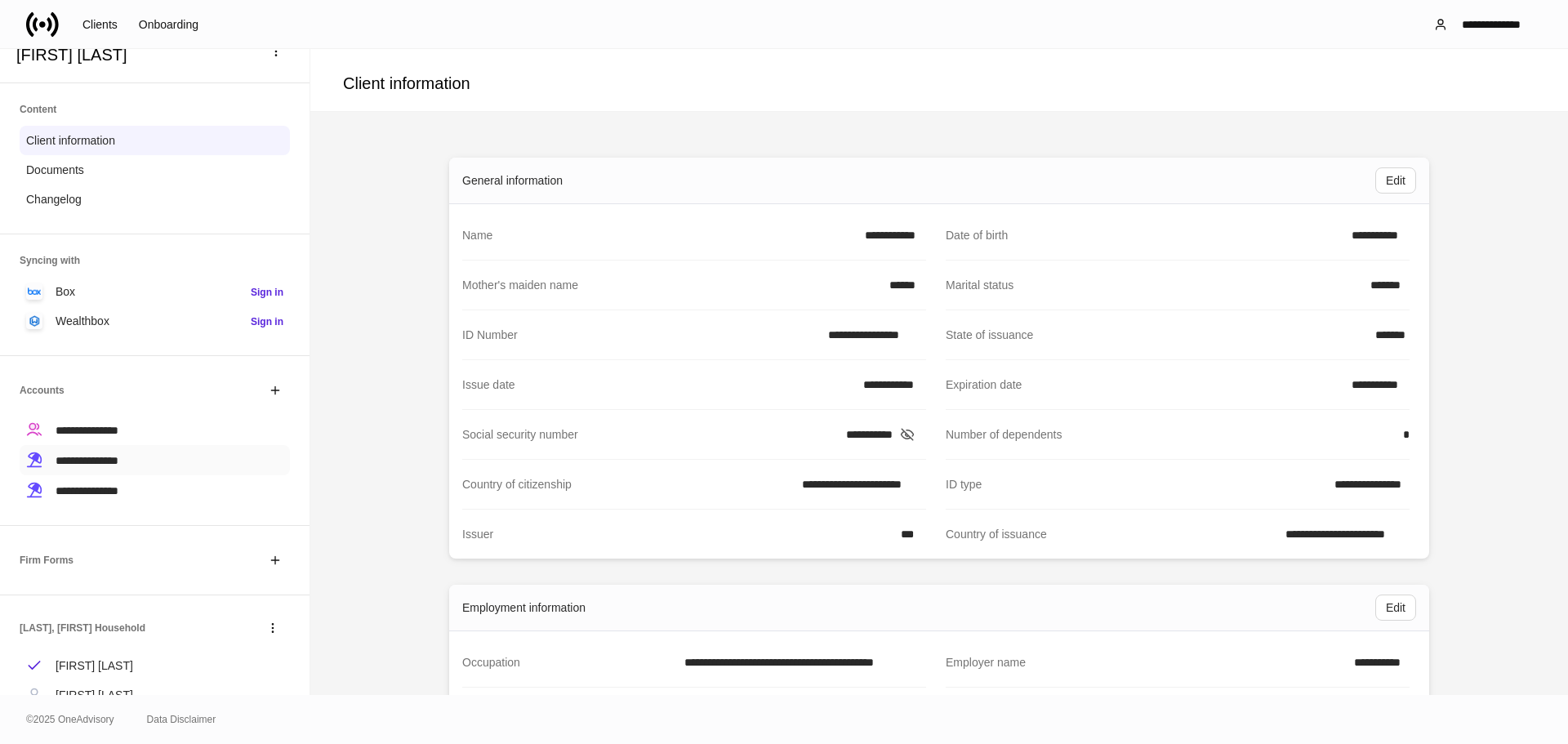 click on "**********" at bounding box center [154, 460] 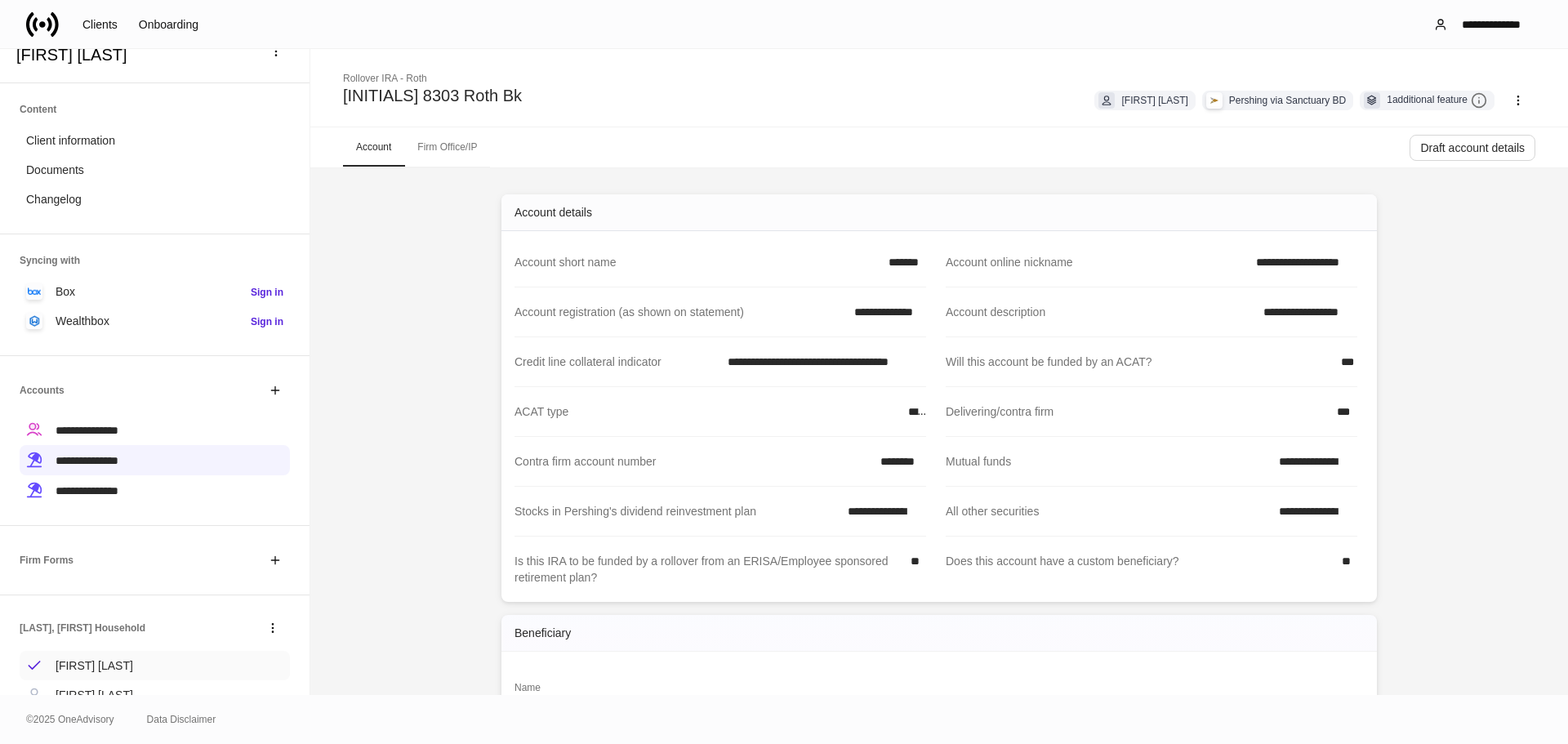 click on "[FIRST] [LAST]" at bounding box center [154, 666] 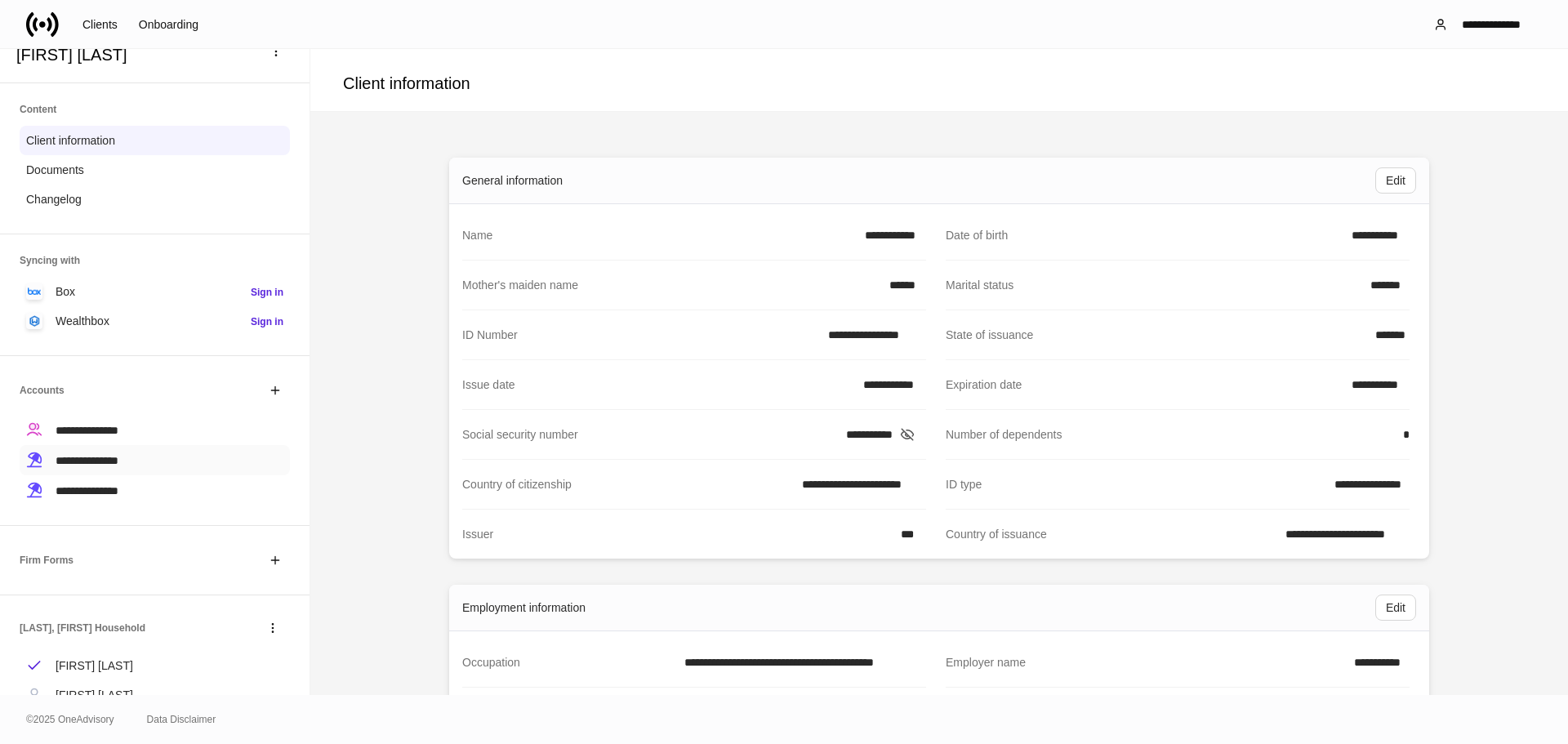 click on "**********" at bounding box center [154, 460] 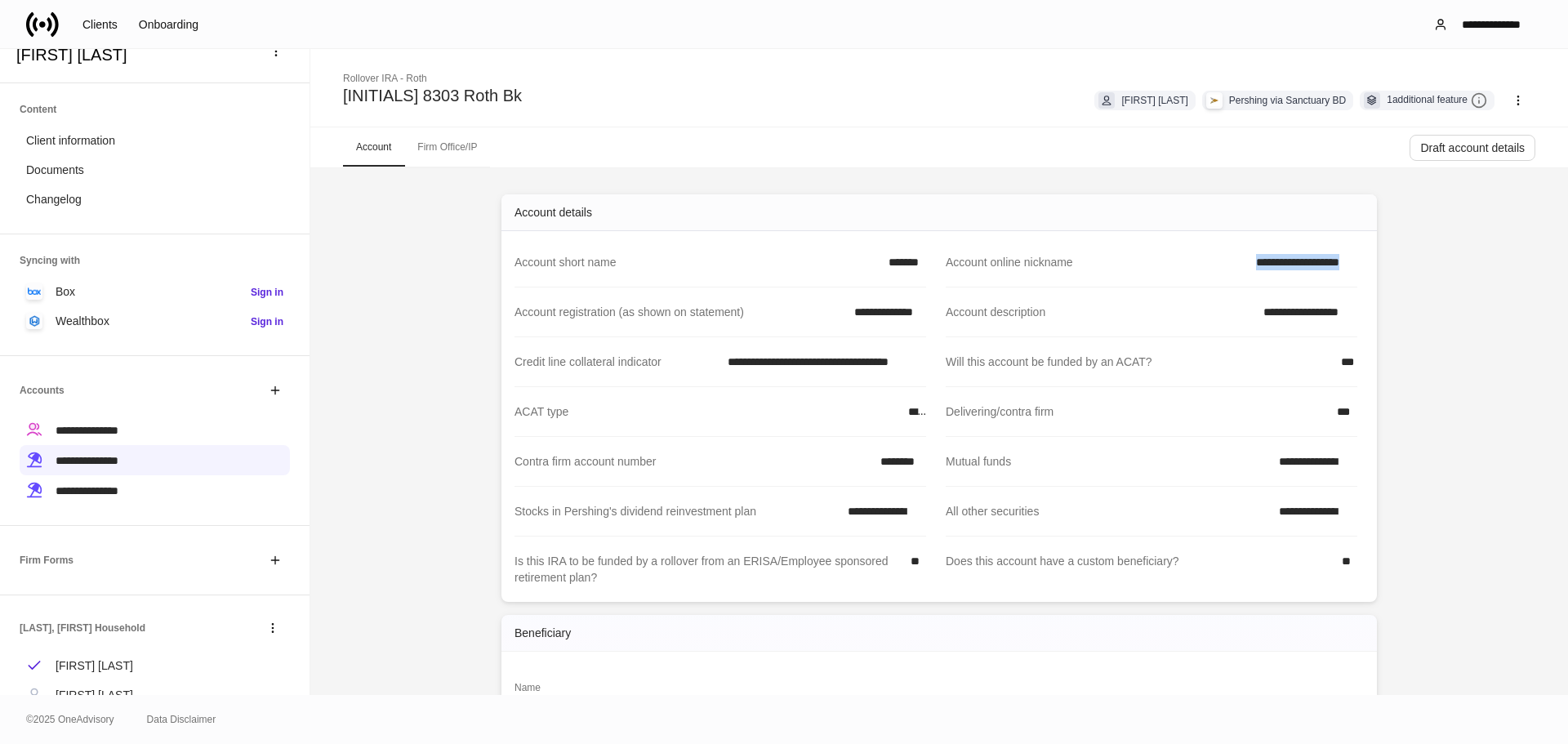 drag, startPoint x: 1234, startPoint y: 258, endPoint x: 1361, endPoint y: 261, distance: 127.0354 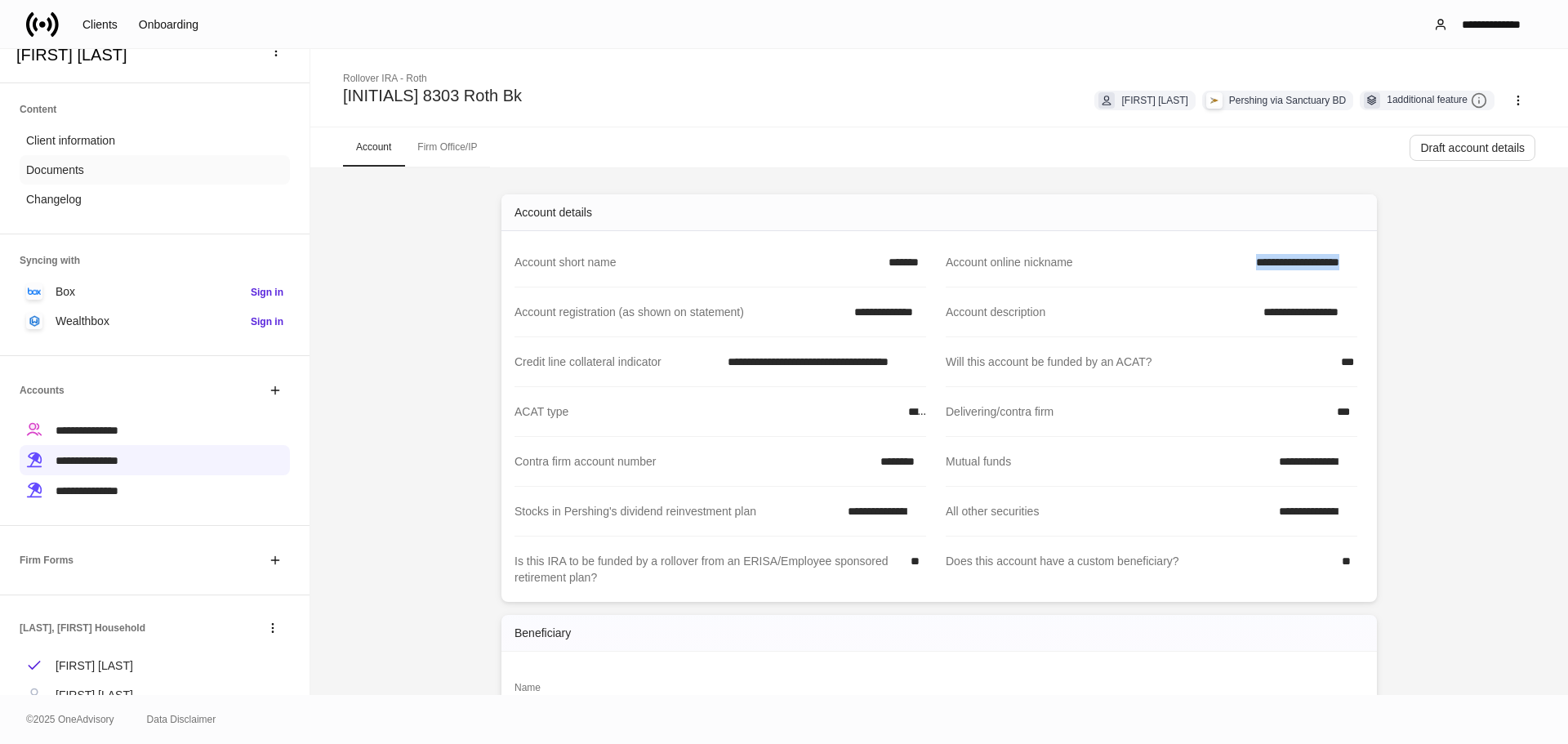 copy on "**********" 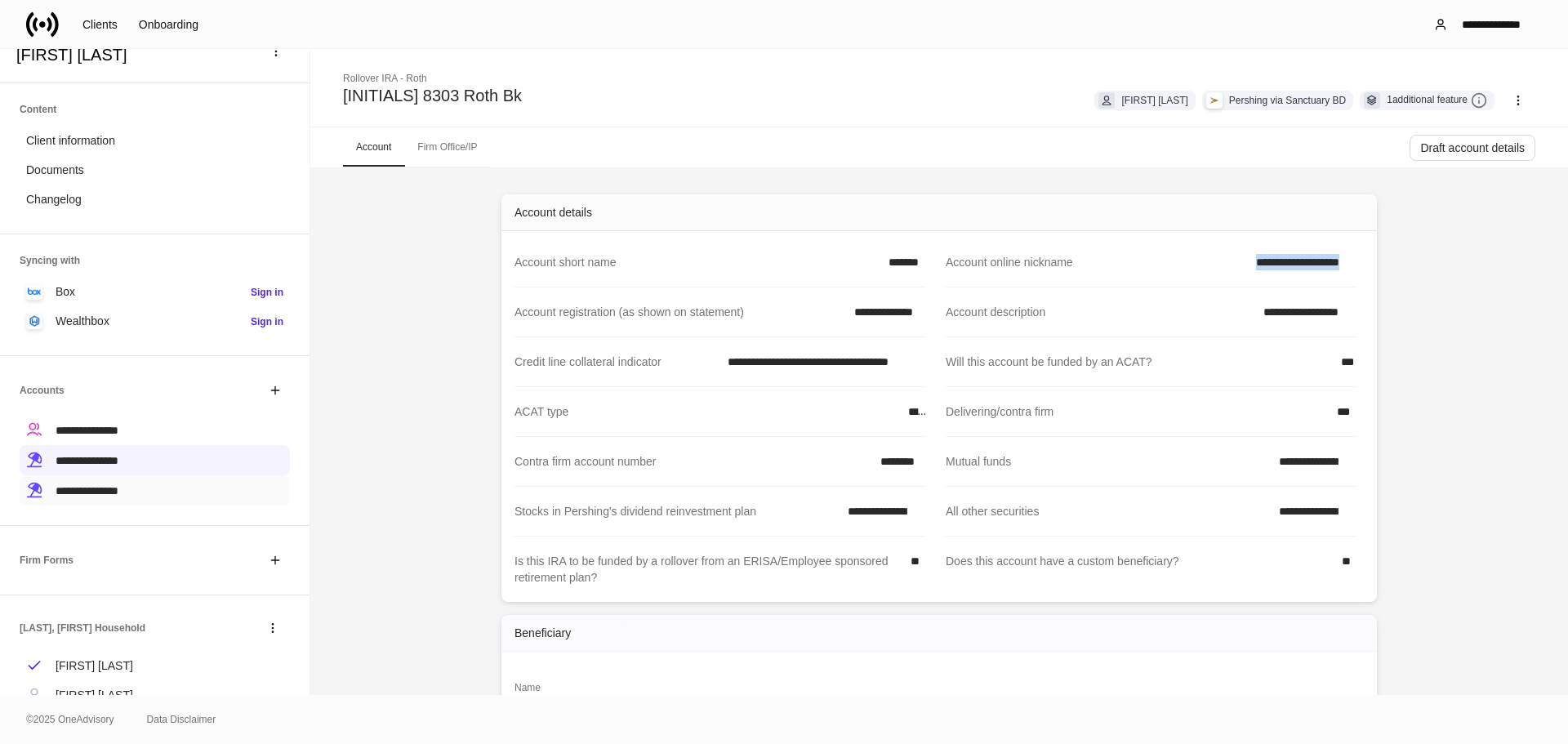 click on "**********" at bounding box center [87, 491] 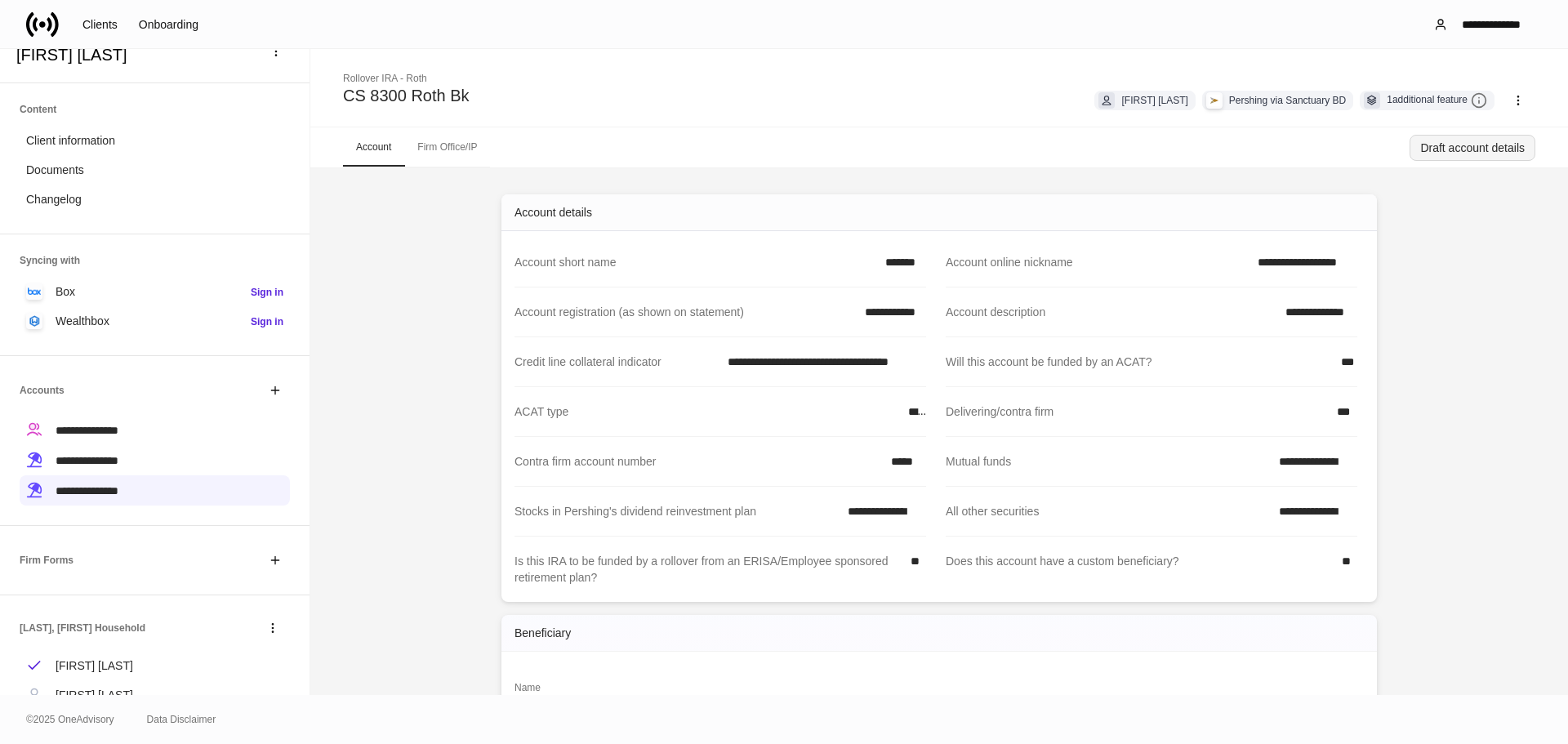 click on "Draft account details" at bounding box center [1472, 148] 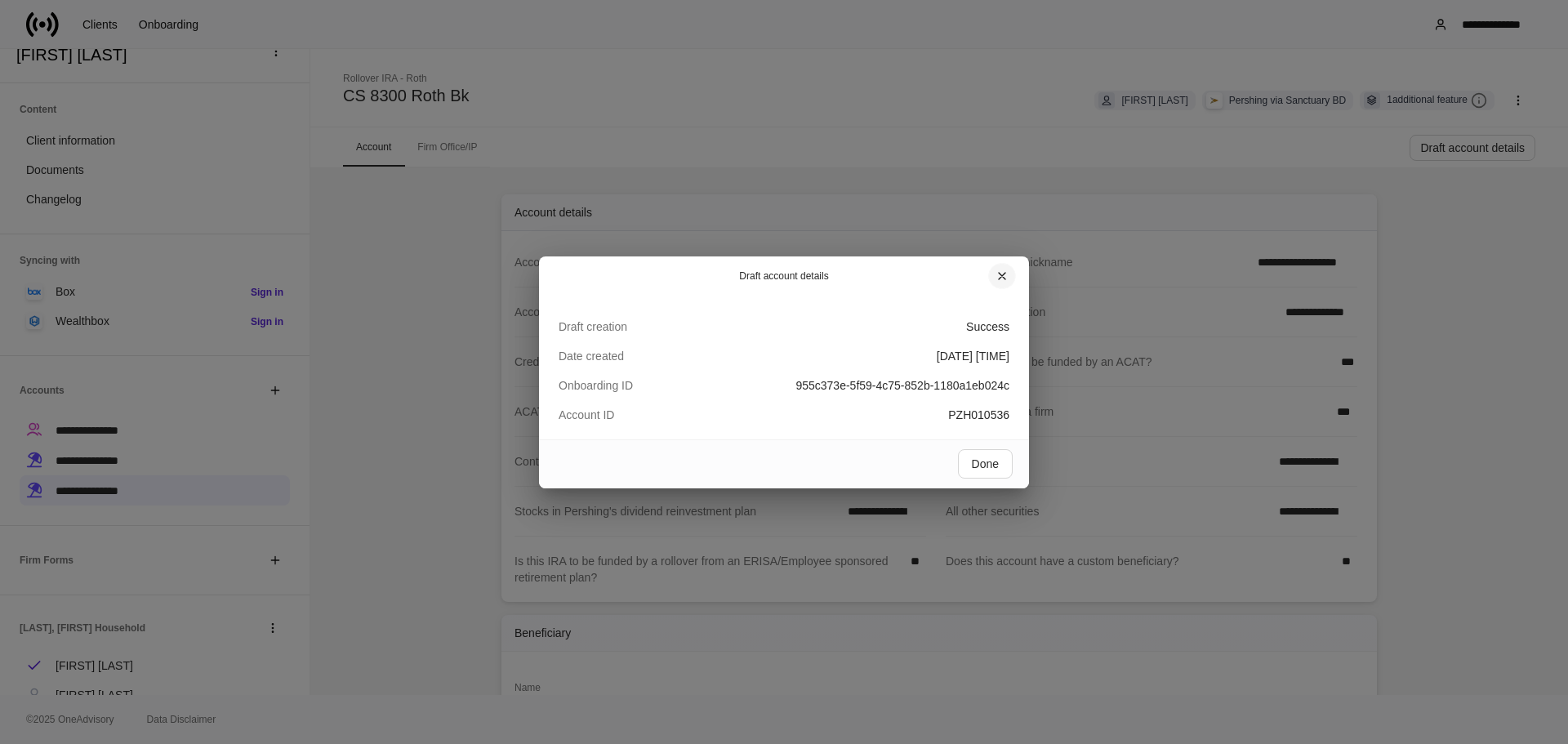 click 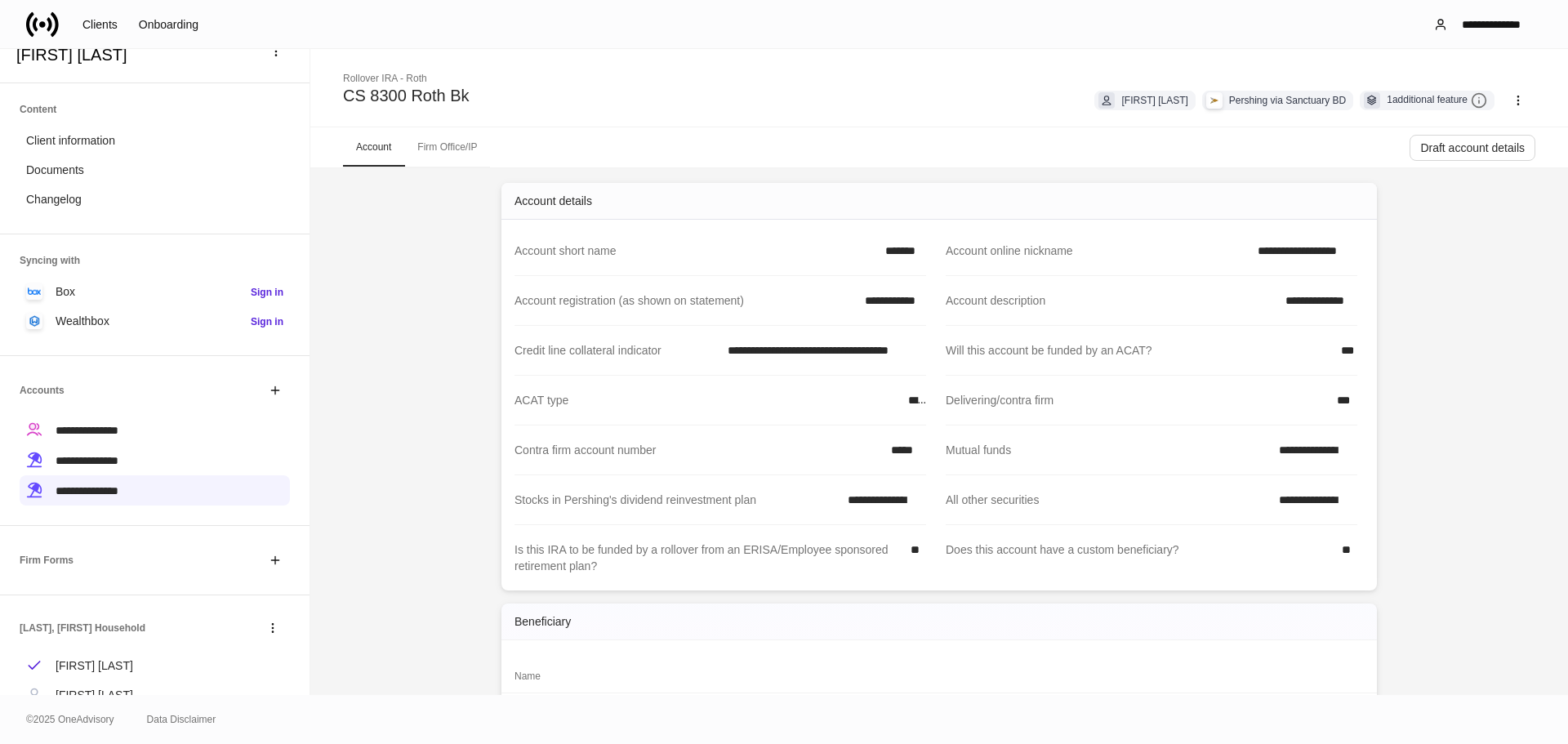 scroll, scrollTop: 0, scrollLeft: 0, axis: both 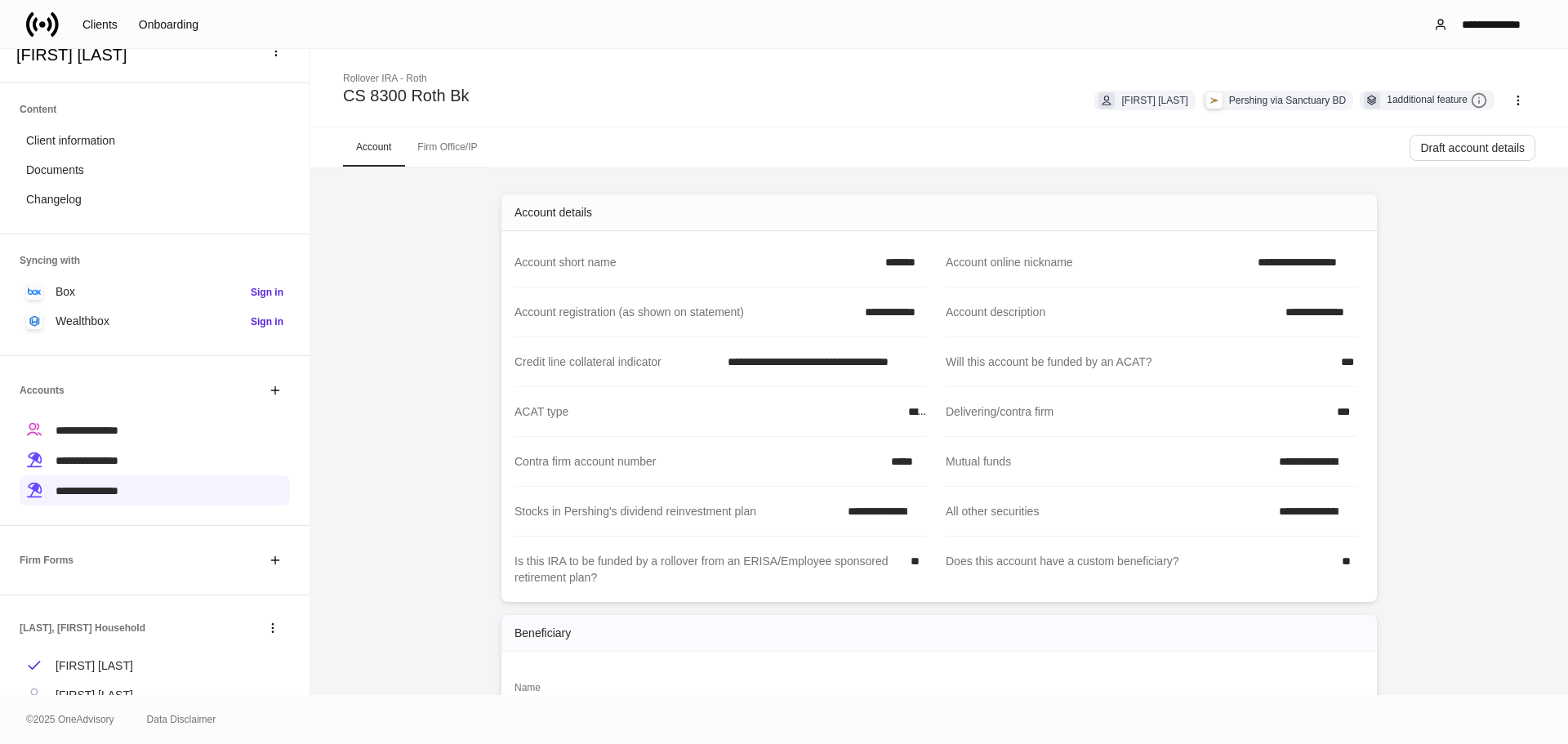 click on "Firm Office/IP" at bounding box center (447, 147) 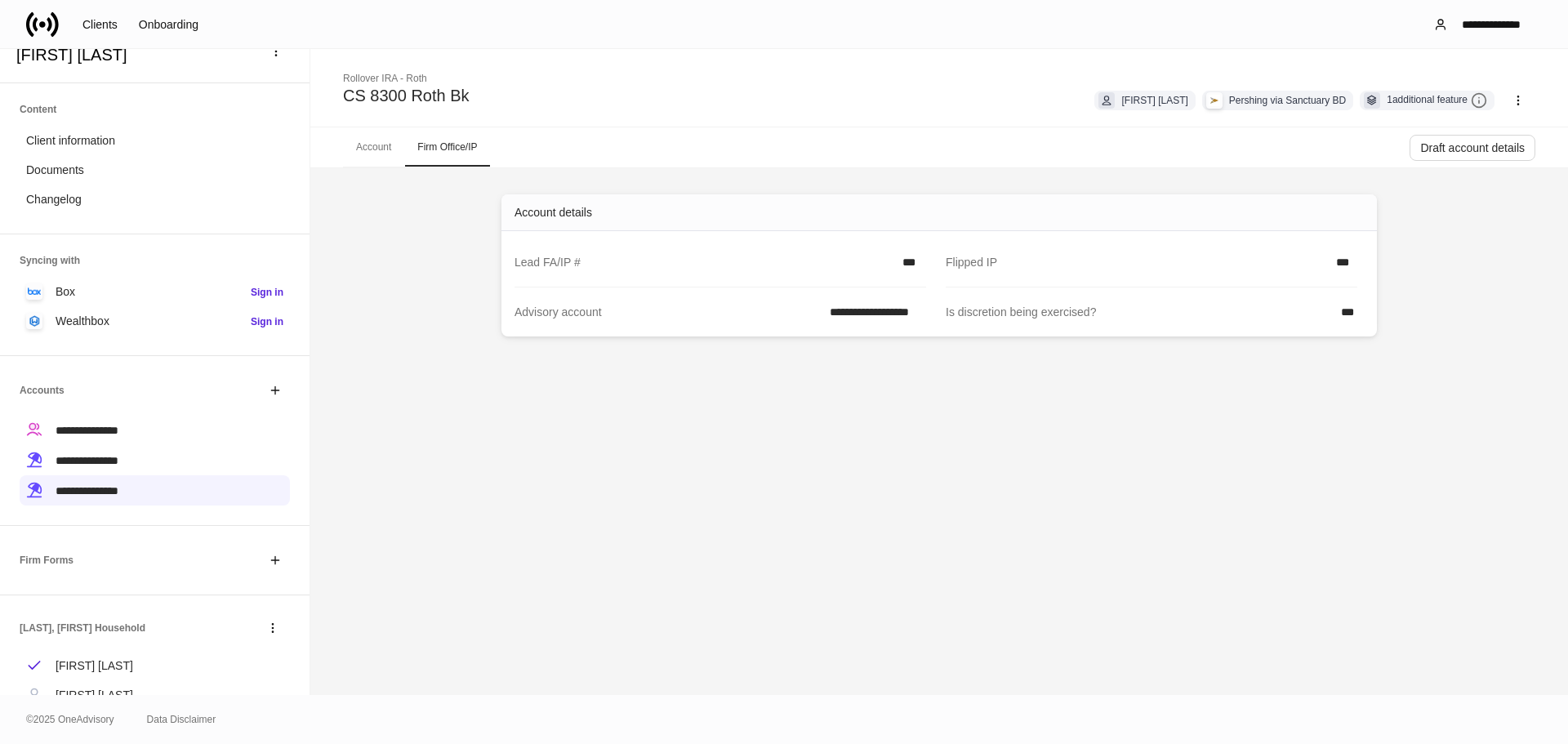 click on "Account Firm Office/IP" at bounding box center [416, 147] 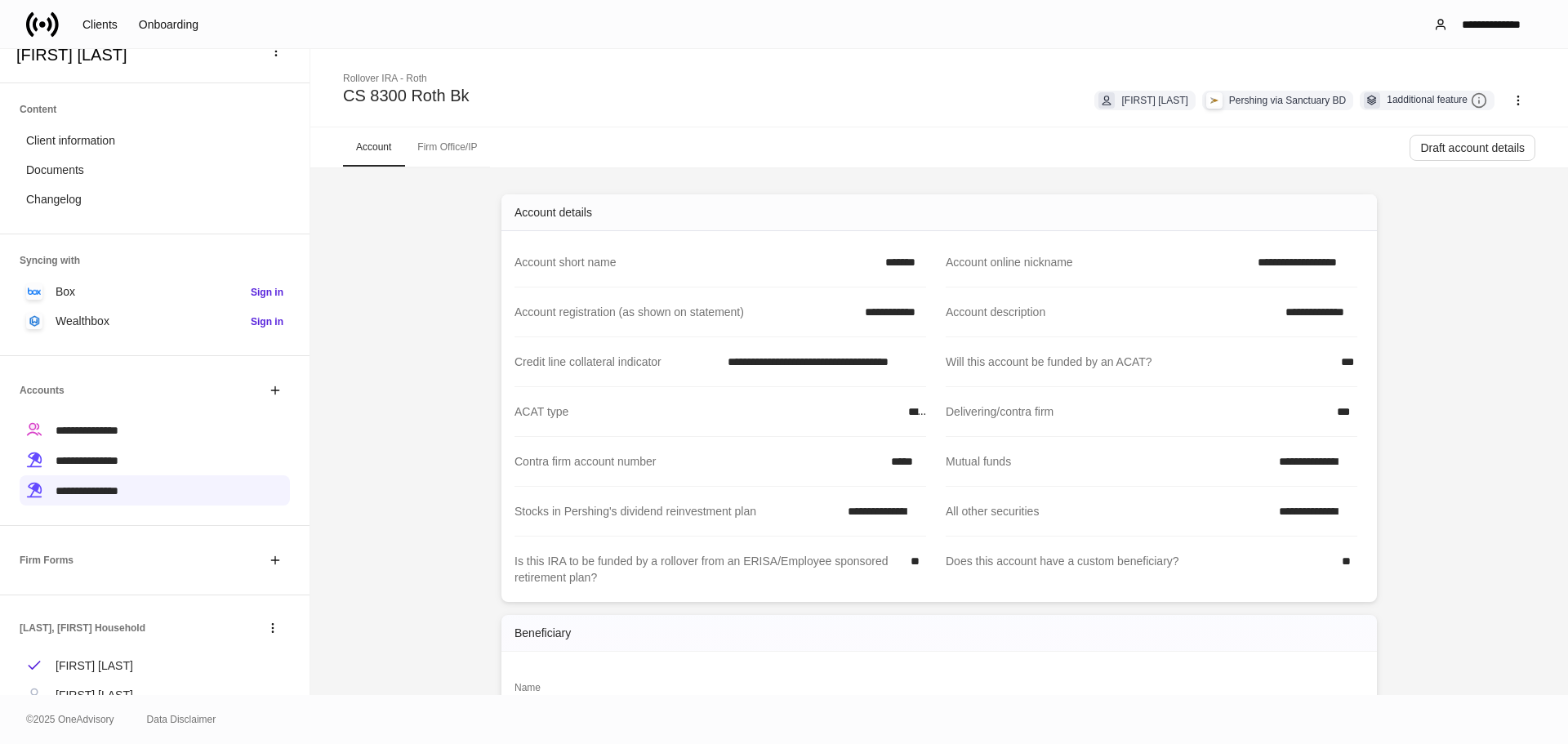 click on "Firm Office/IP" at bounding box center [447, 147] 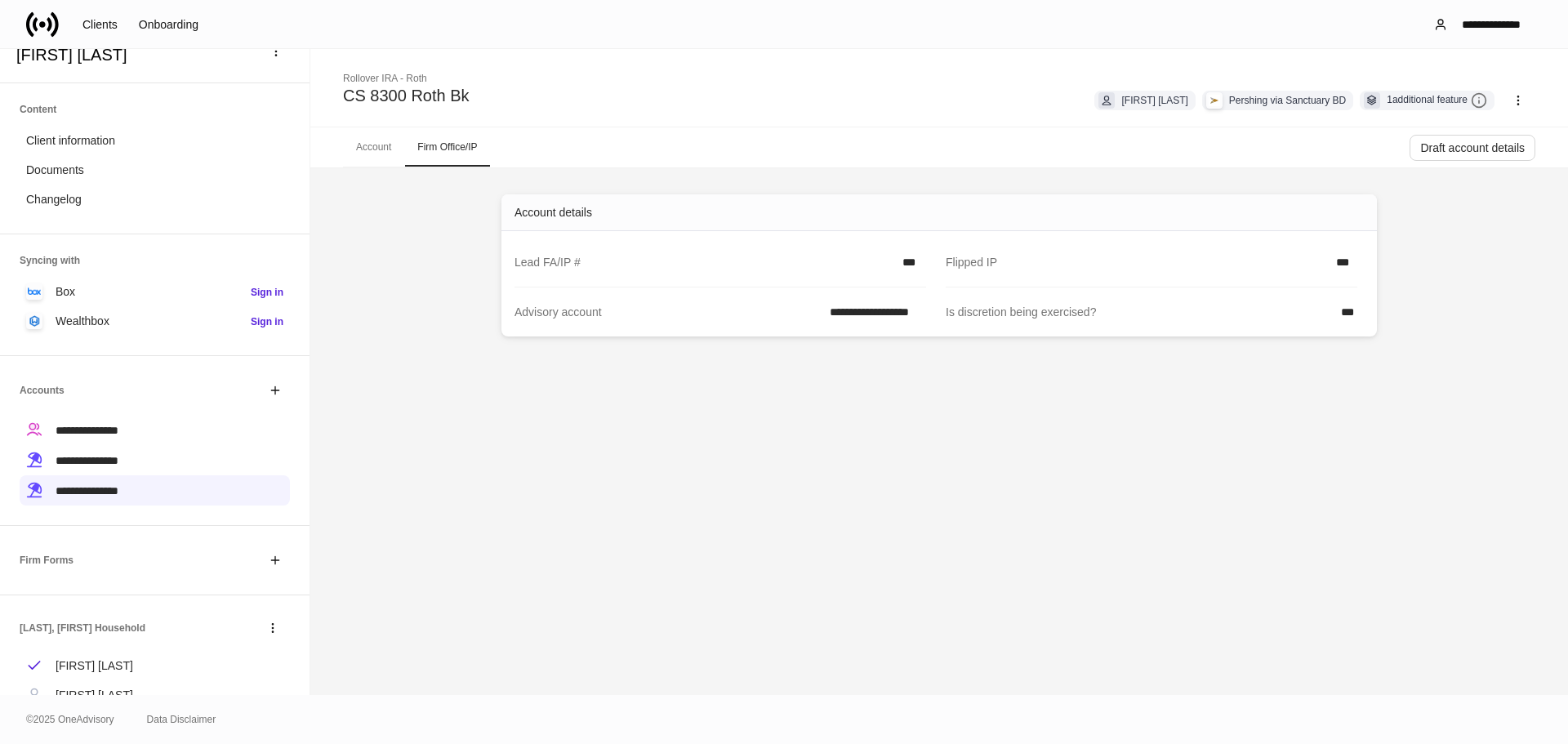 click on "Account" at bounding box center [373, 147] 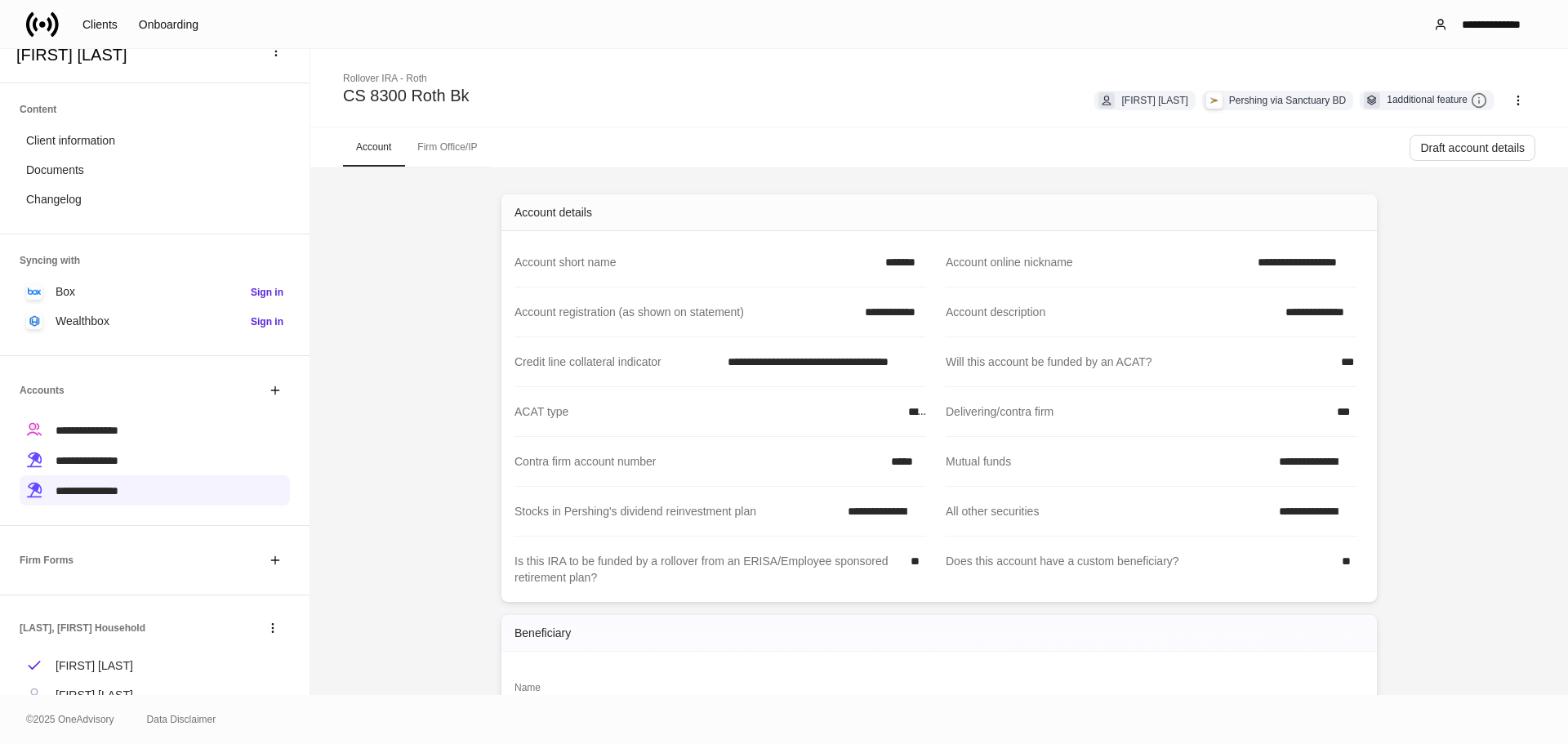 click on "**********" at bounding box center [1303, 262] 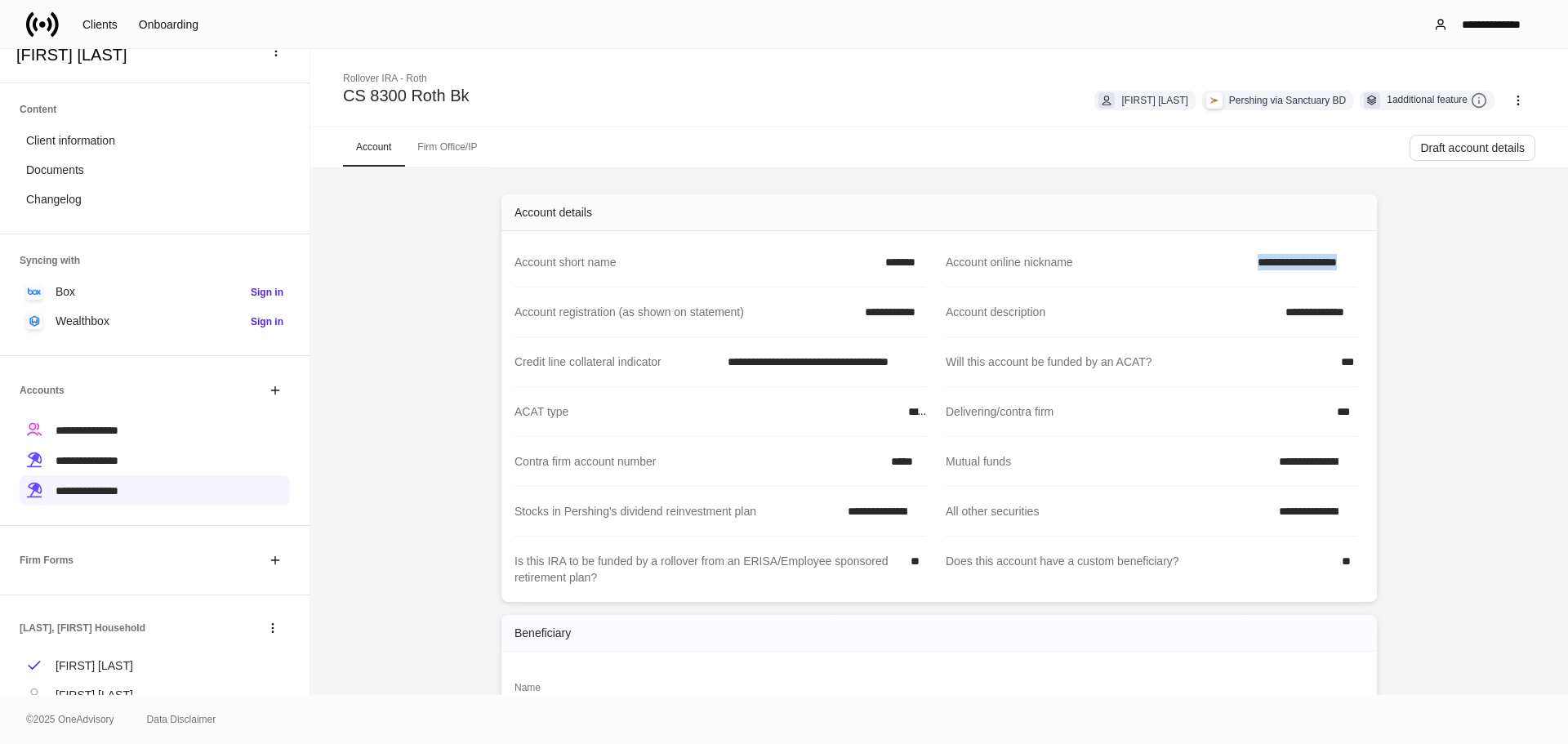 drag, startPoint x: 1244, startPoint y: 261, endPoint x: 1352, endPoint y: 262, distance: 108.00463 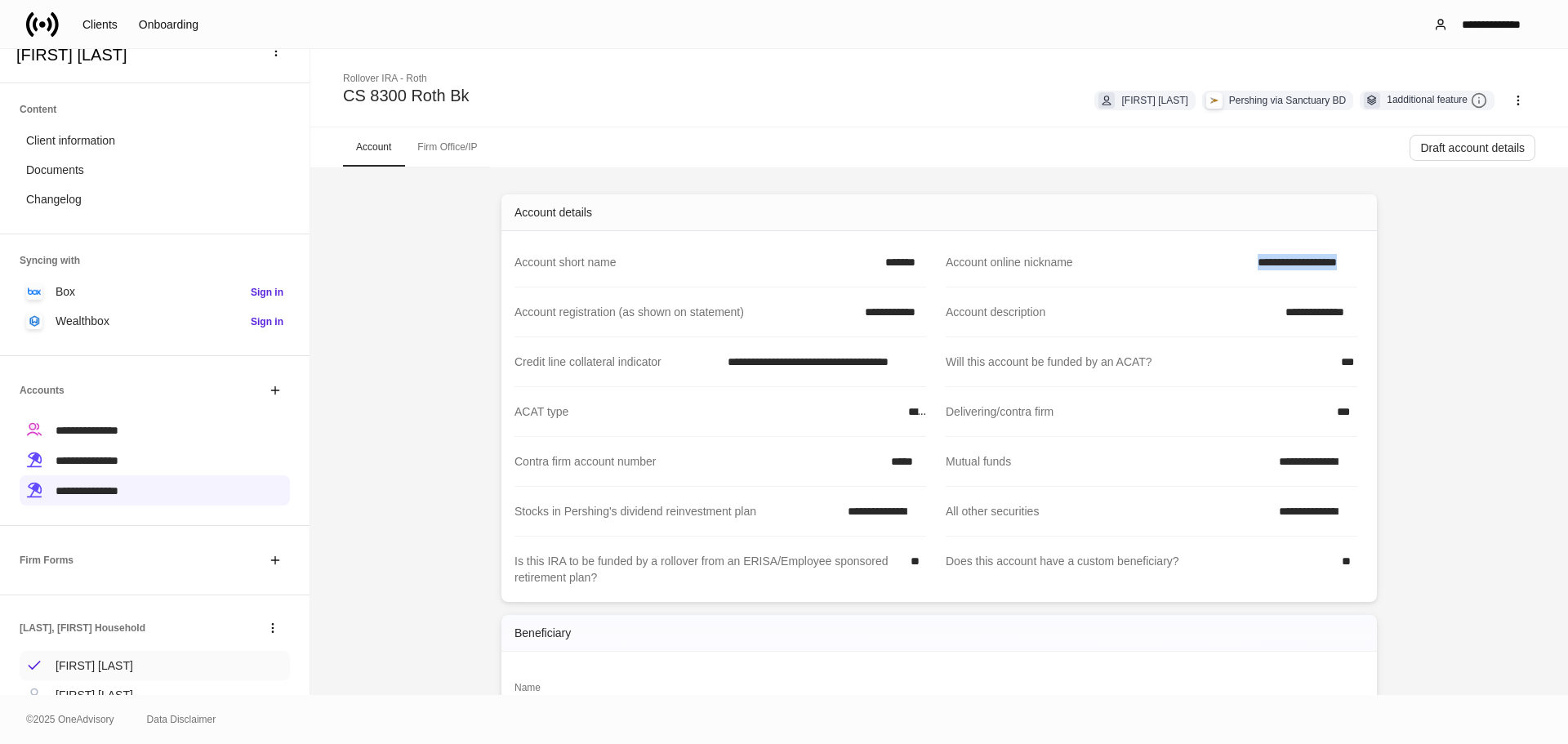 click on "[FIRST] [LAST]" at bounding box center (94, 666) 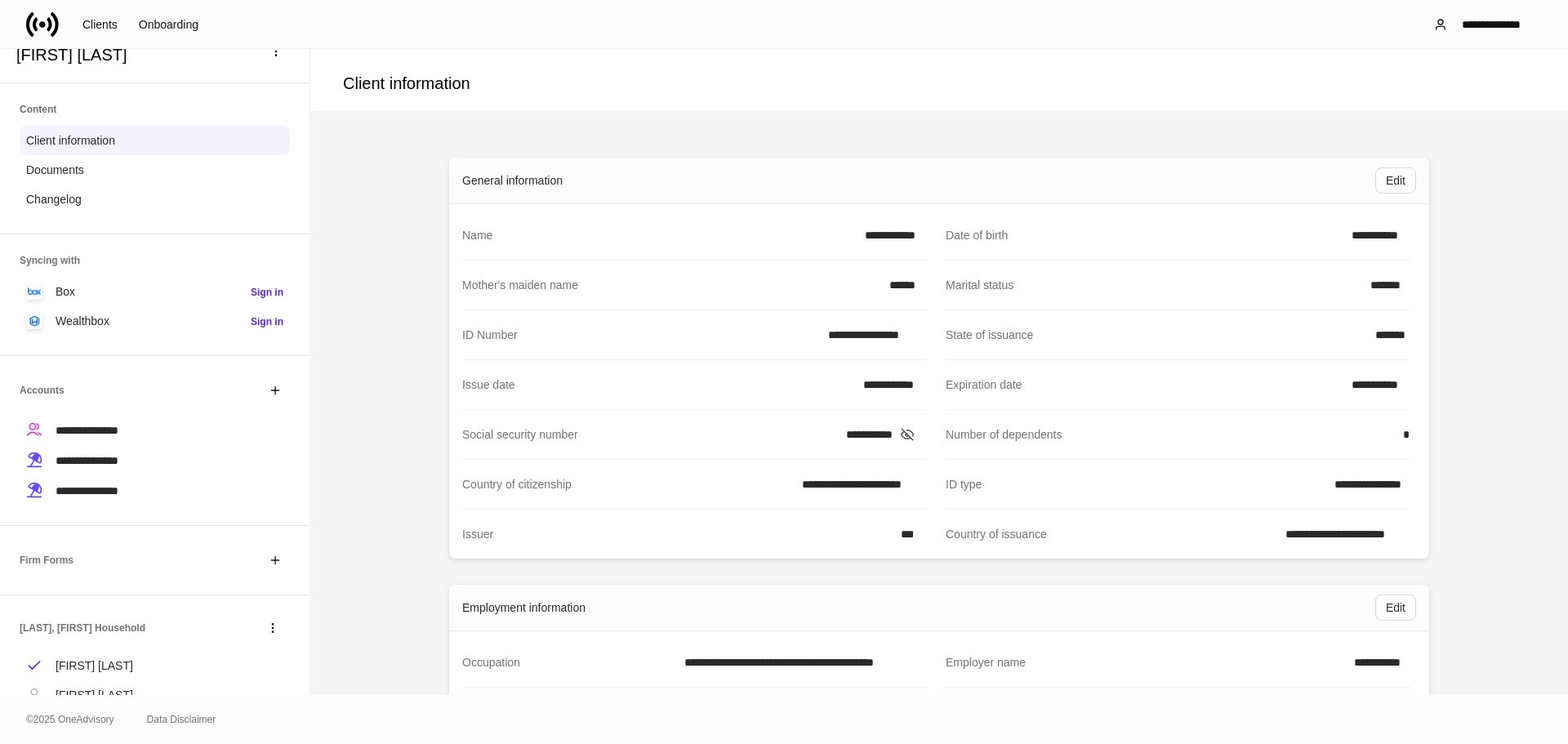 click on "[FIRST] [LAST]" at bounding box center (154, 666) 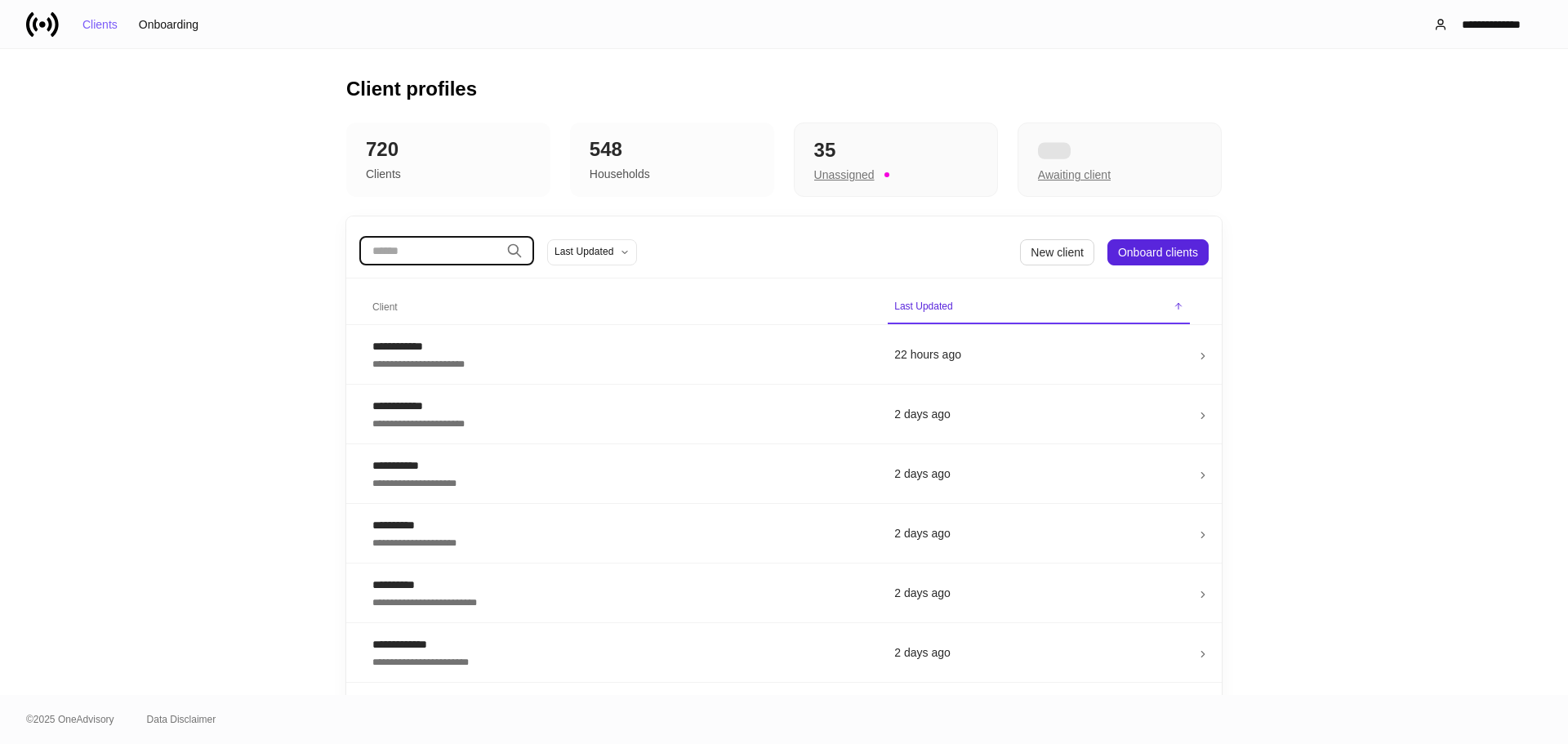 click at bounding box center [430, 251] 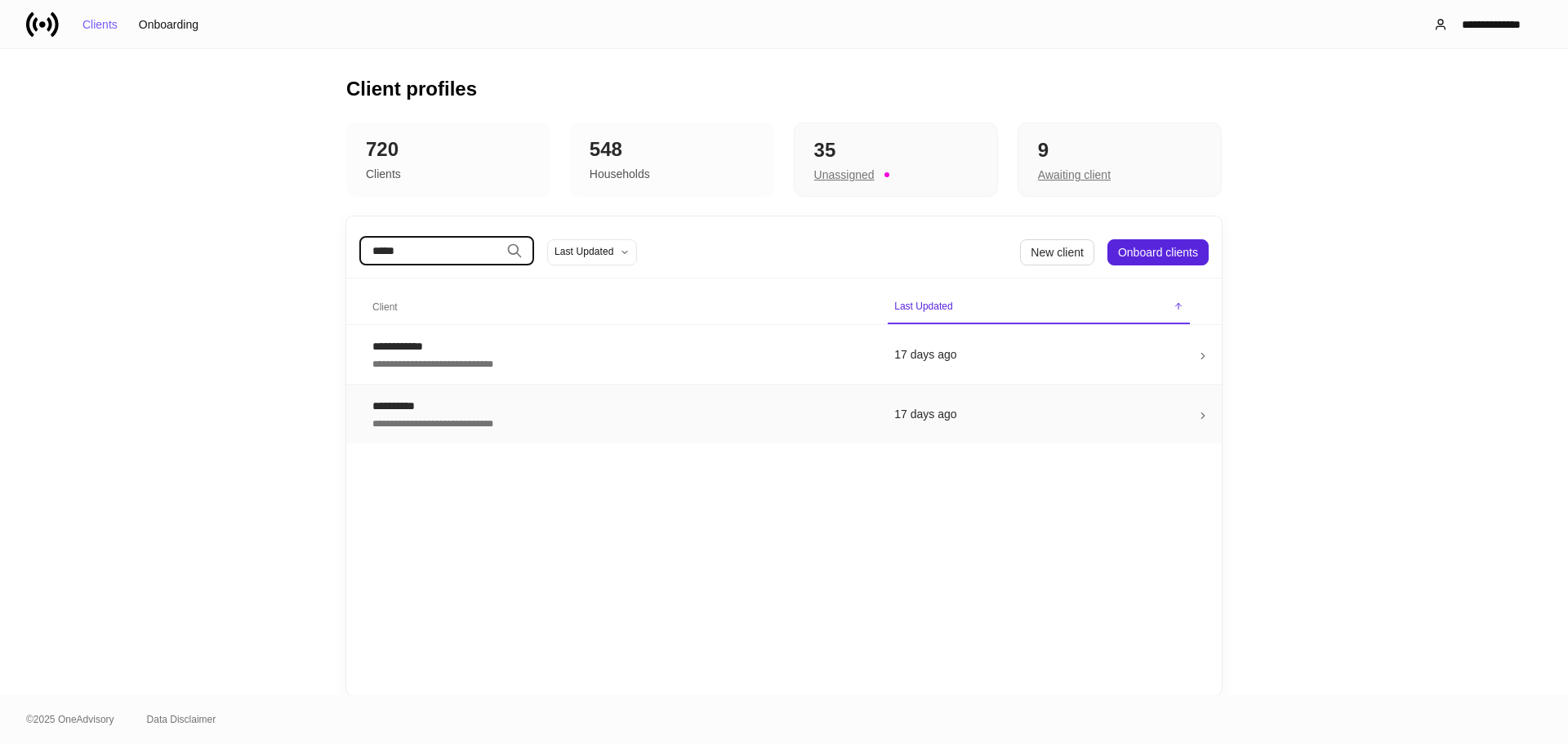 type on "*****" 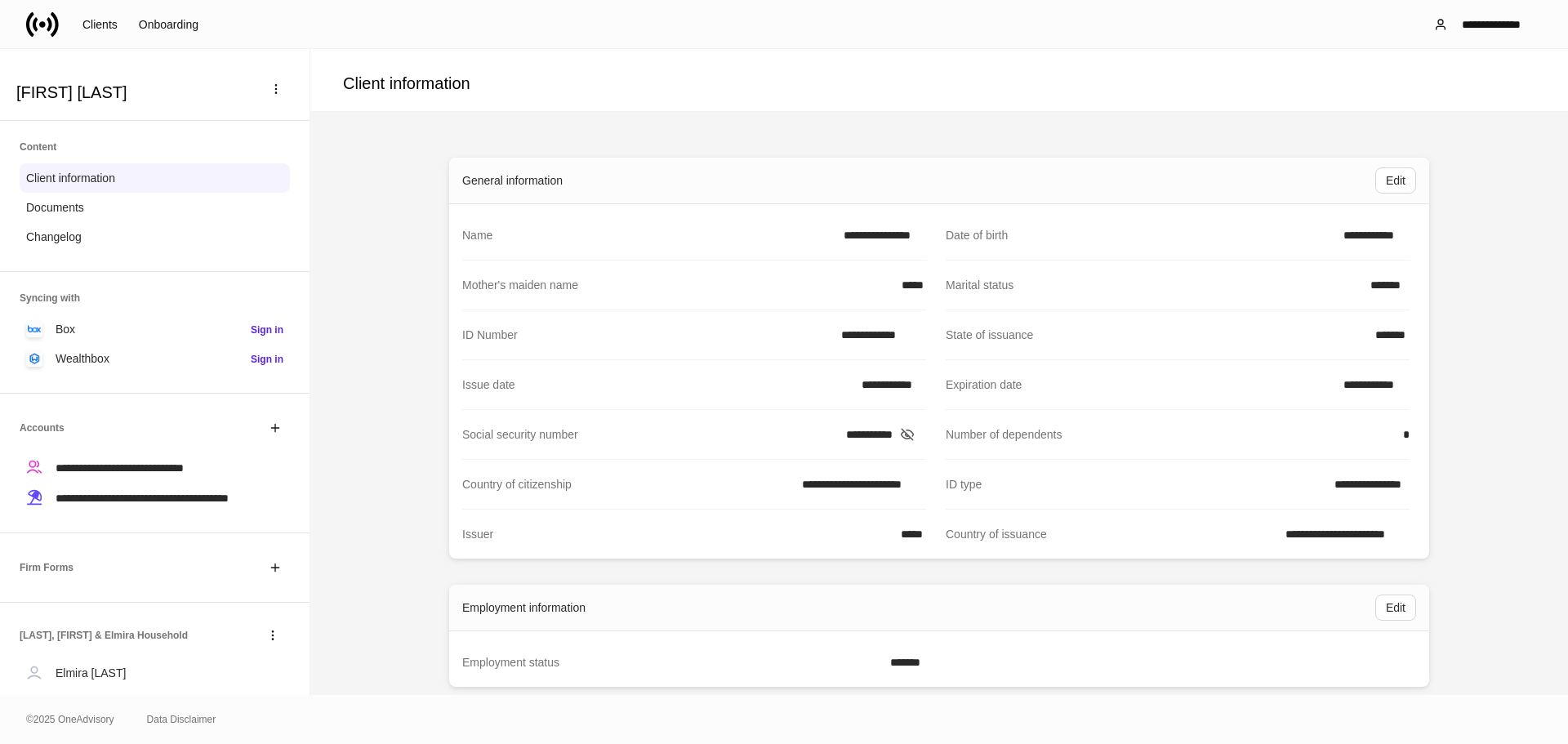 scroll, scrollTop: 83, scrollLeft: 0, axis: vertical 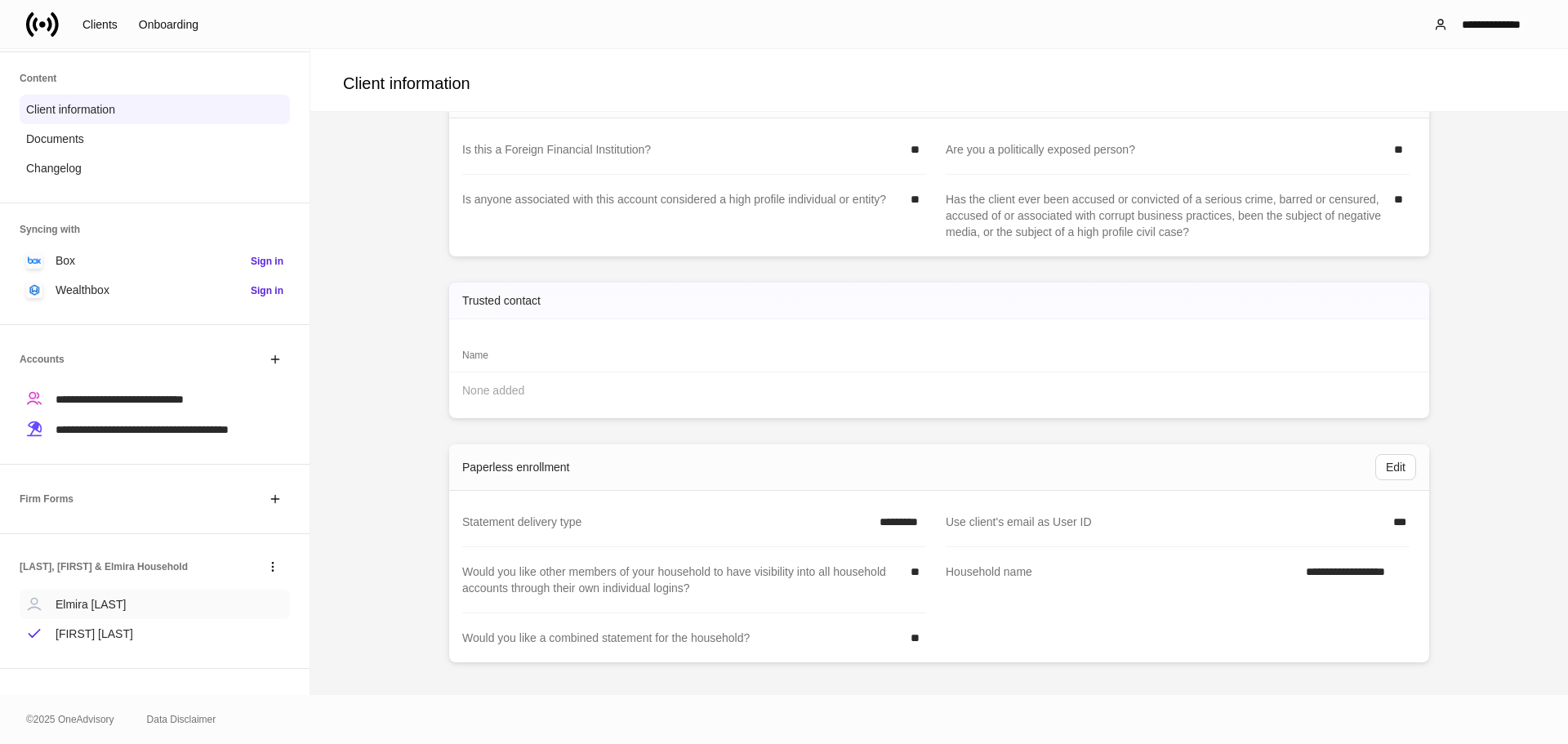 click on "Elmira [LAST]" at bounding box center [91, 604] 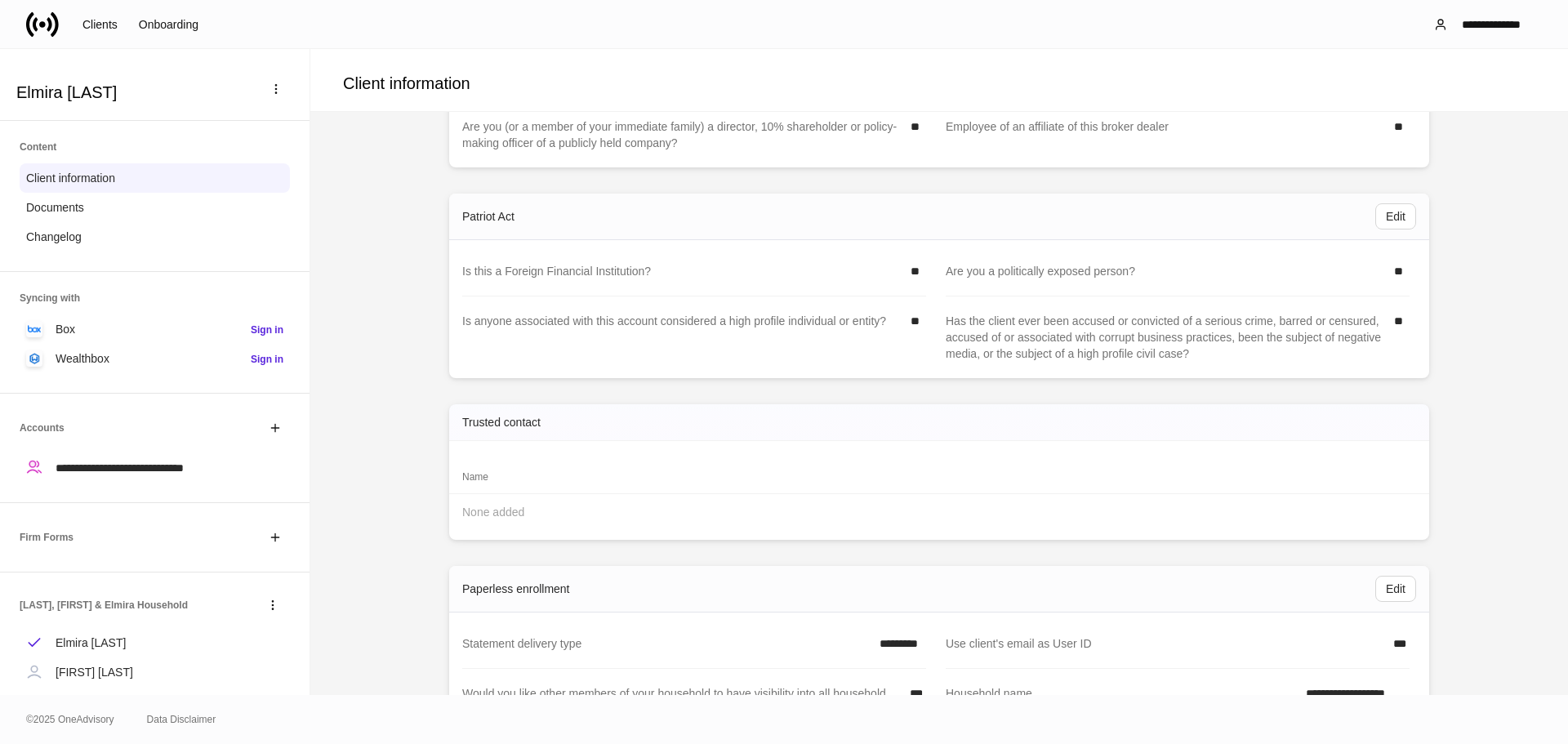 scroll, scrollTop: 2154, scrollLeft: 0, axis: vertical 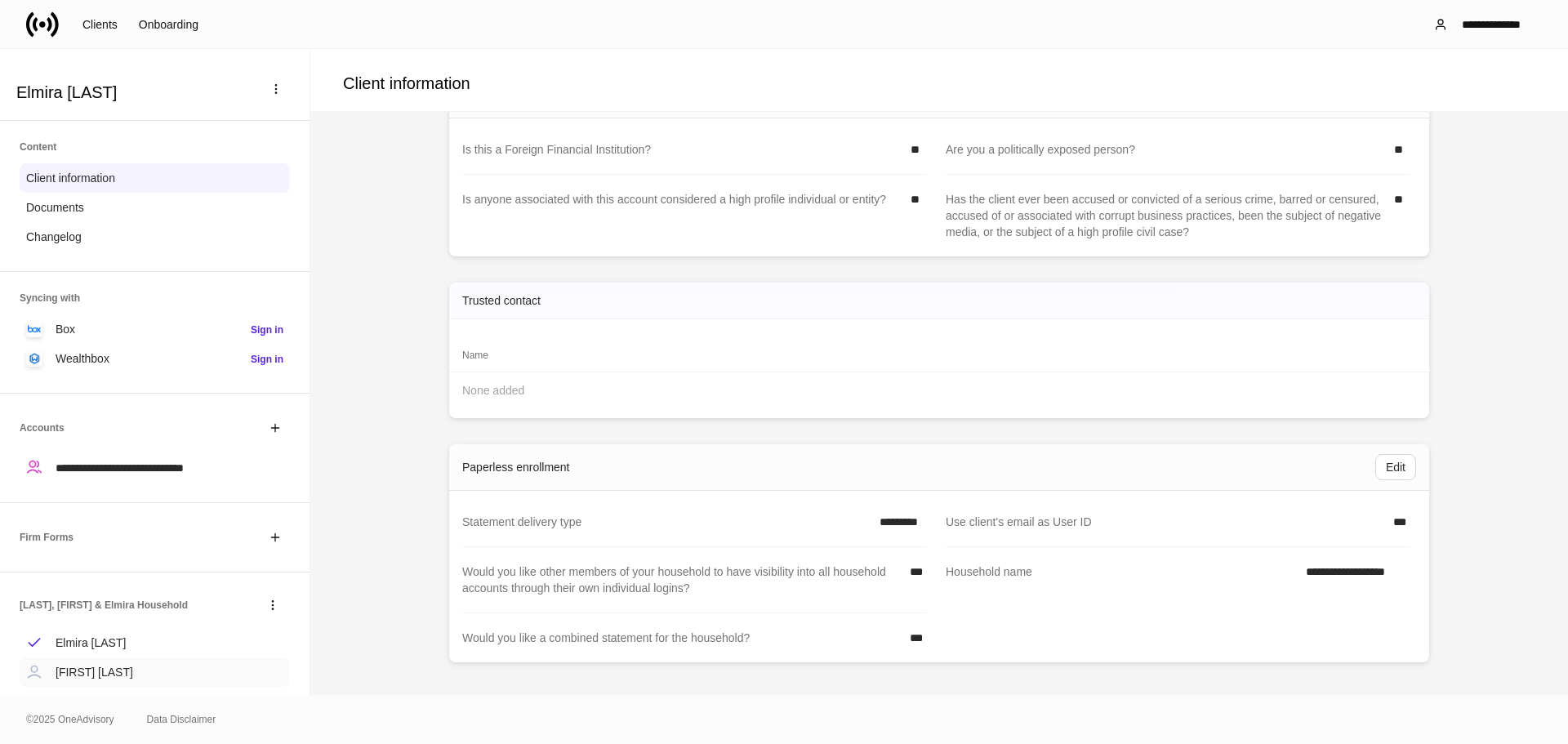 click on "[FIRST] [LAST]" at bounding box center (154, 672) 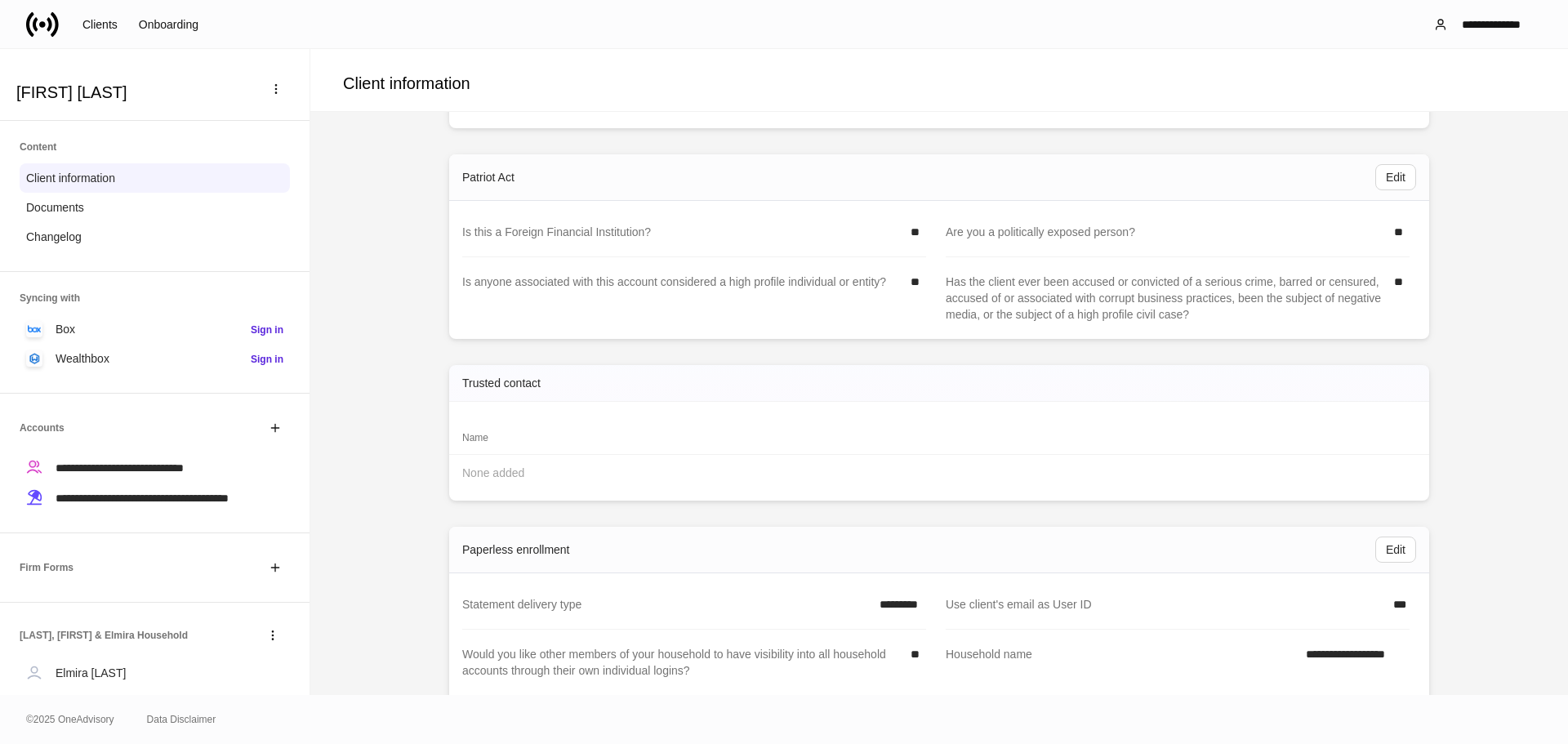 scroll, scrollTop: 2154, scrollLeft: 0, axis: vertical 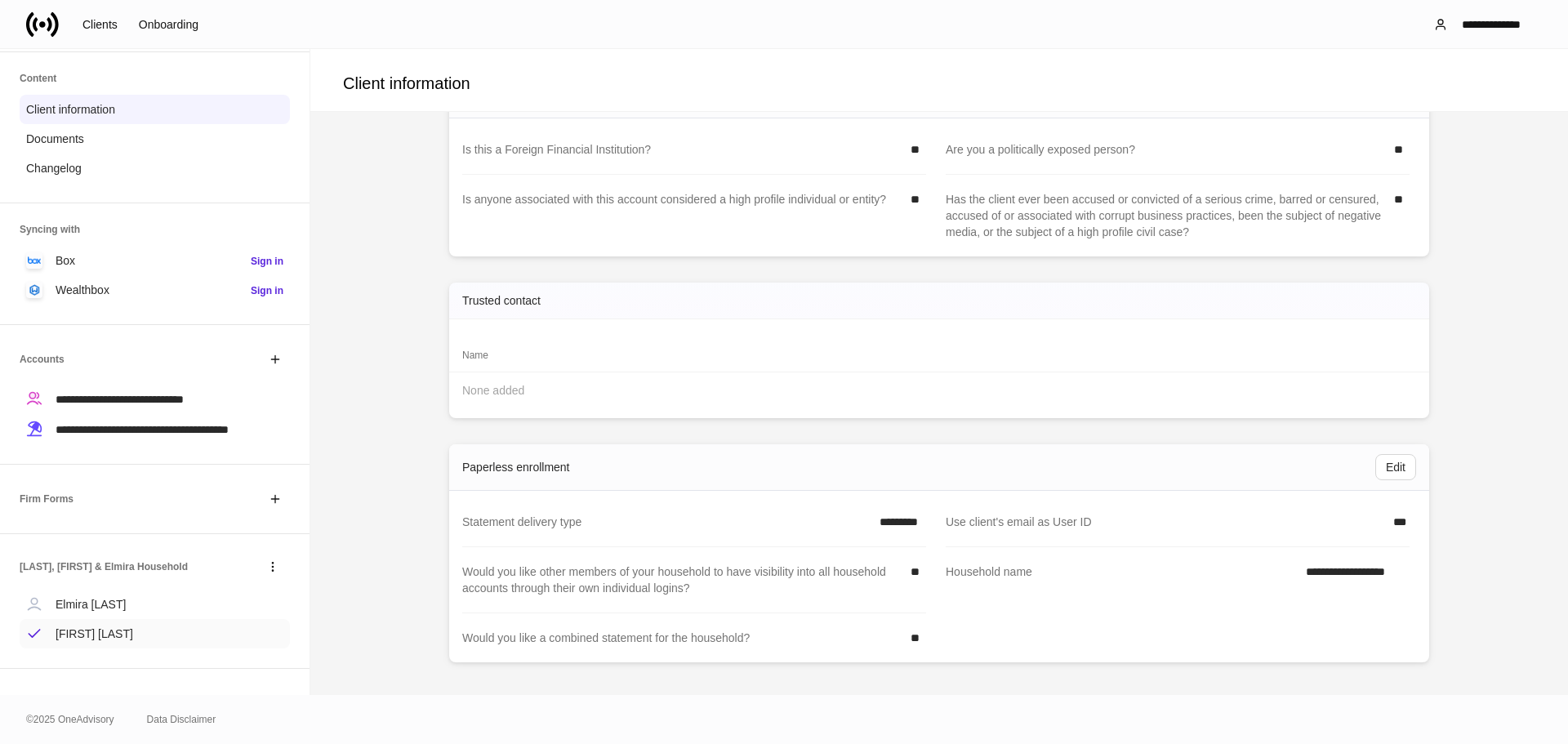 click on "[FIRST] [LAST]" at bounding box center [154, 634] 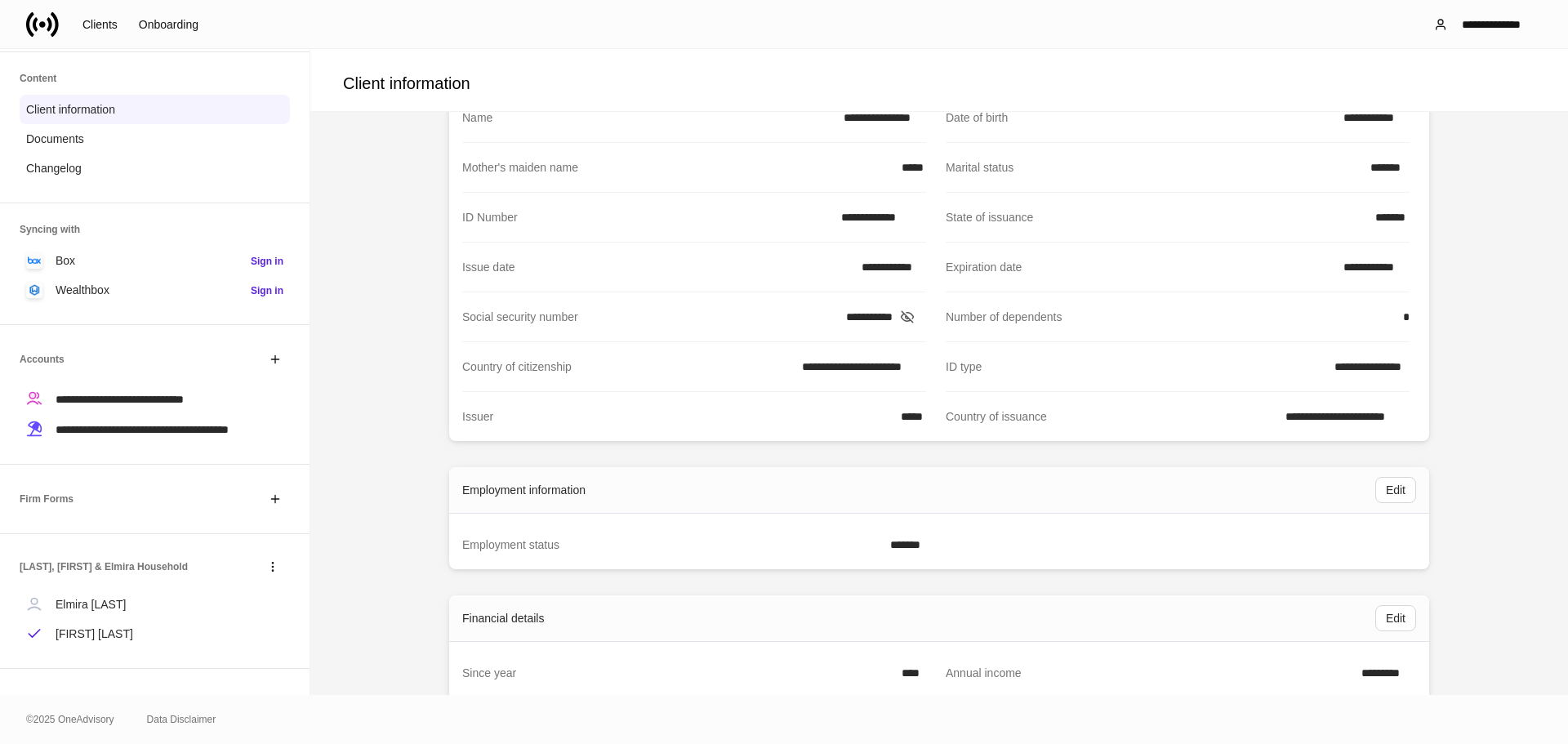 scroll, scrollTop: 0, scrollLeft: 0, axis: both 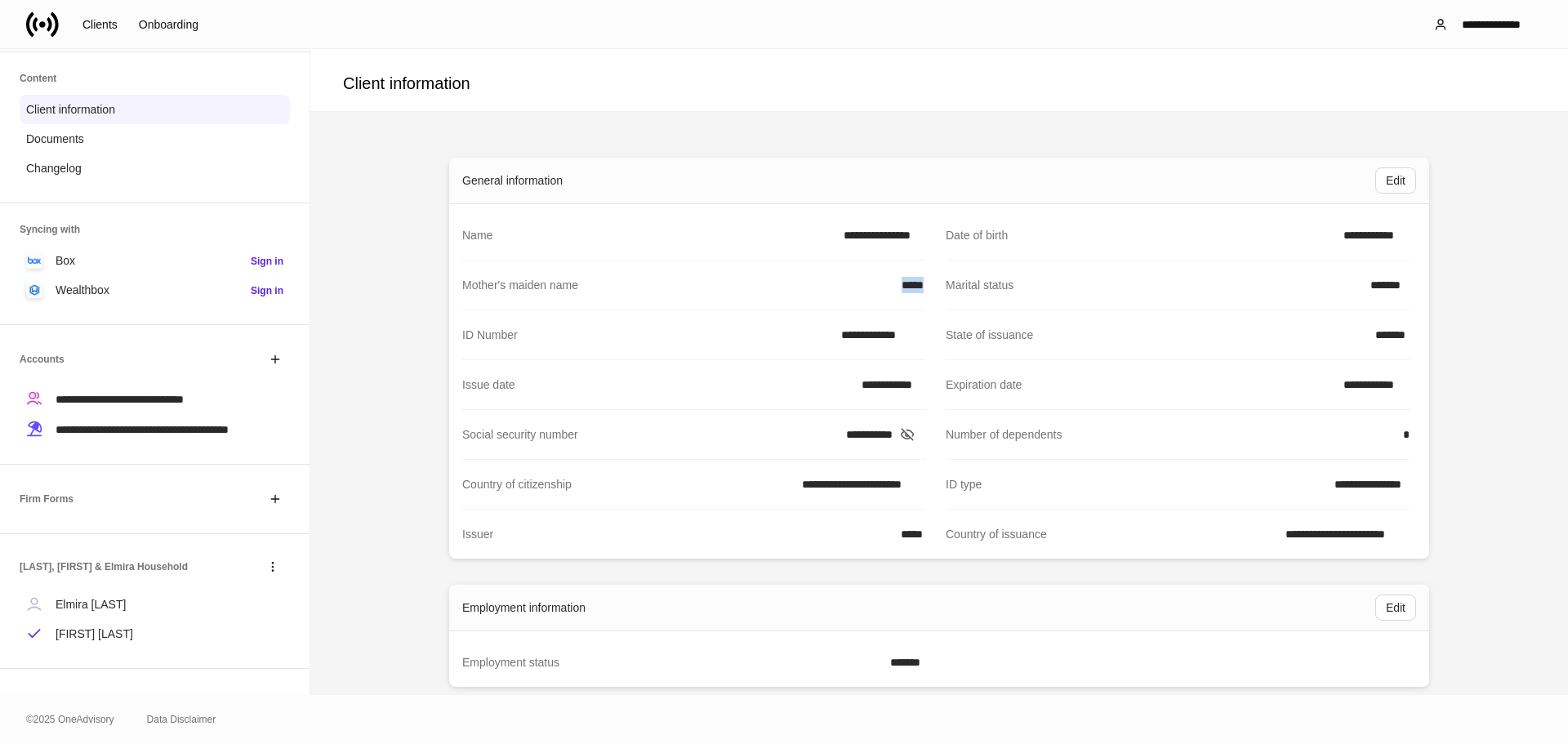 drag, startPoint x: 896, startPoint y: 293, endPoint x: 921, endPoint y: 296, distance: 25.179 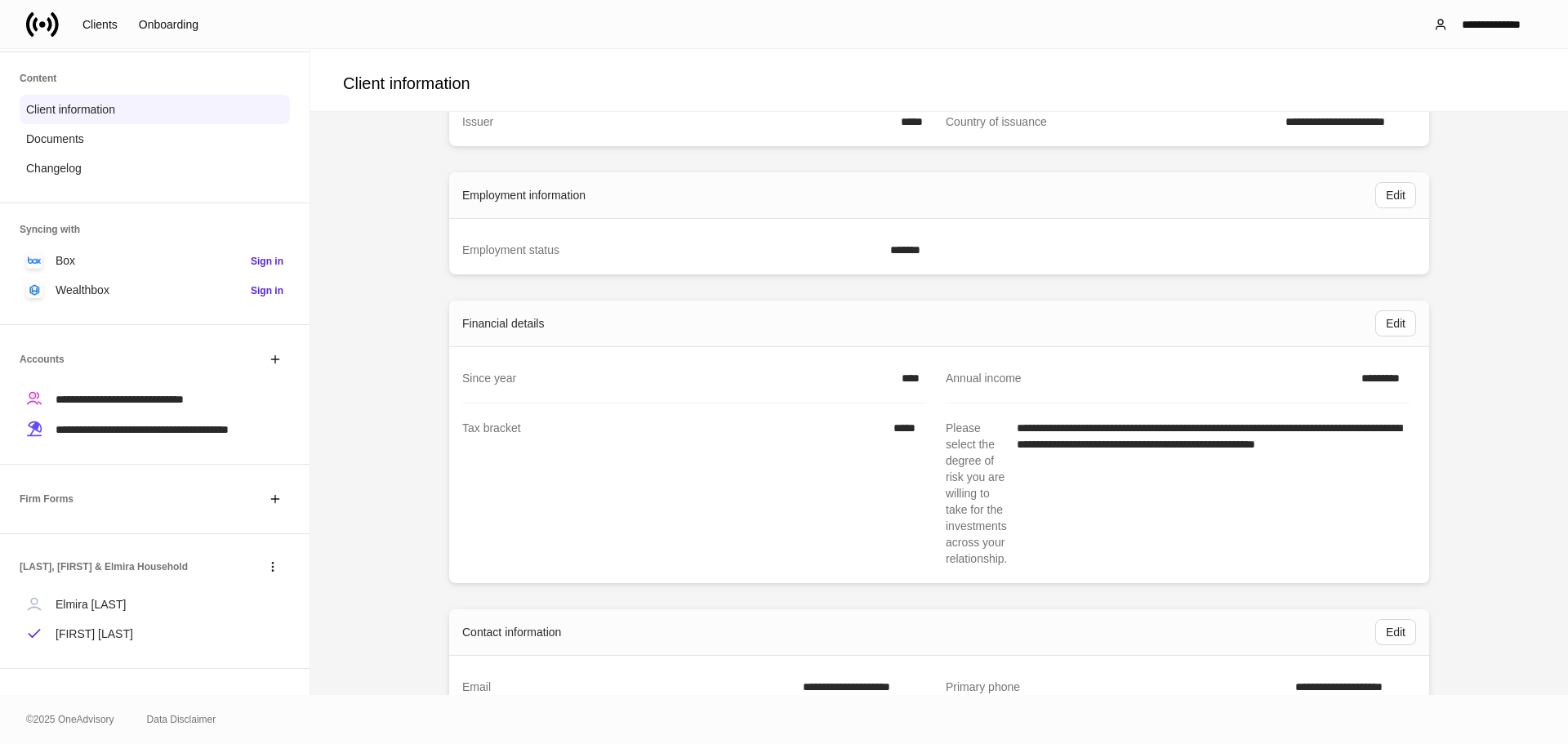 scroll, scrollTop: 653, scrollLeft: 0, axis: vertical 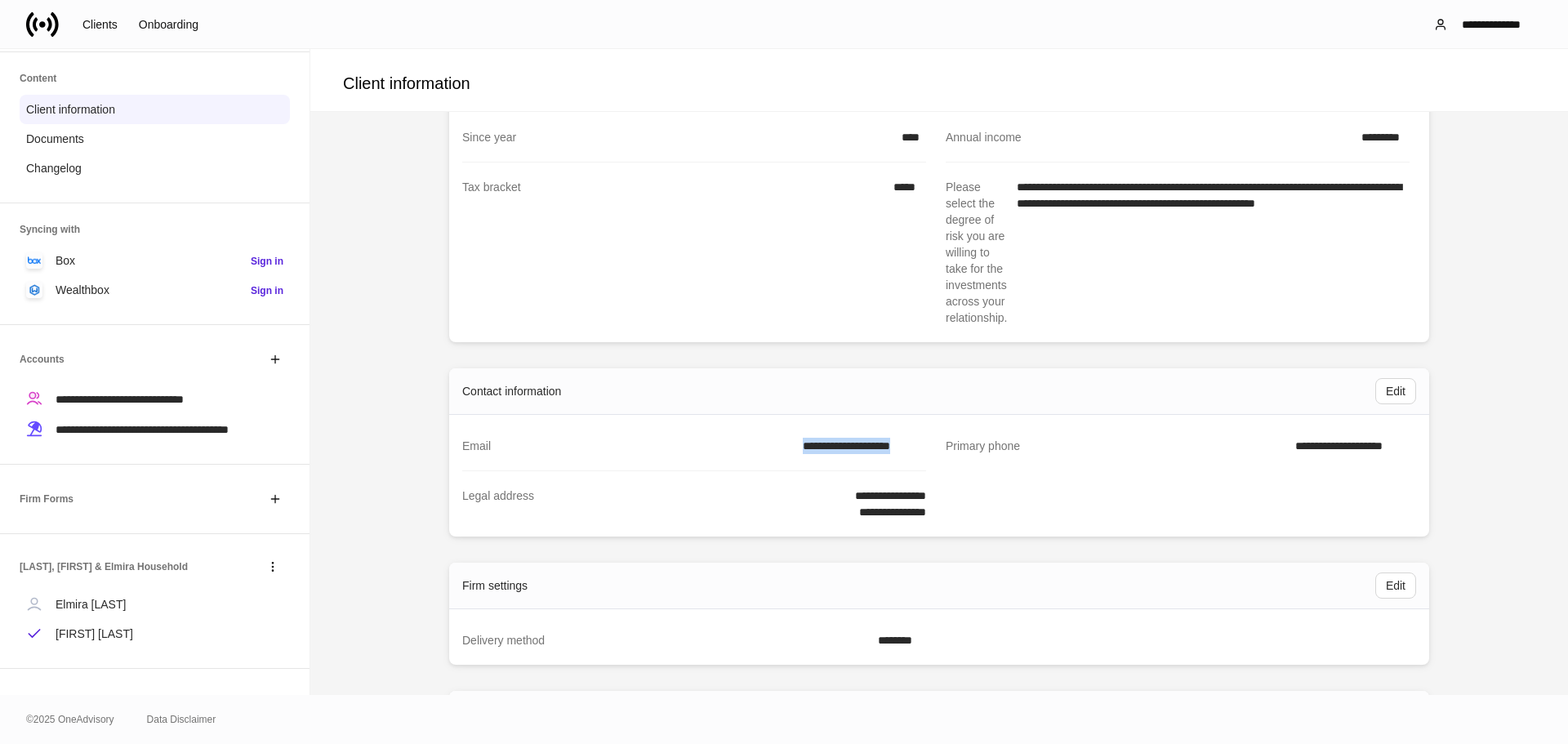 drag, startPoint x: 778, startPoint y: 447, endPoint x: 918, endPoint y: 467, distance: 141.42136 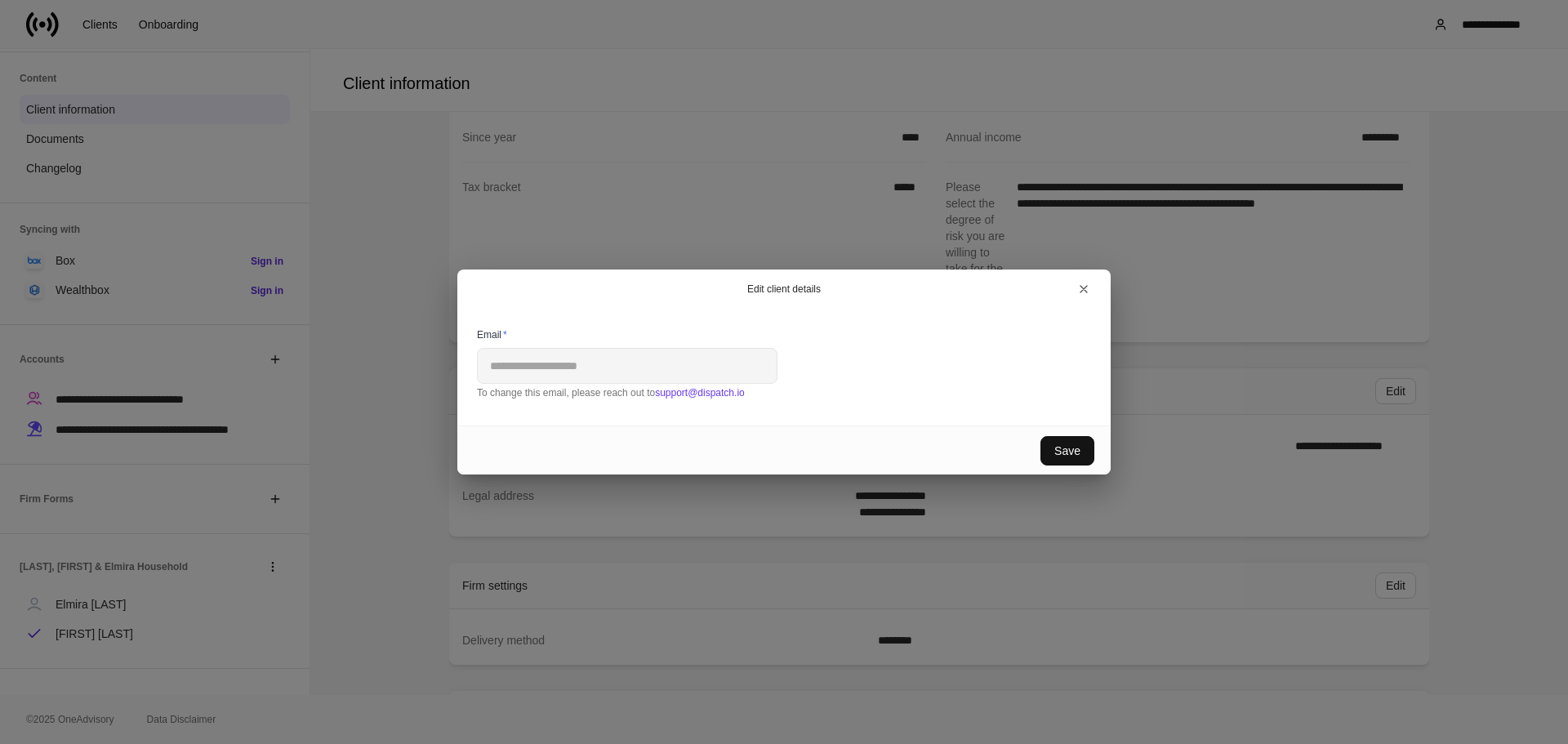 copy on "**********" 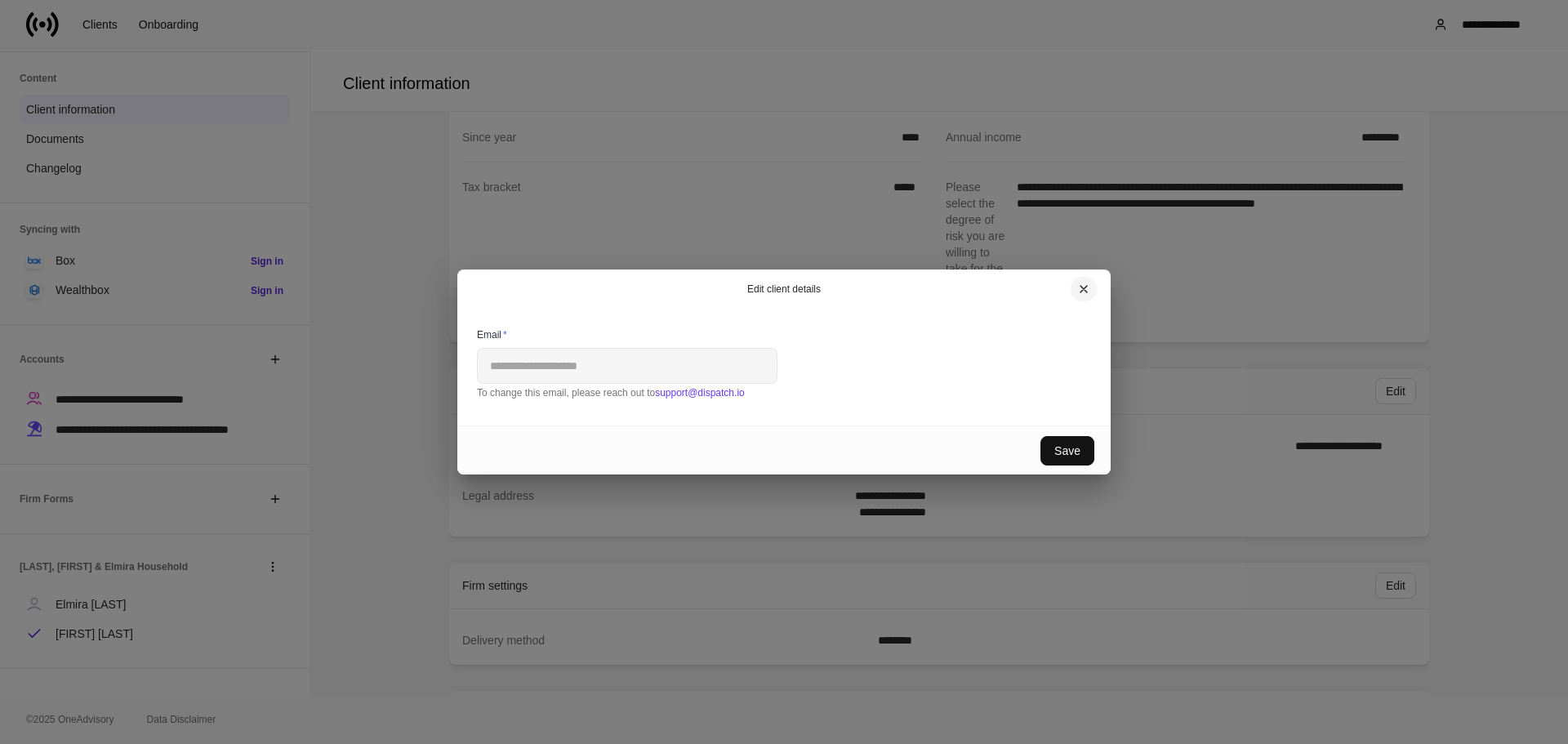 click at bounding box center (1084, 289) 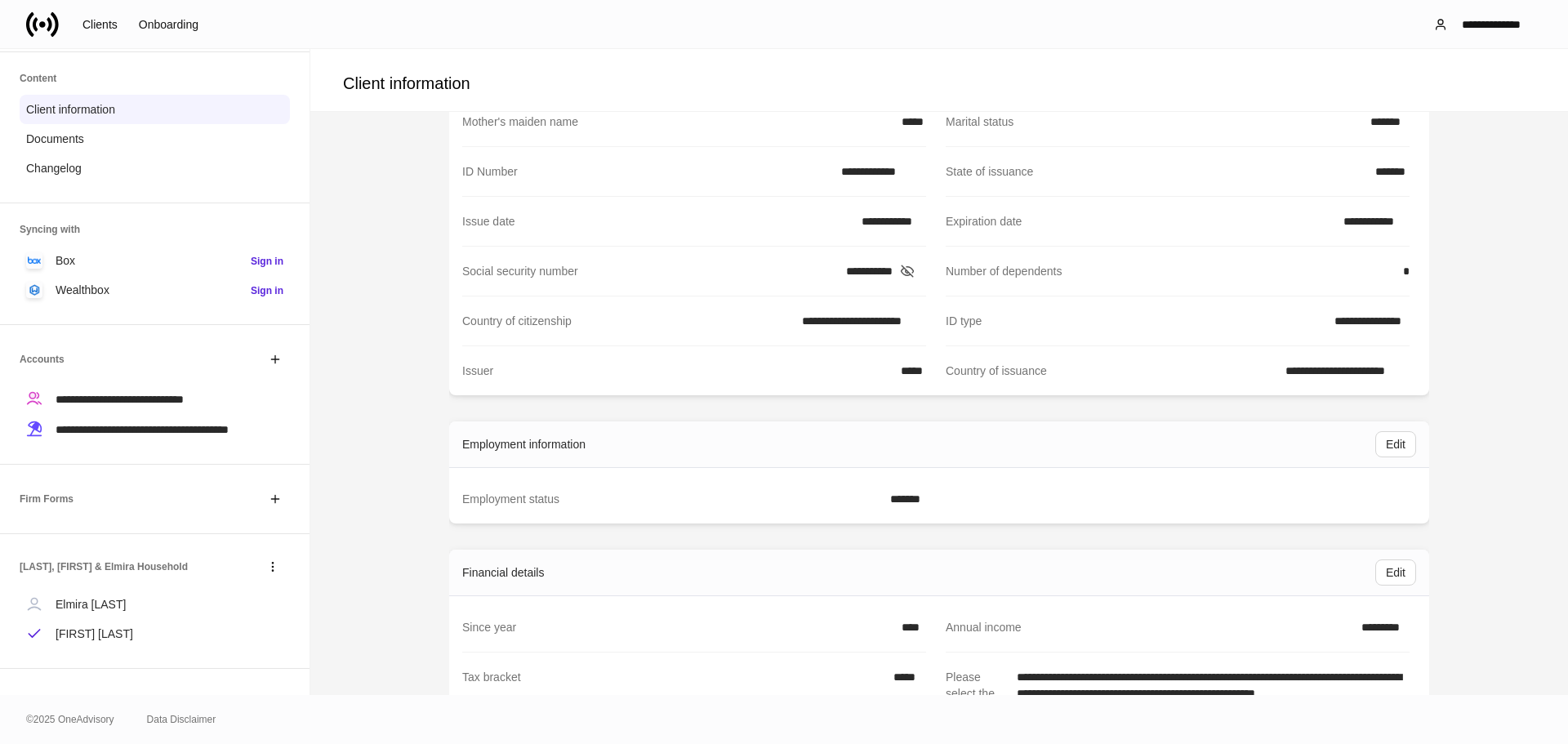 scroll, scrollTop: 0, scrollLeft: 0, axis: both 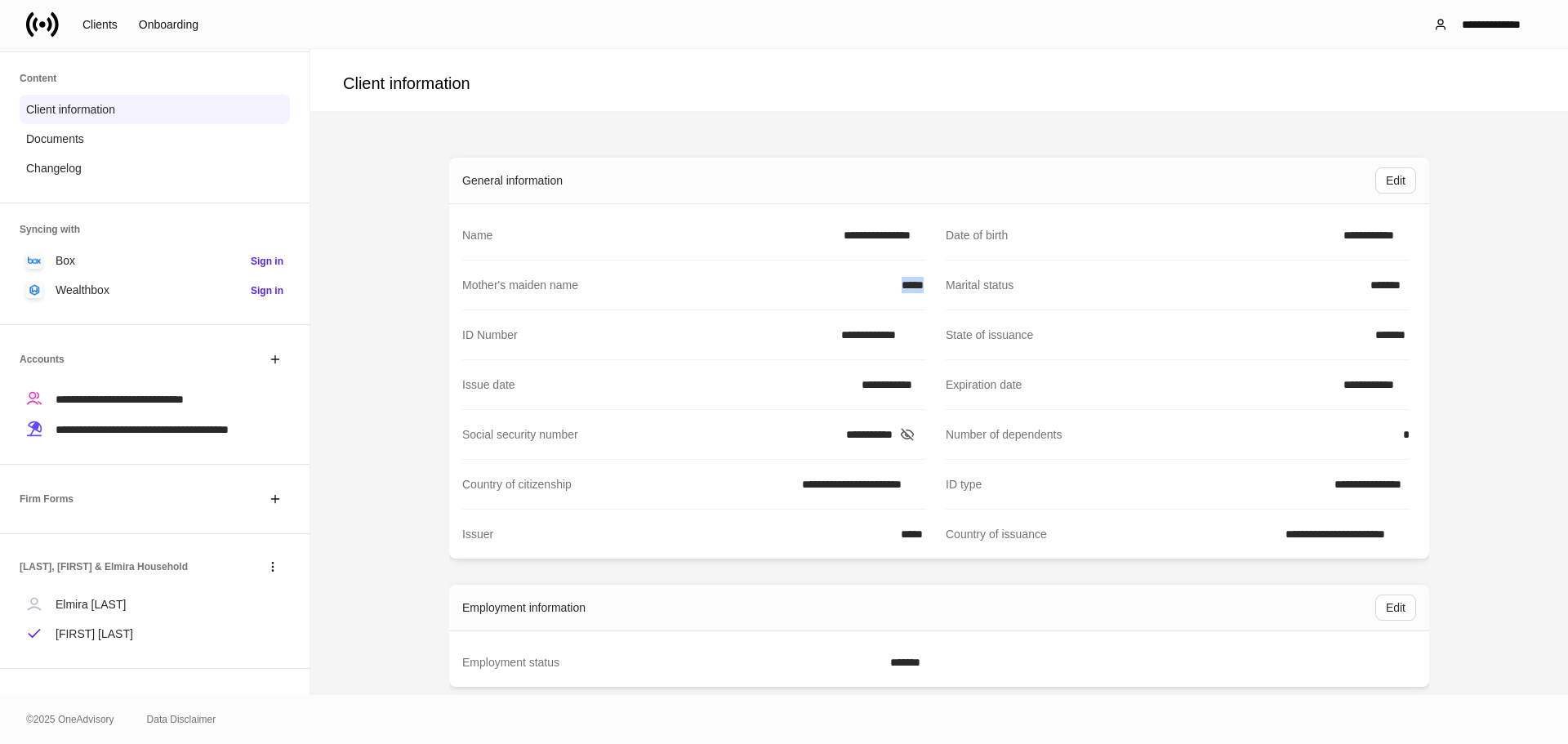 drag, startPoint x: 884, startPoint y: 288, endPoint x: 920, endPoint y: 299, distance: 37.64306 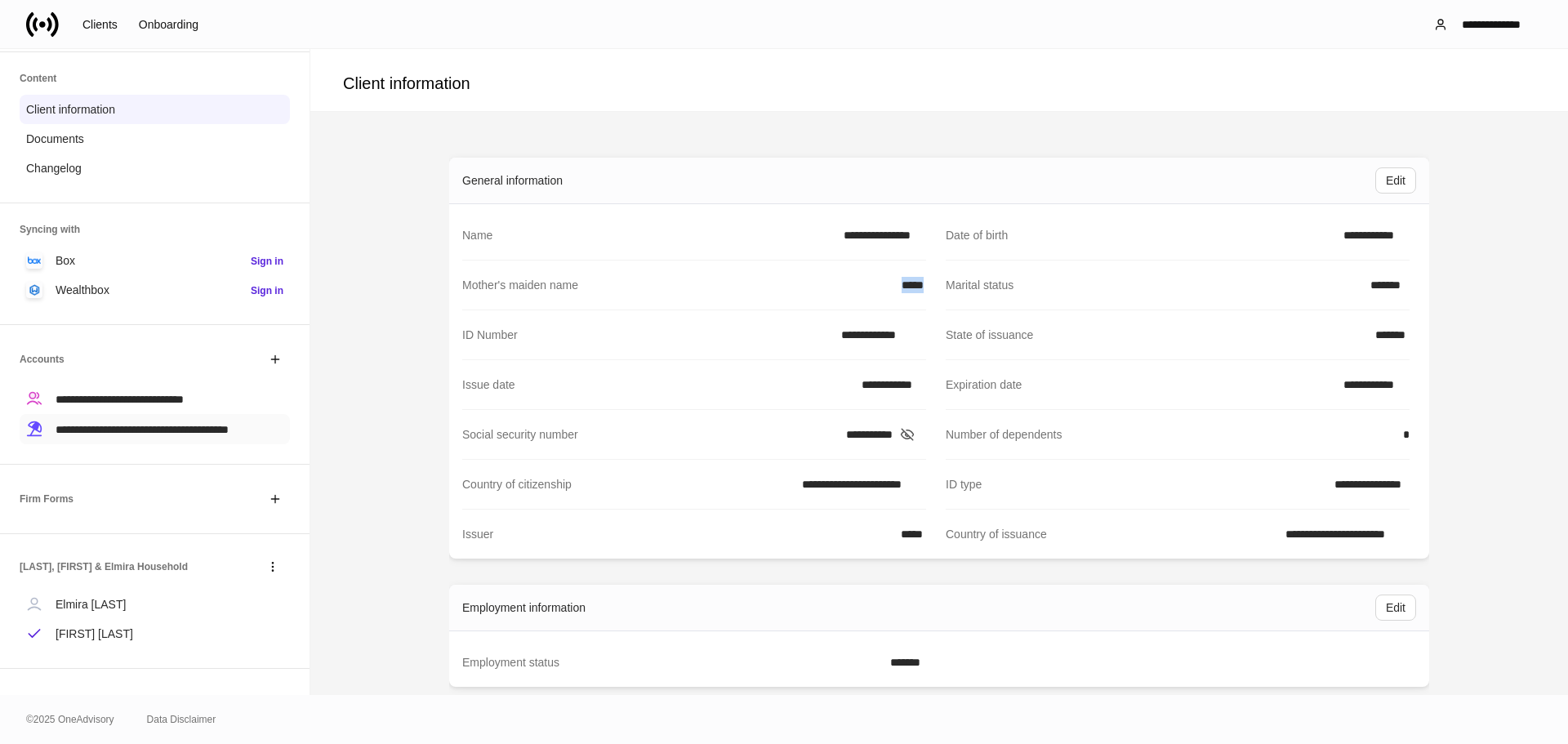 click on "**********" at bounding box center (142, 430) 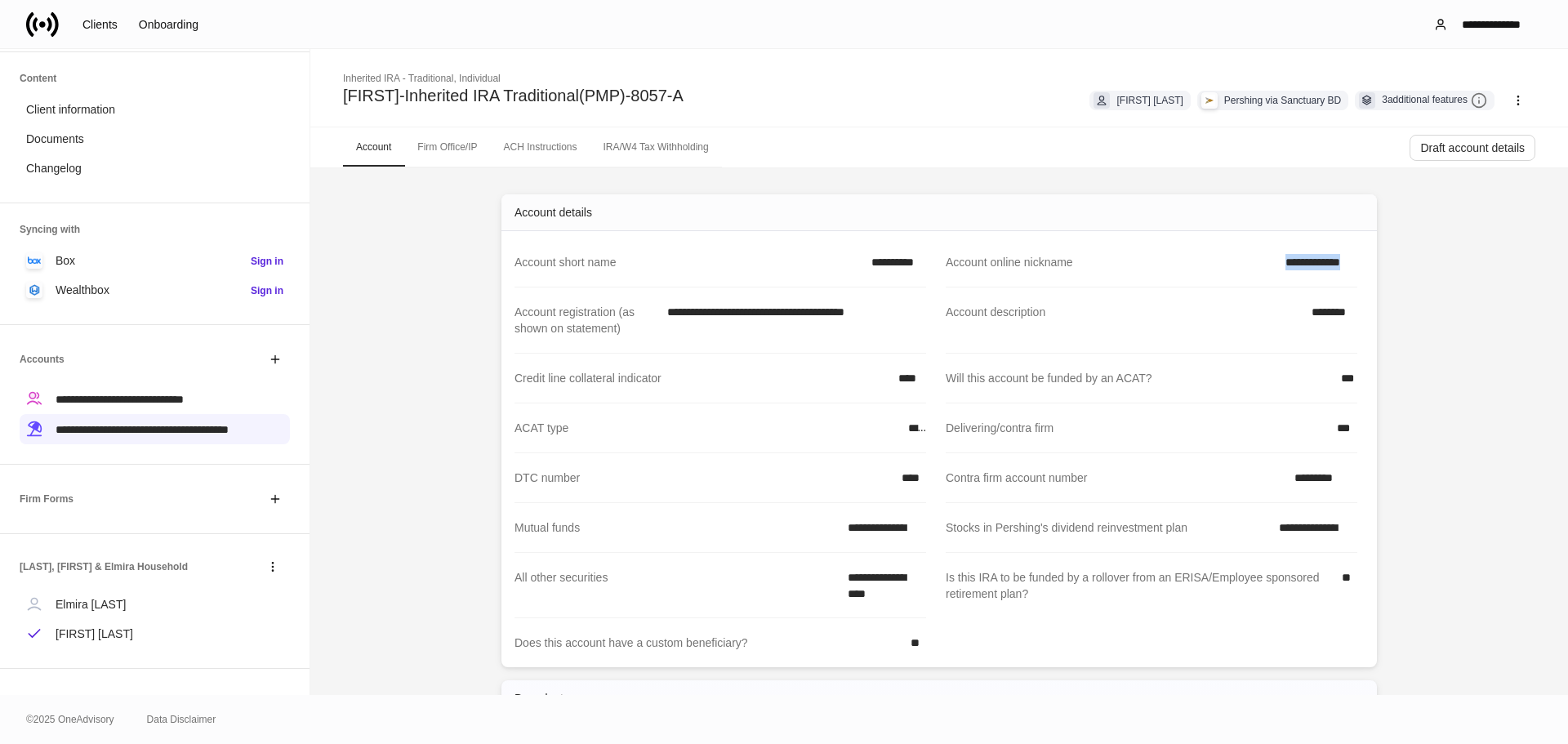 drag, startPoint x: 1259, startPoint y: 262, endPoint x: 1354, endPoint y: 274, distance: 95.754895 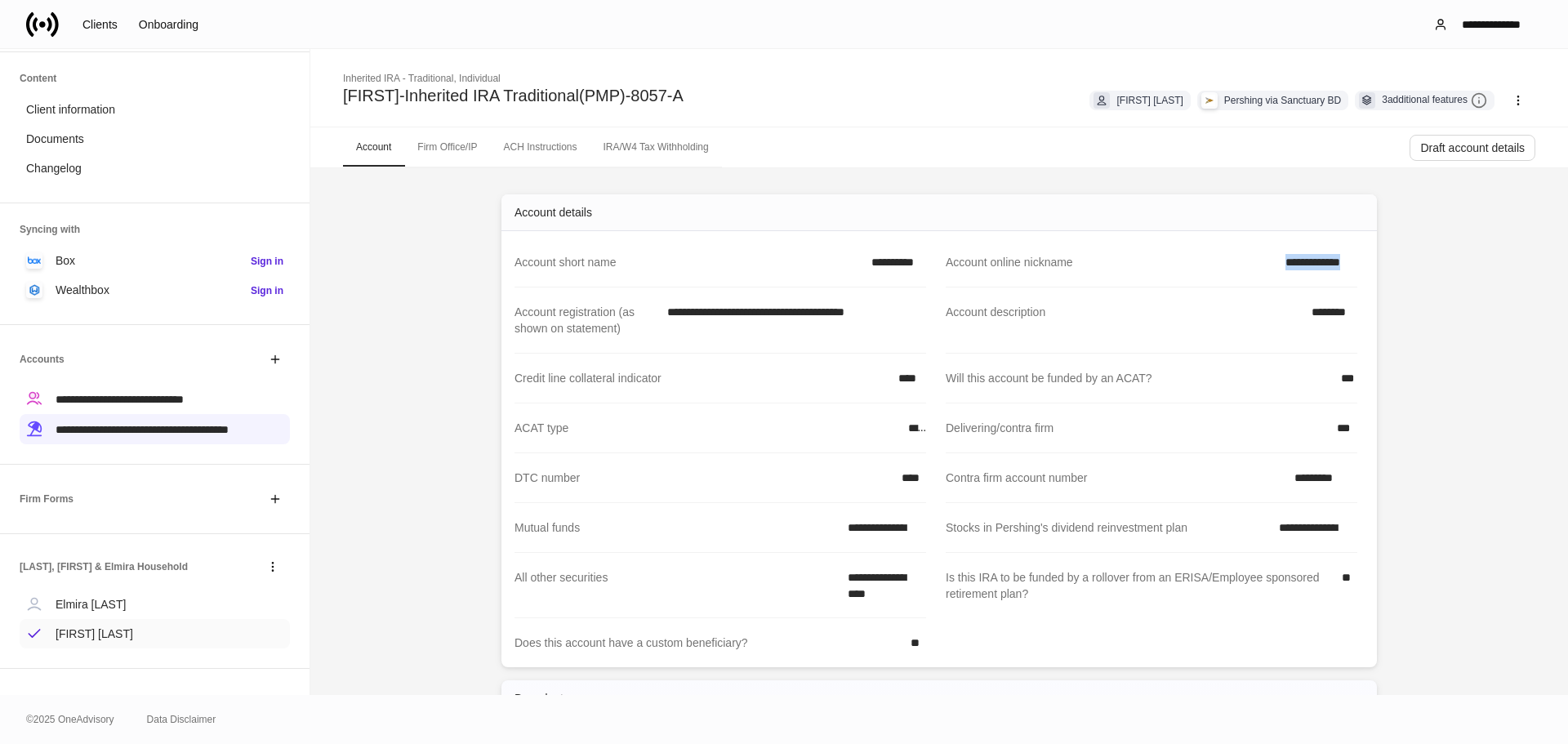 click on "[FIRST] [LAST]" at bounding box center (94, 634) 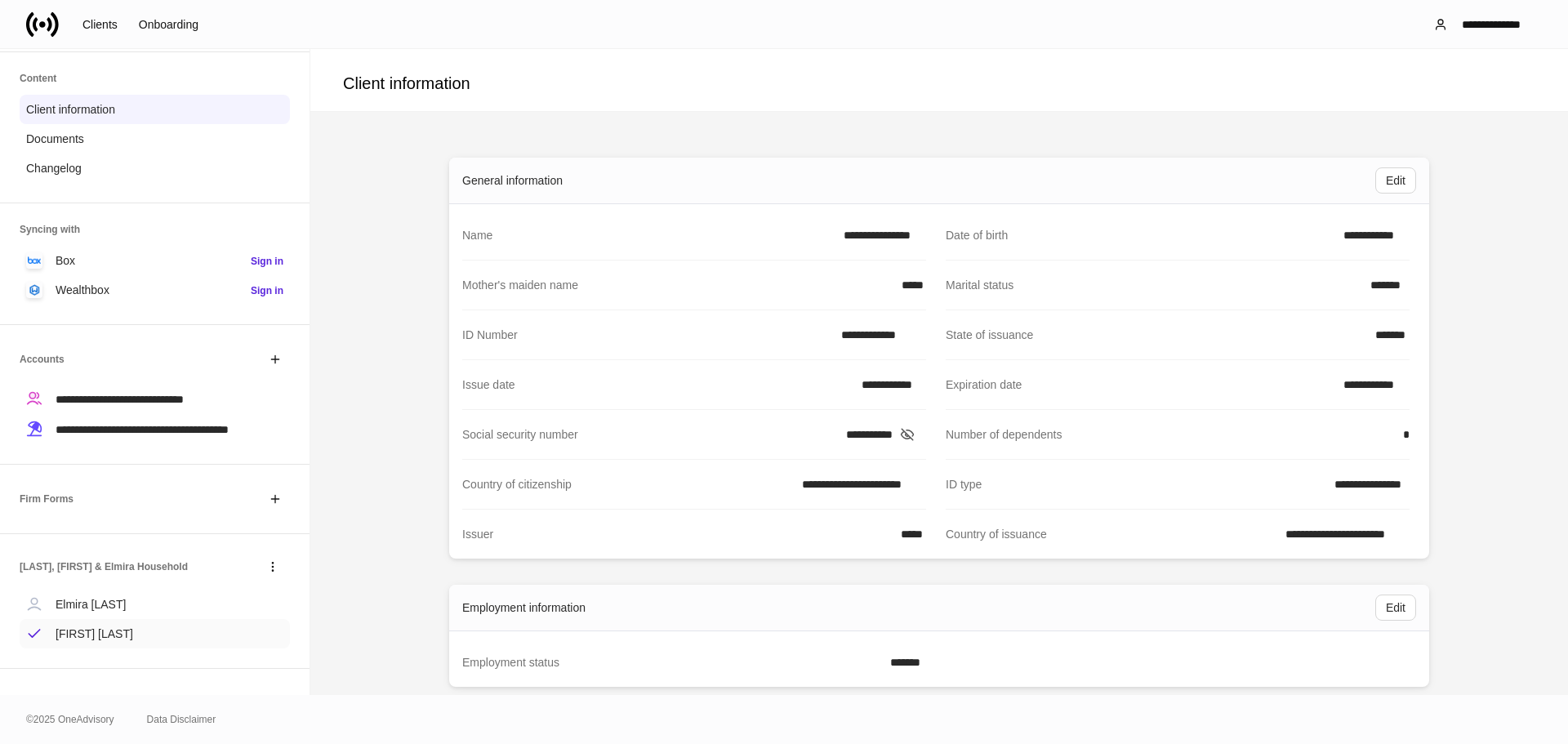 click on "[FIRST] [LAST]" at bounding box center (154, 634) 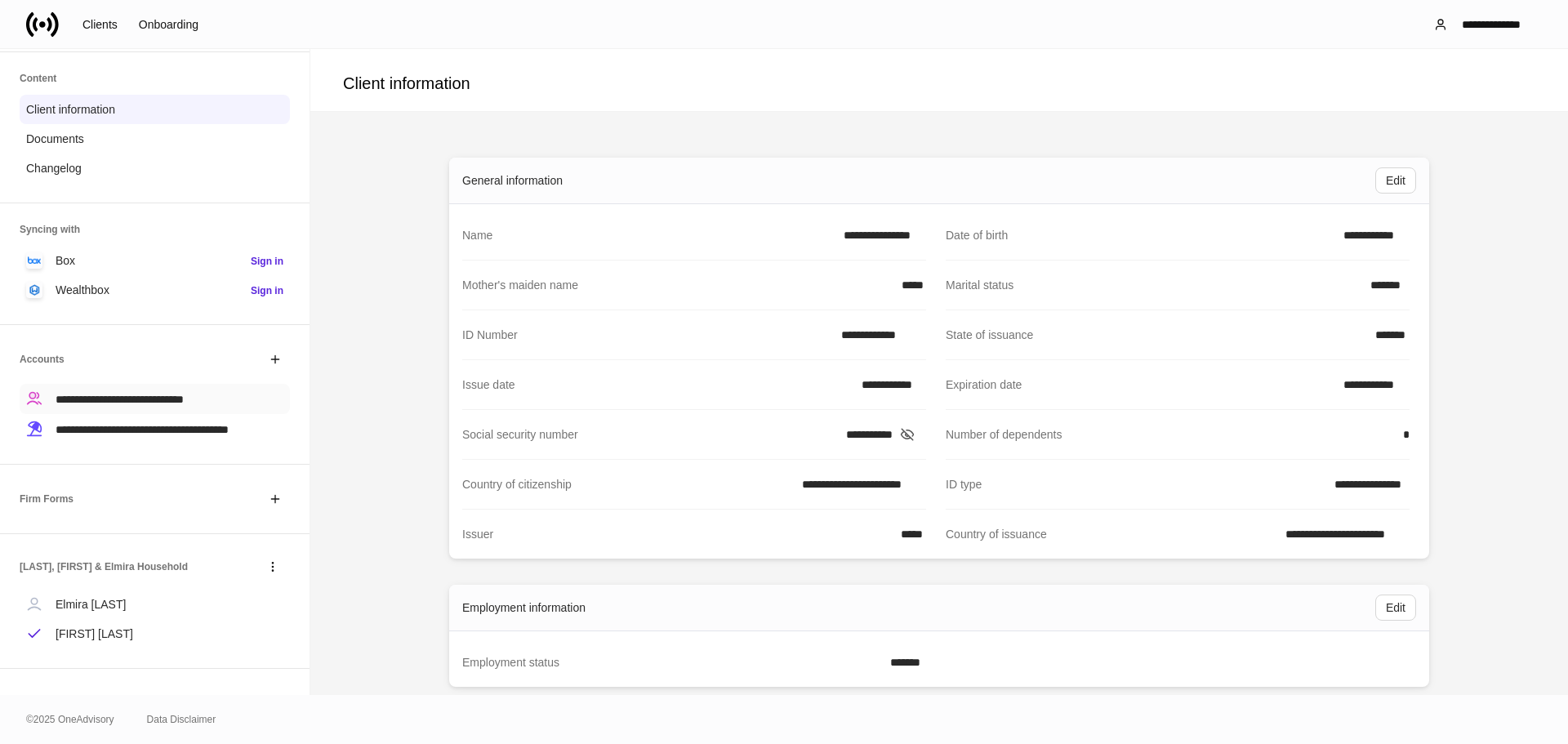 click on "**********" at bounding box center (119, 399) 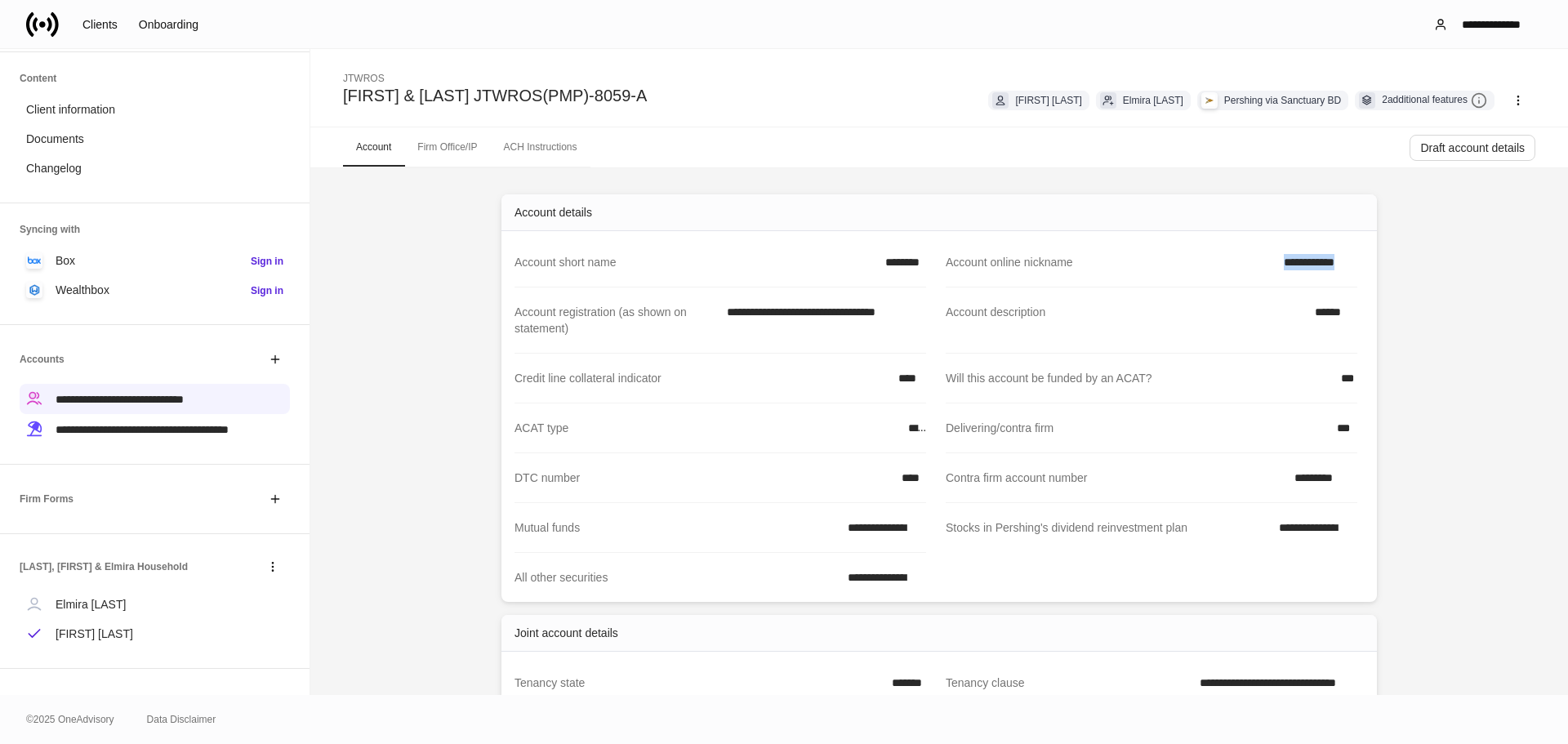 drag, startPoint x: 1268, startPoint y: 269, endPoint x: 1370, endPoint y: 272, distance: 102.04411 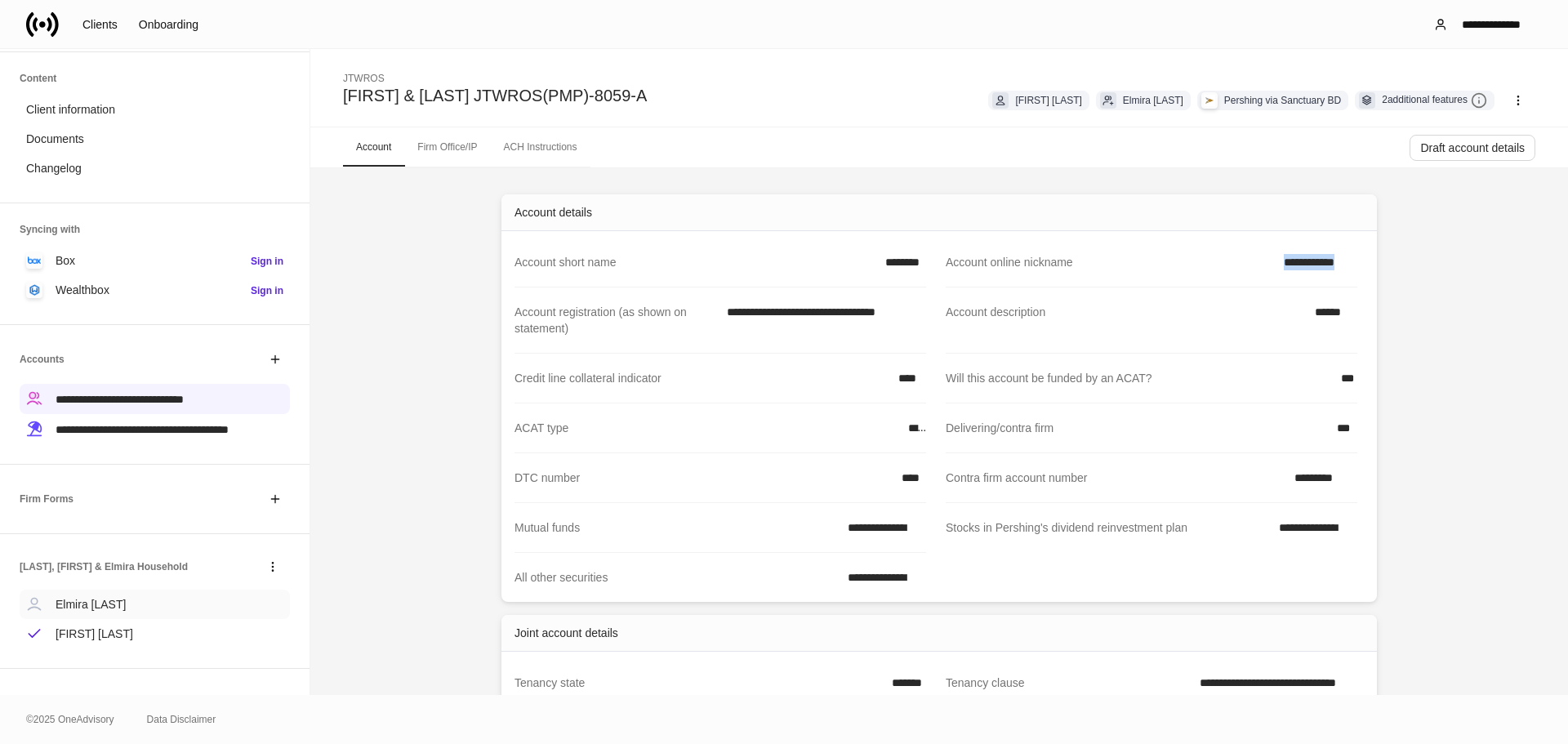 click on "Elmira [LAST]" at bounding box center [91, 604] 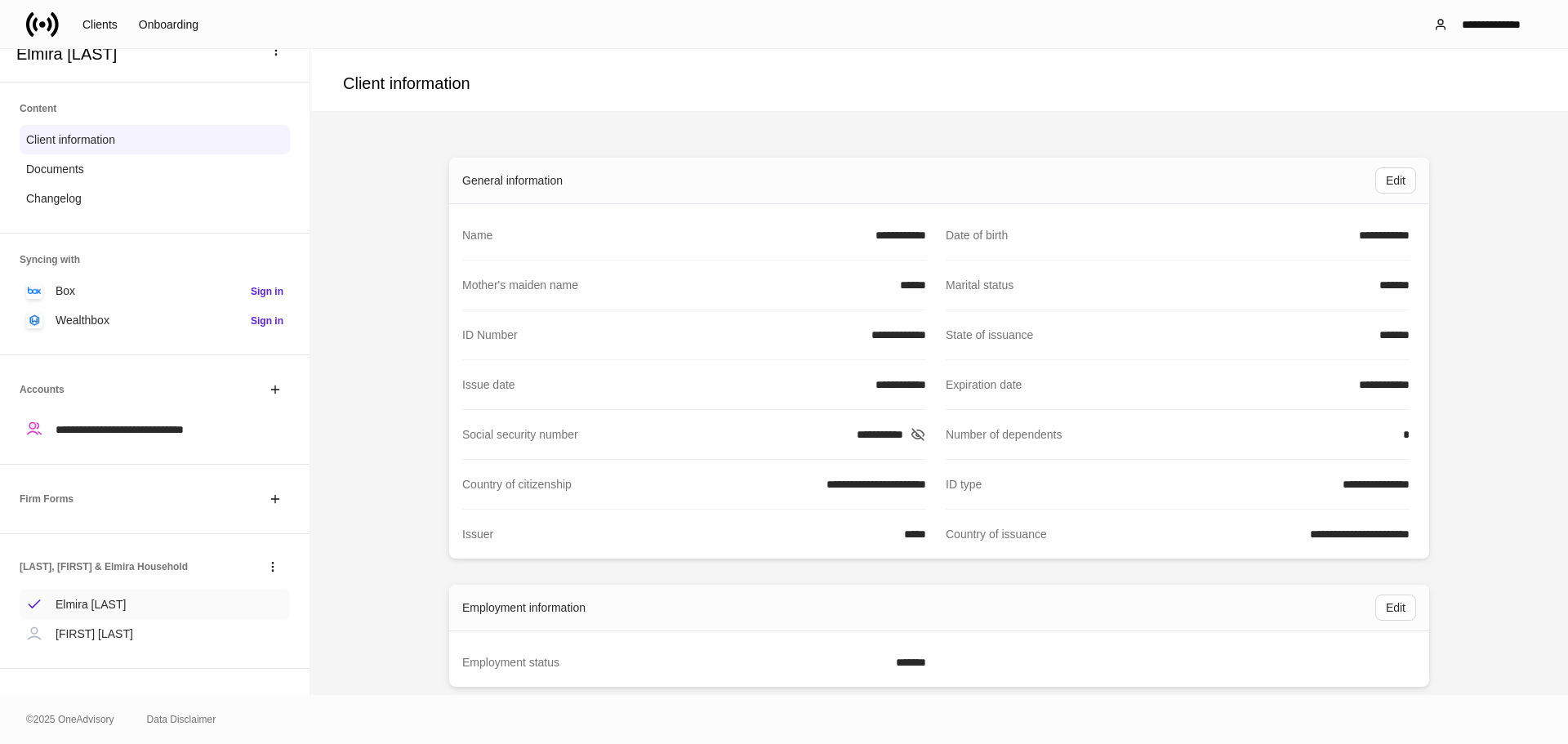 scroll, scrollTop: 38, scrollLeft: 0, axis: vertical 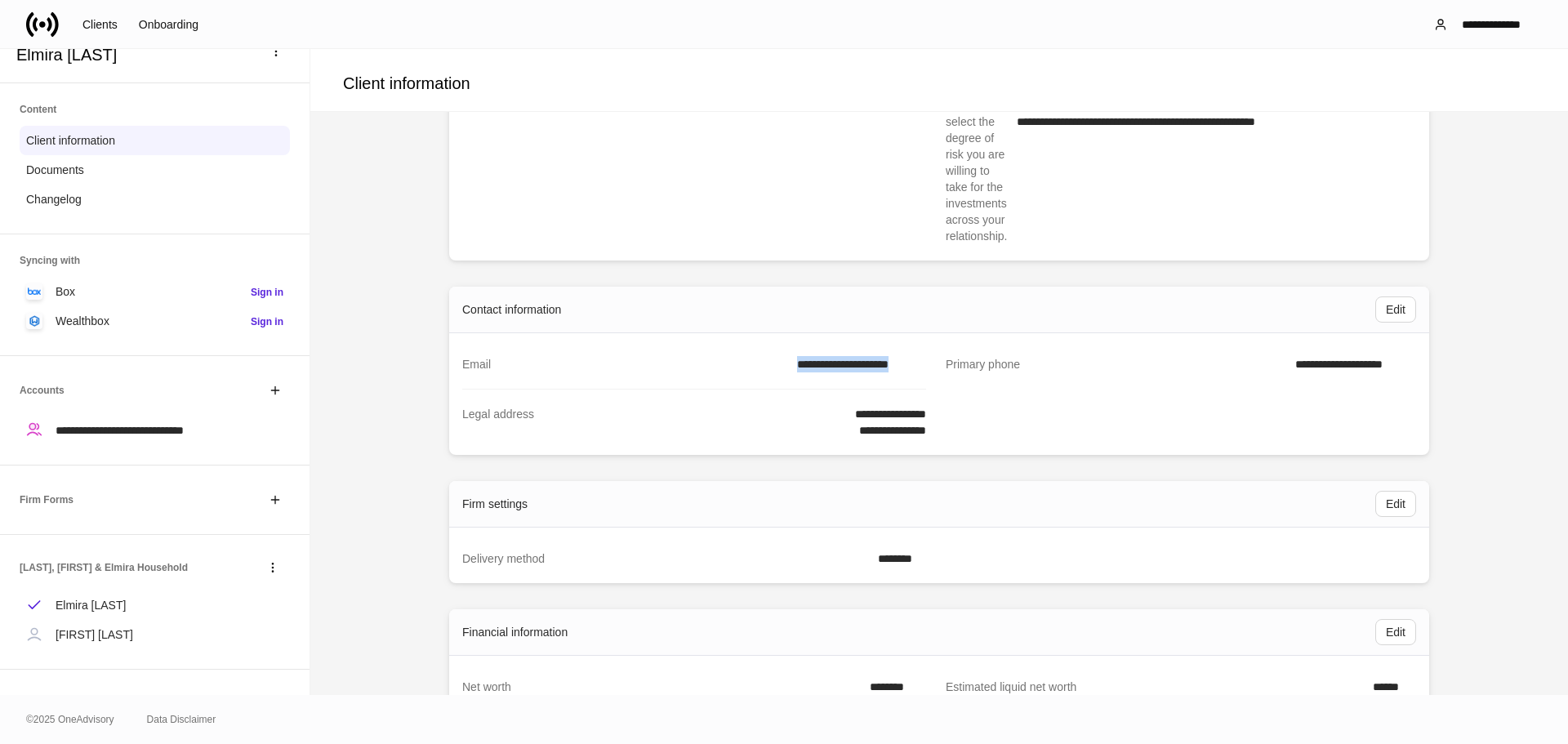 drag, startPoint x: 772, startPoint y: 372, endPoint x: 918, endPoint y: 379, distance: 146.16771 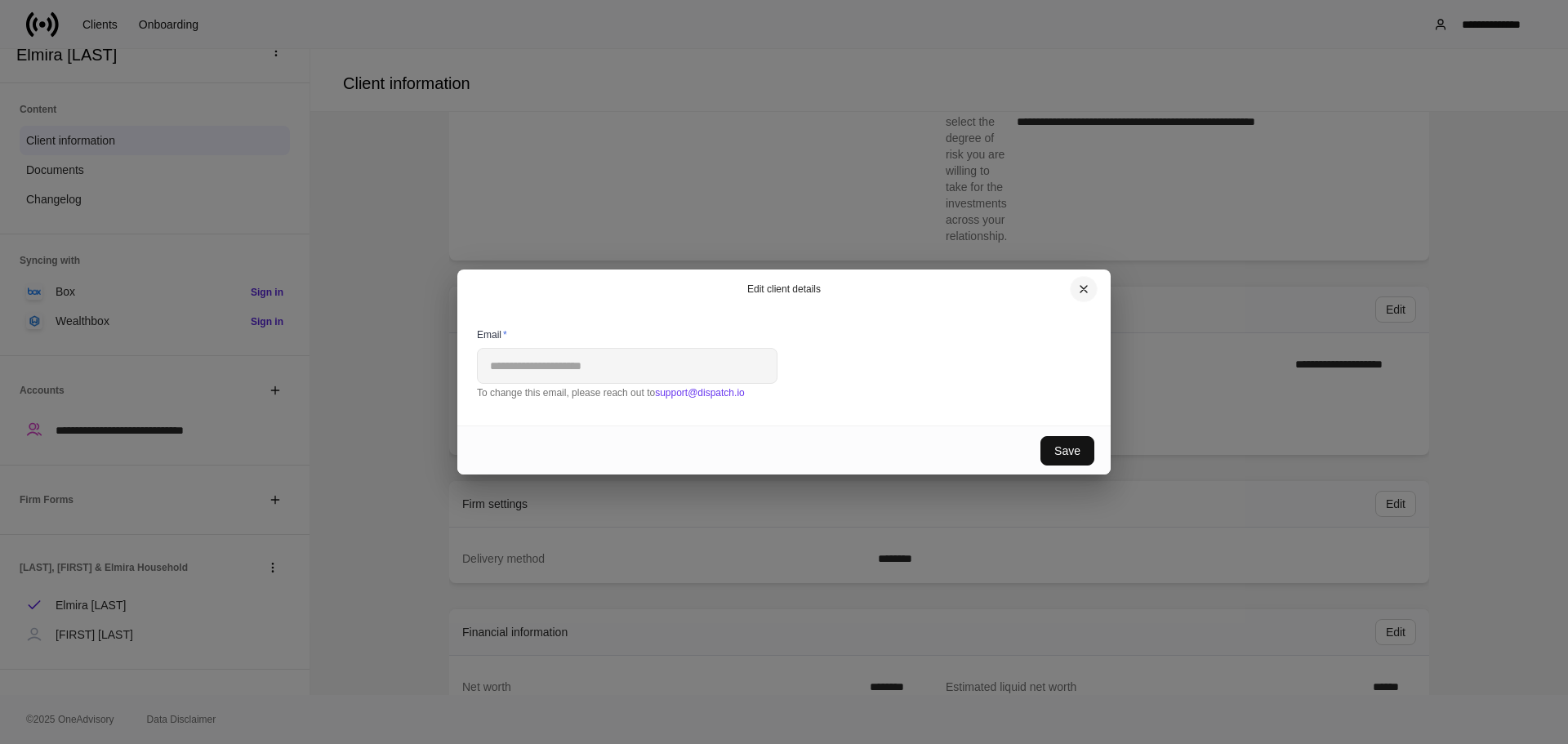 click at bounding box center [1084, 289] 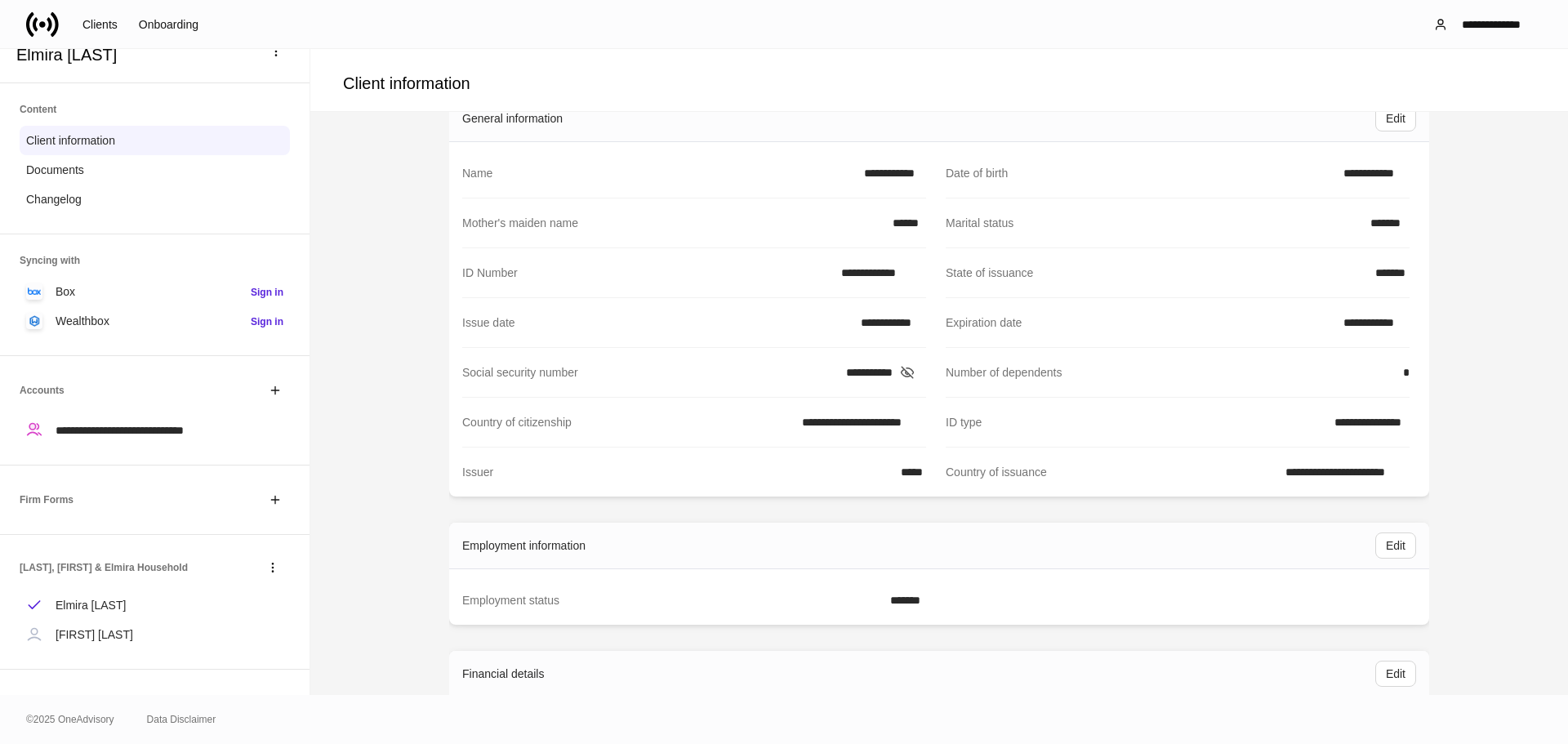 scroll, scrollTop: 0, scrollLeft: 0, axis: both 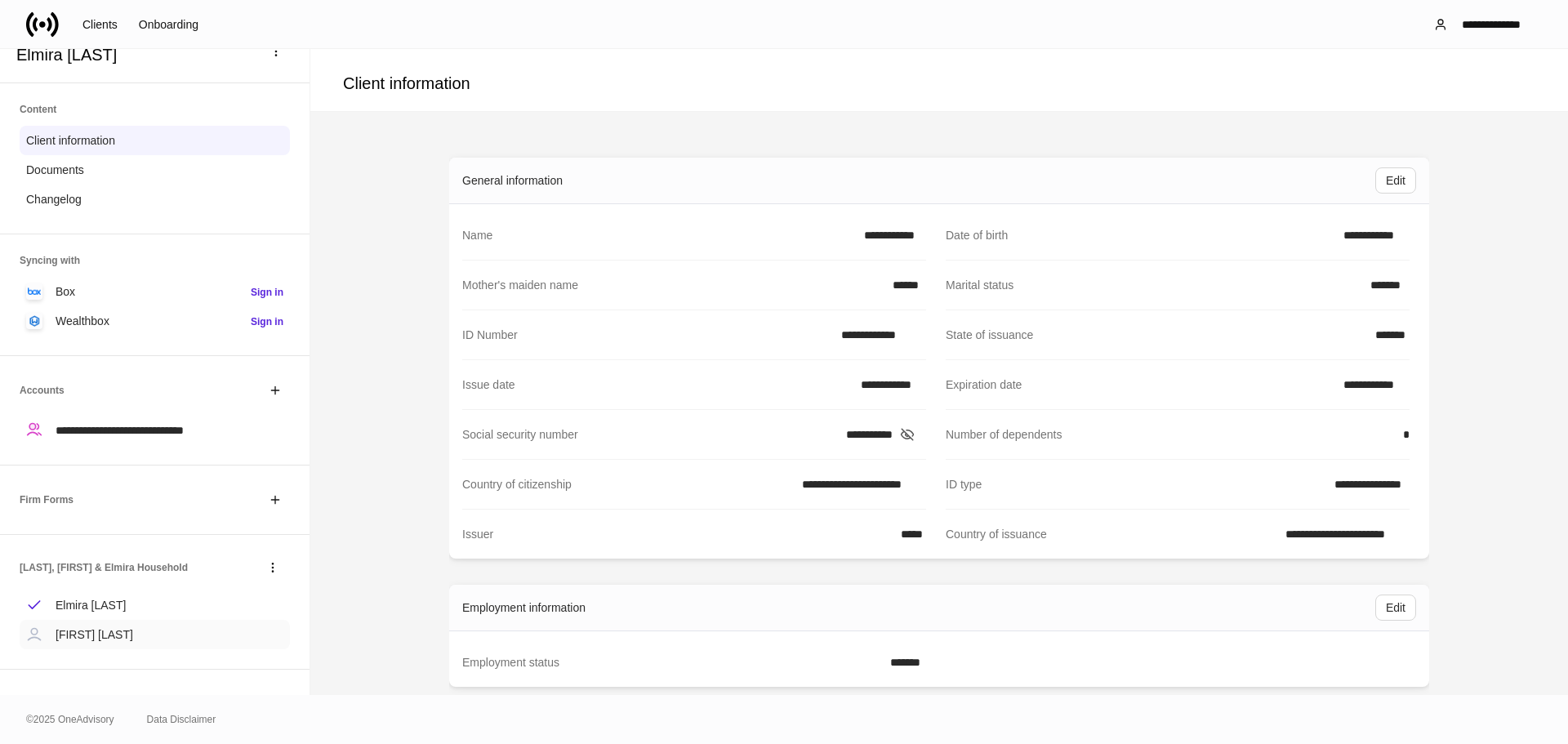 click on "[FIRST] [LAST]" at bounding box center (94, 635) 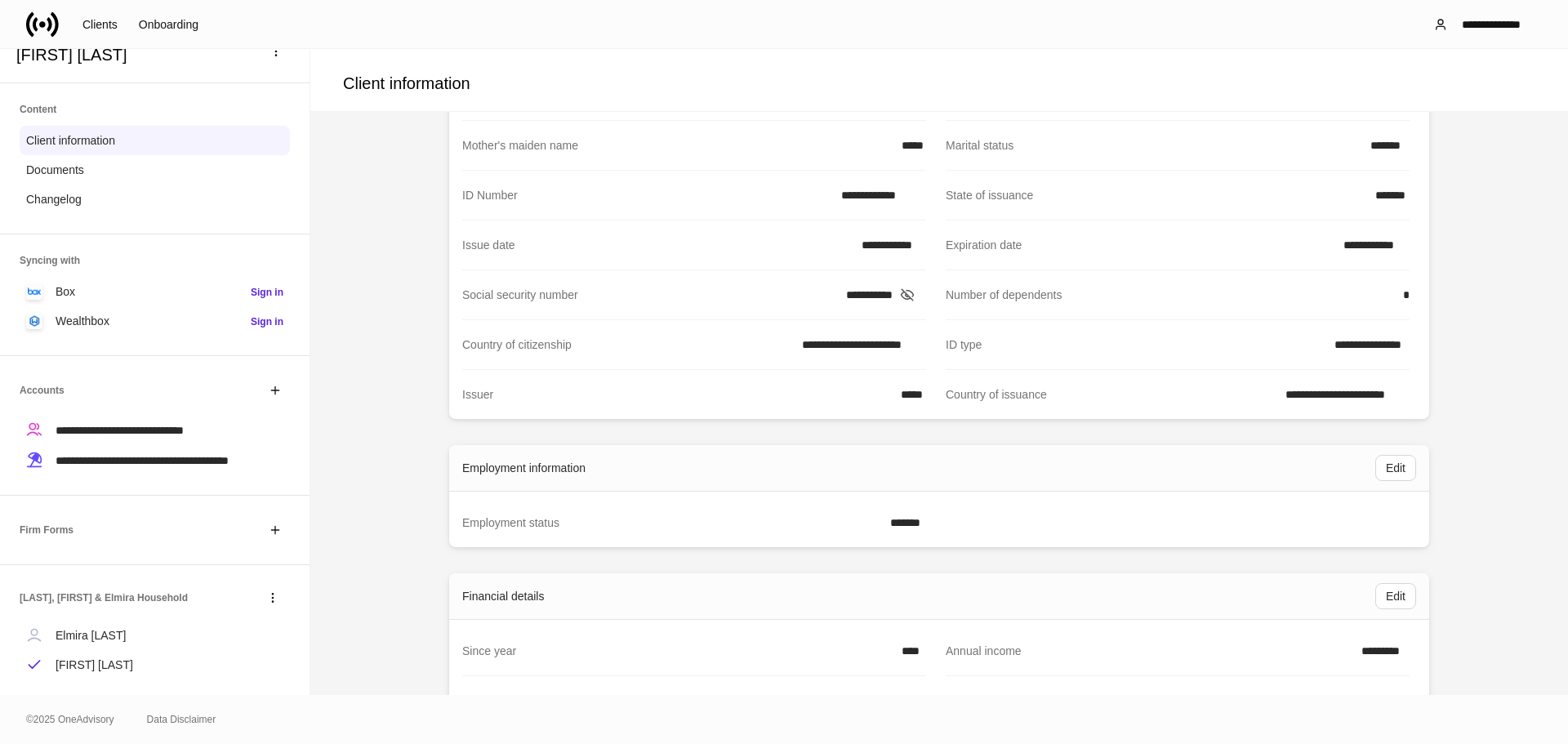 scroll, scrollTop: 245, scrollLeft: 0, axis: vertical 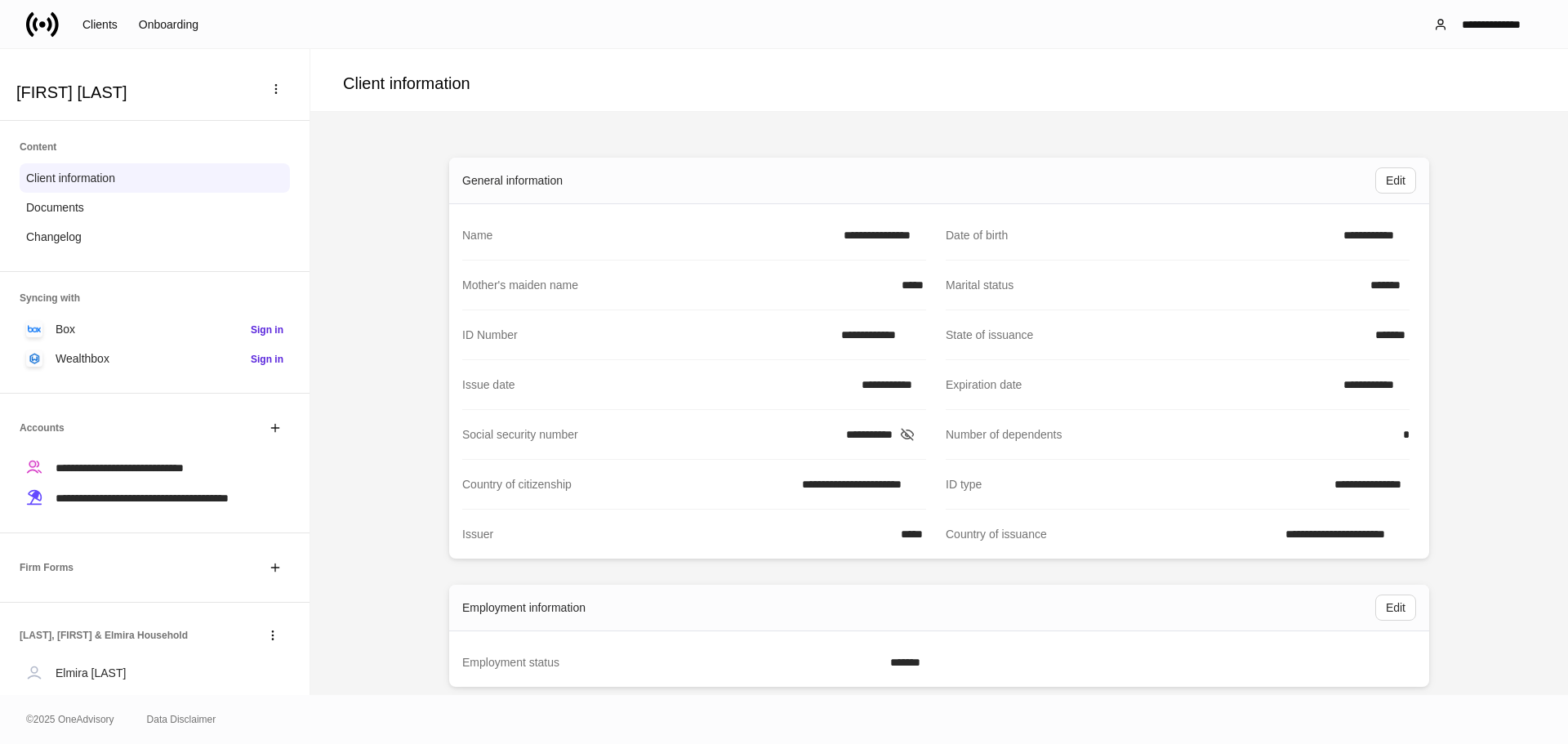 click 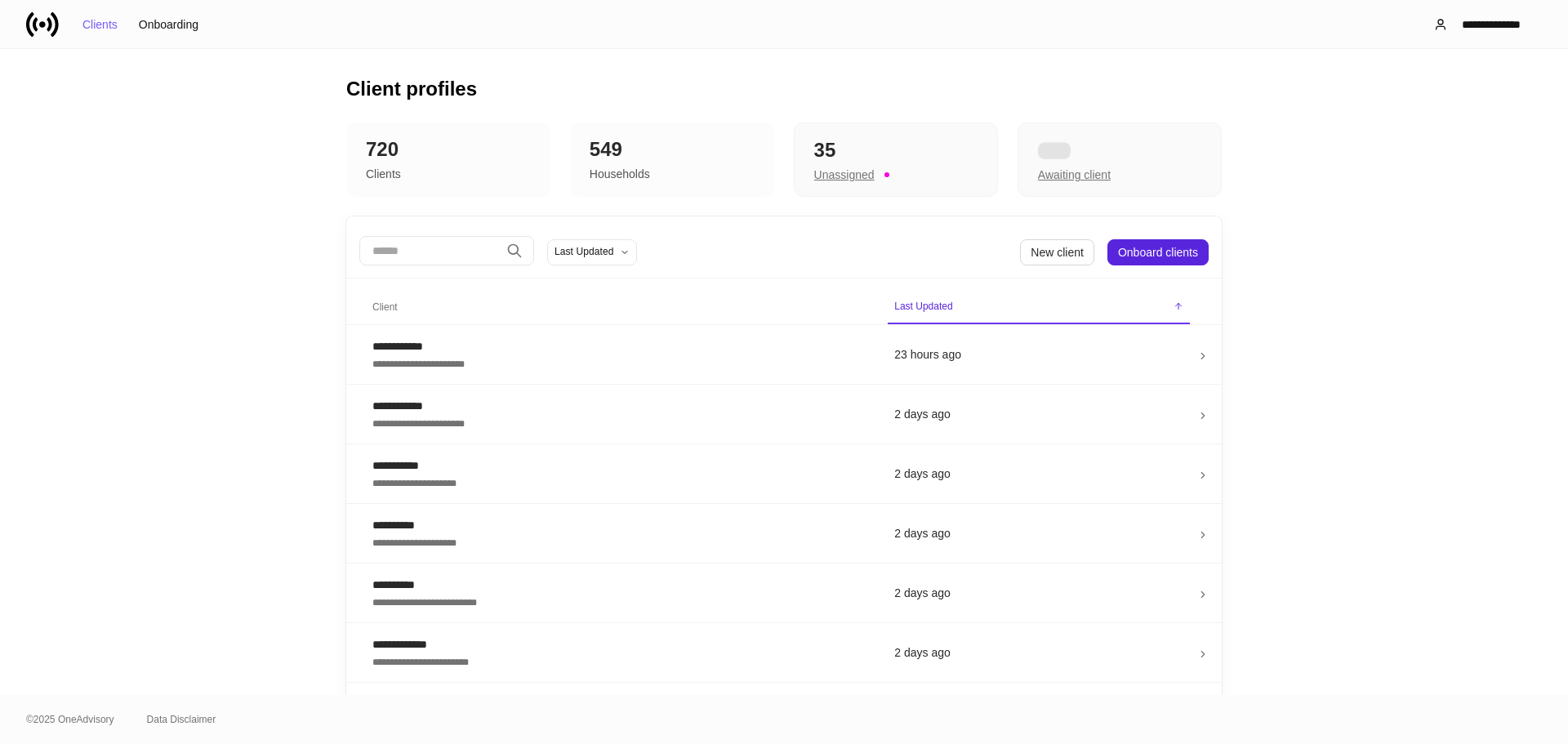 click at bounding box center (430, 251) 